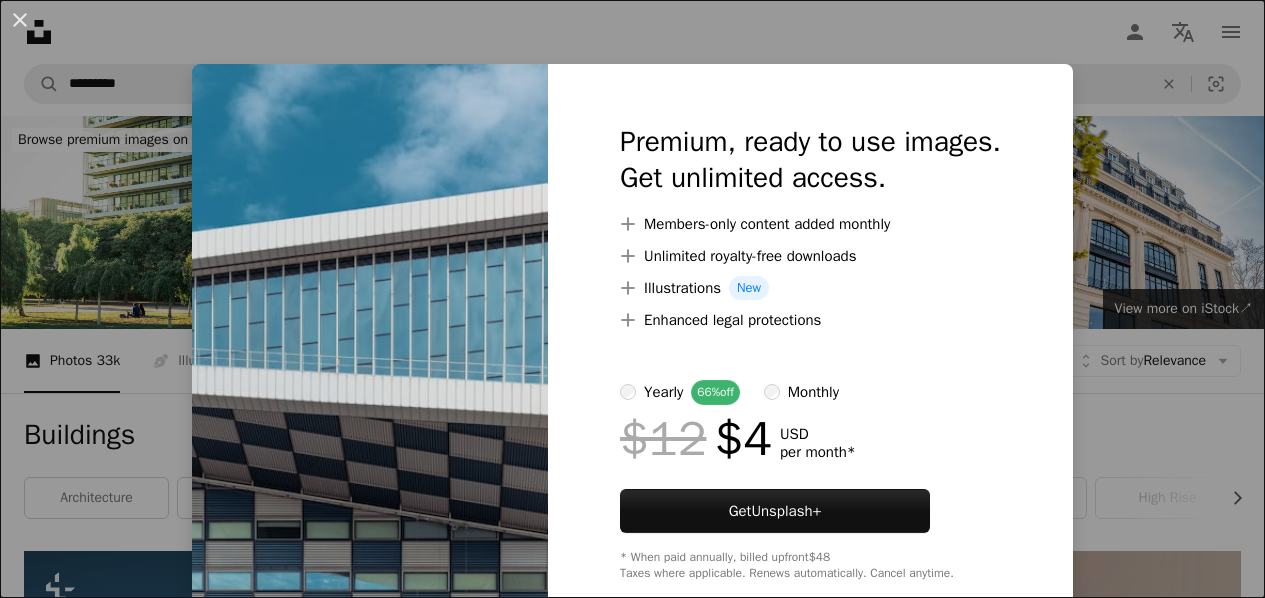 scroll, scrollTop: 7576, scrollLeft: 0, axis: vertical 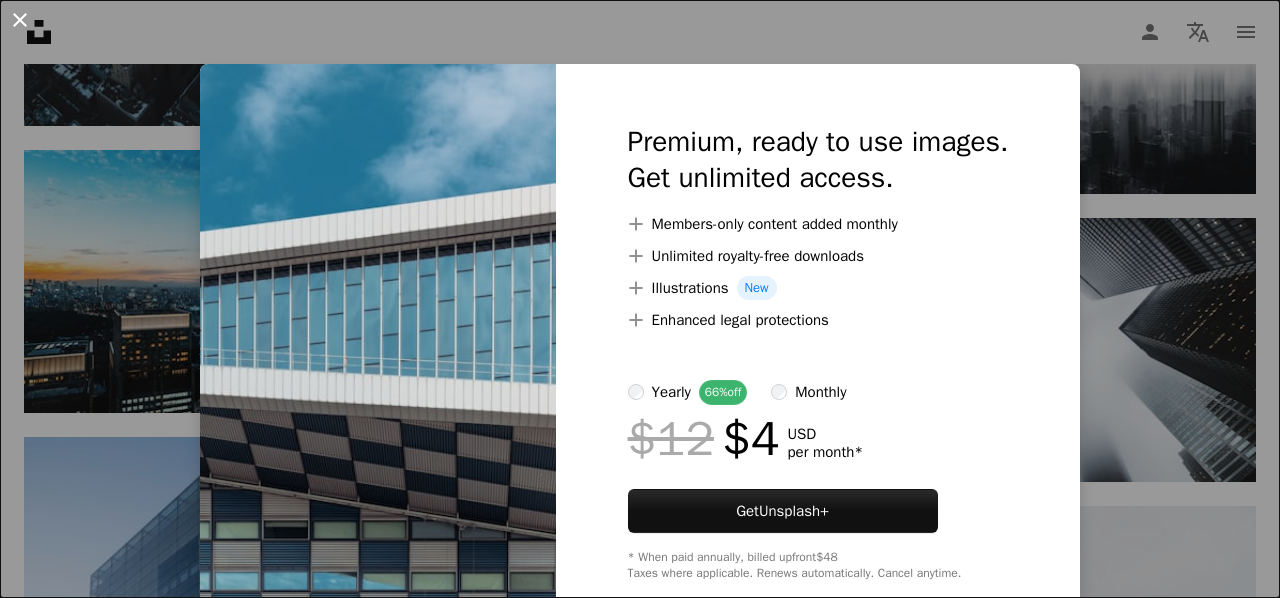 click on "An X shape" at bounding box center (20, 20) 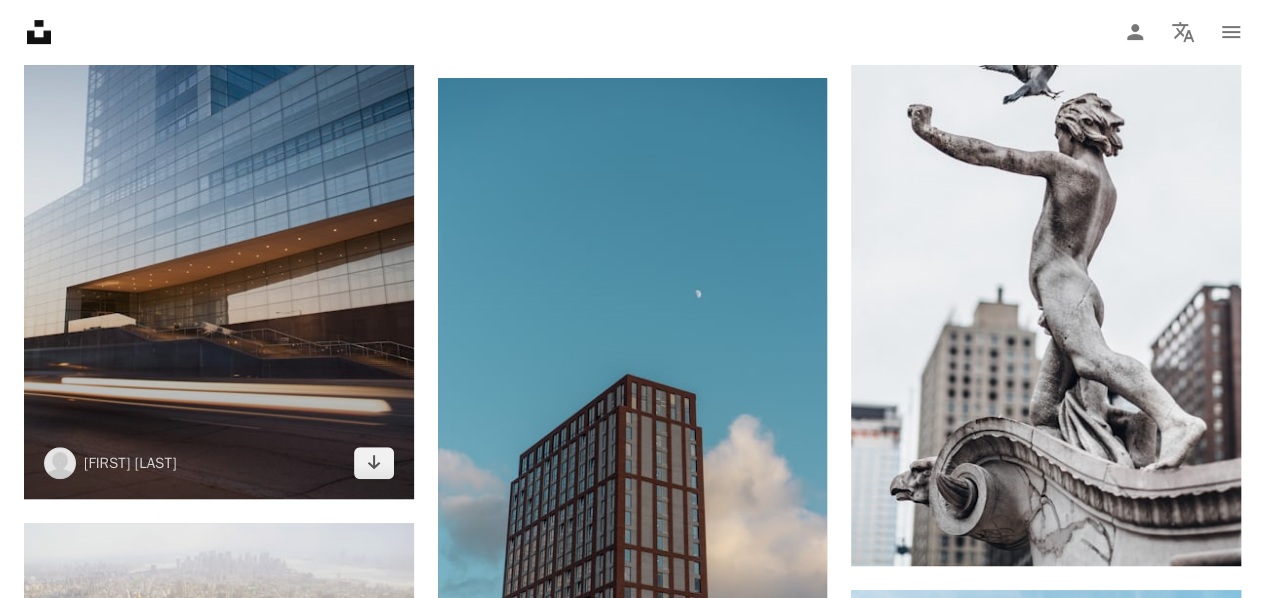scroll, scrollTop: 8088, scrollLeft: 0, axis: vertical 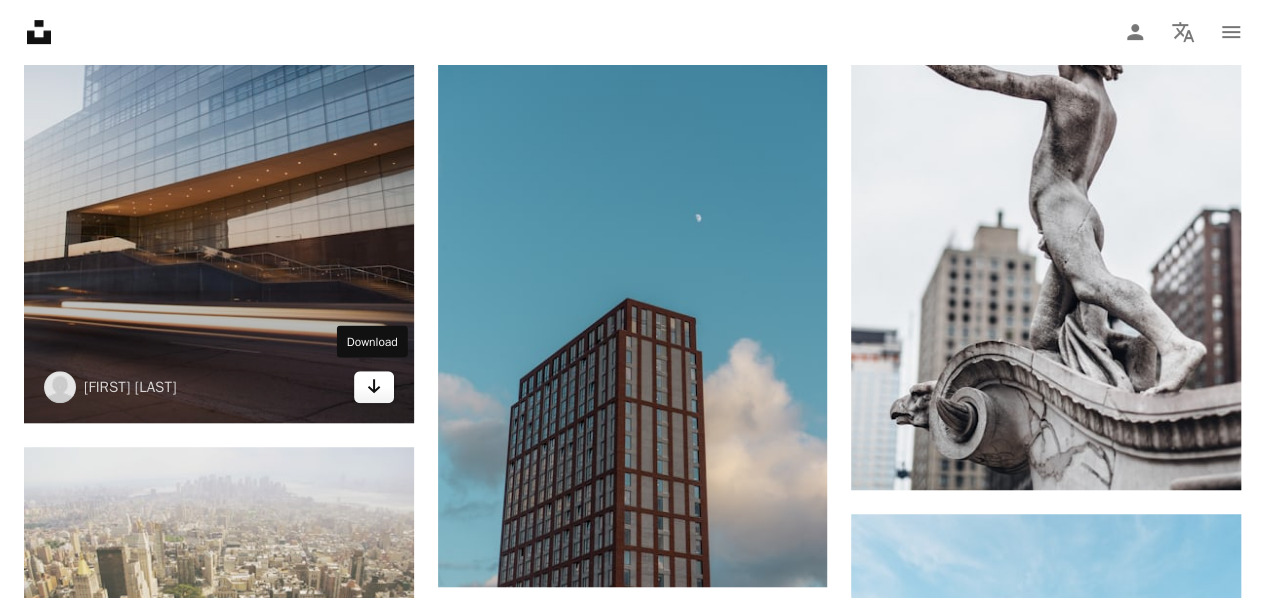 click on "Arrow pointing down" 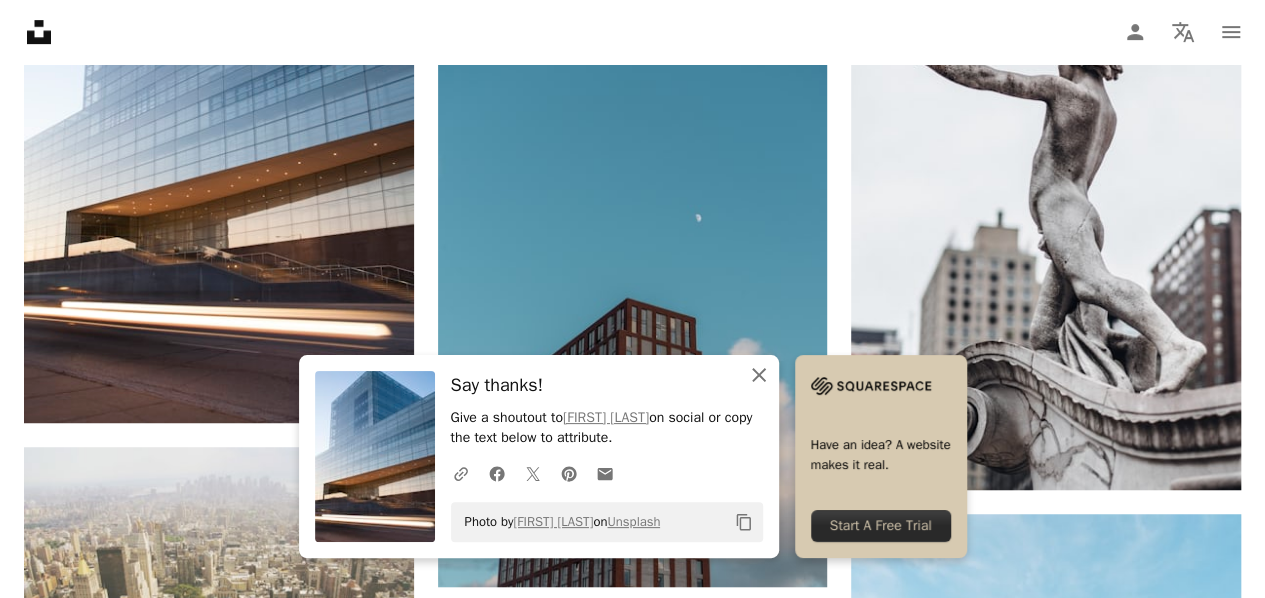 click 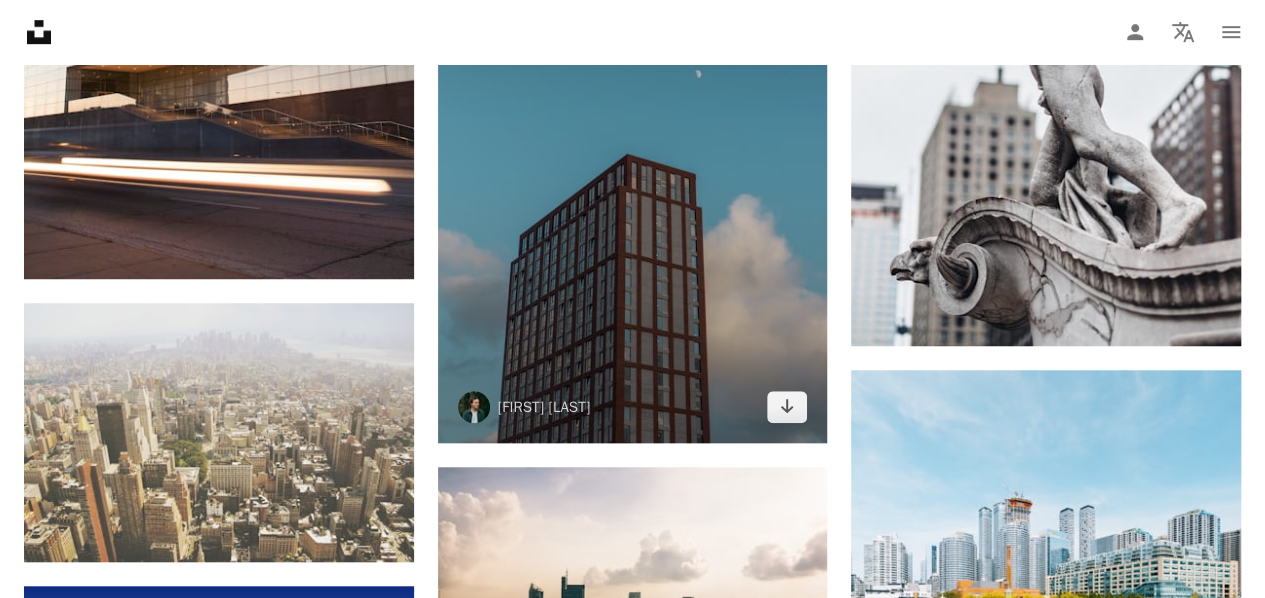 scroll, scrollTop: 8236, scrollLeft: 0, axis: vertical 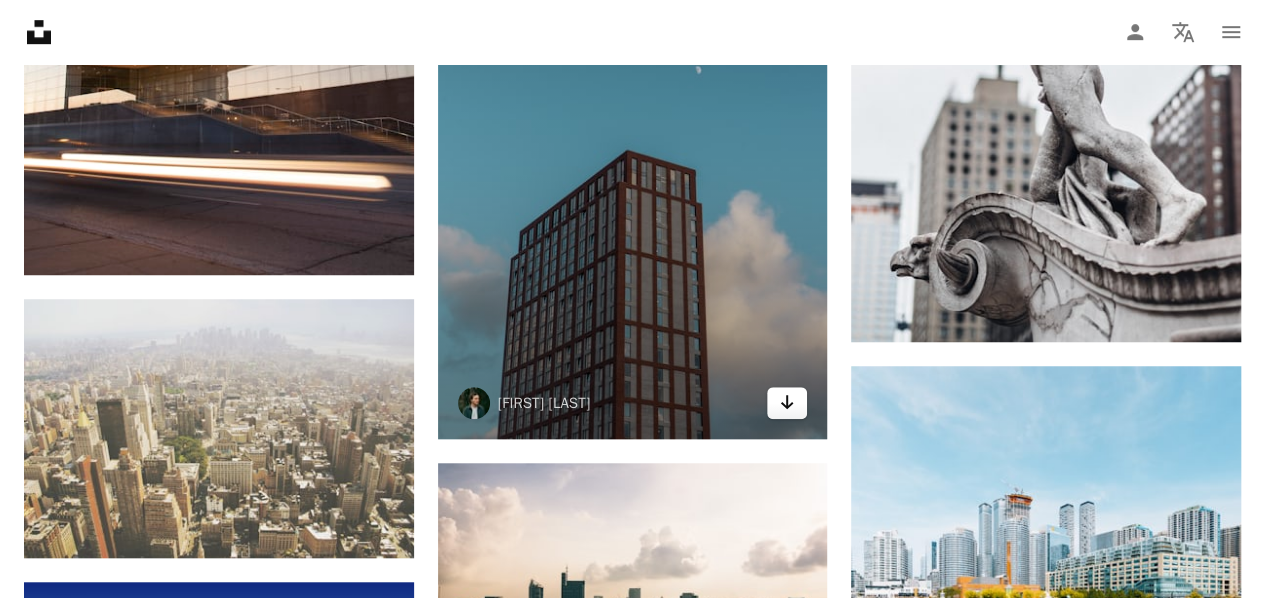 click on "Arrow pointing down" at bounding box center (787, 403) 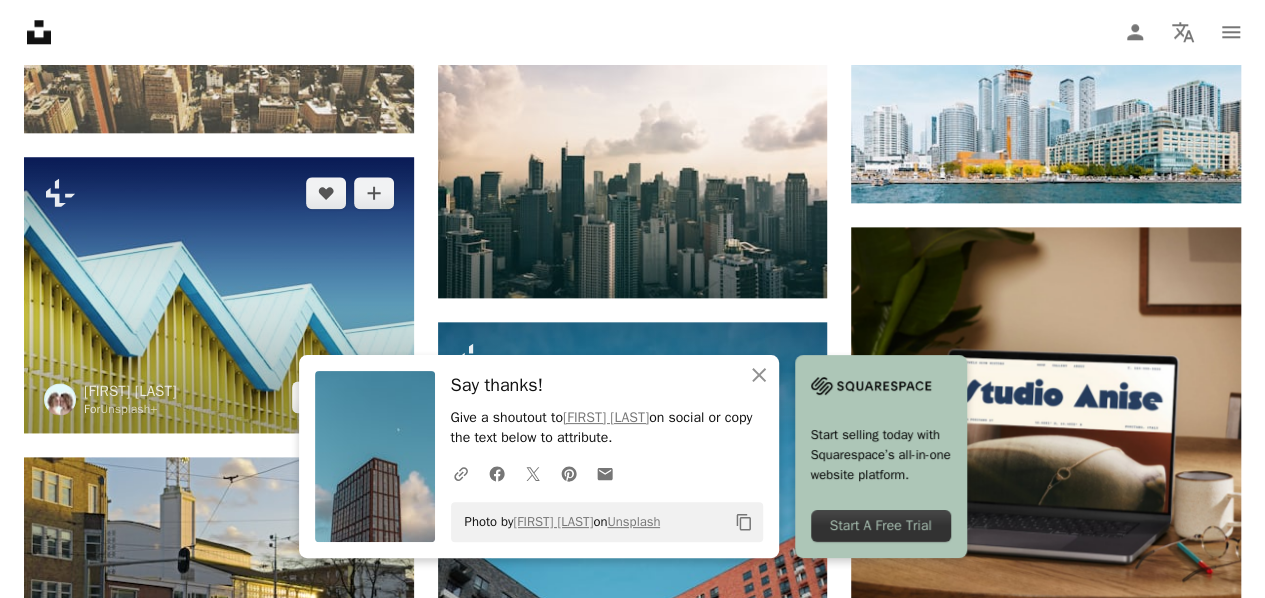 scroll, scrollTop: 8801, scrollLeft: 0, axis: vertical 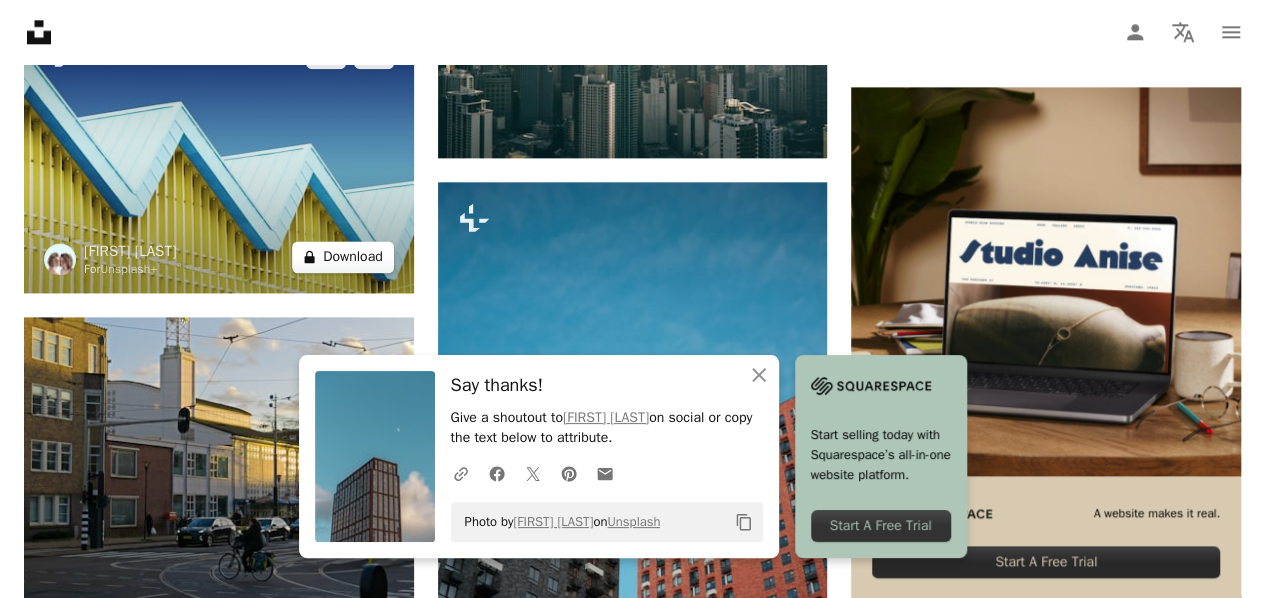 click on "A lock Download" at bounding box center (343, 257) 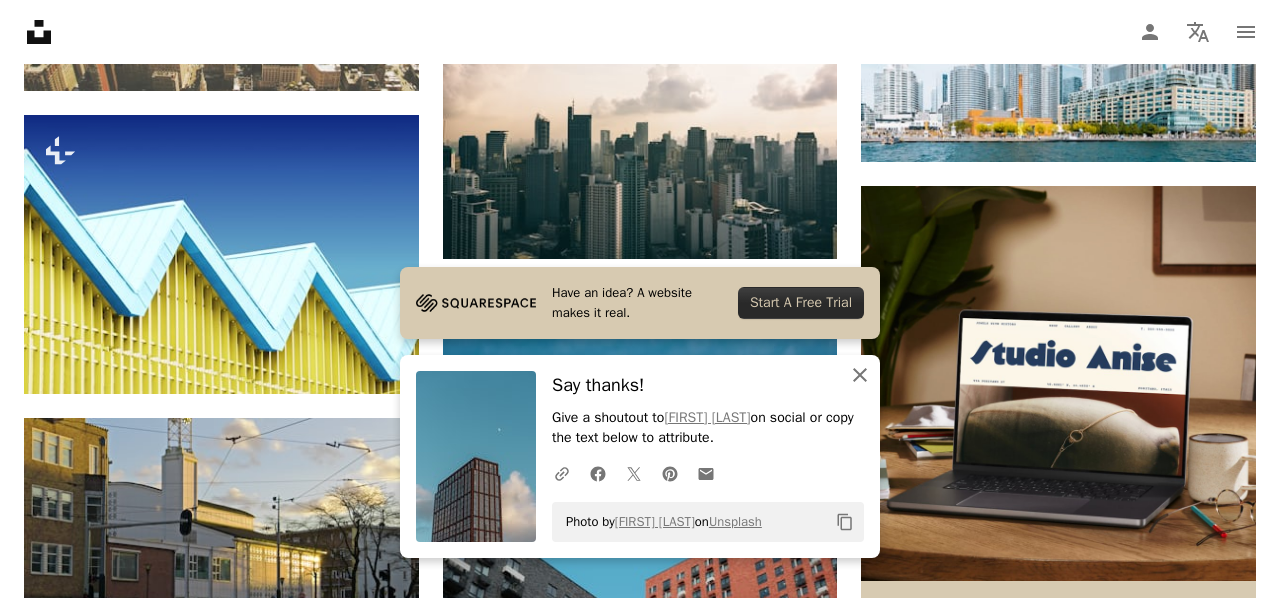 click on "An X shape" 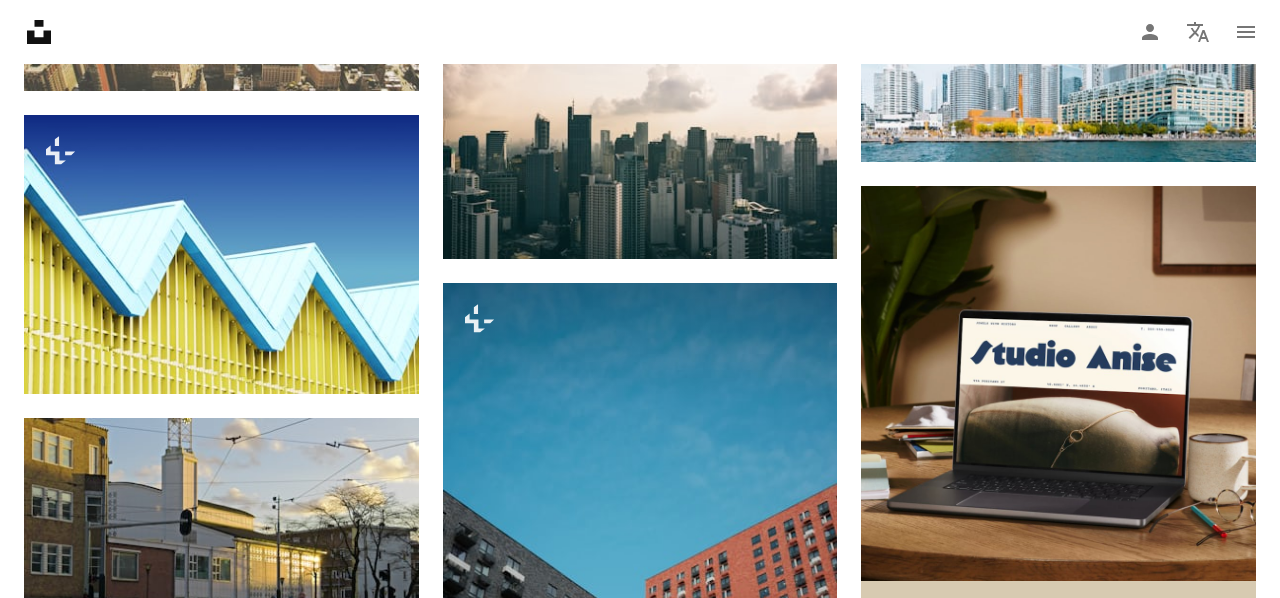 click on "An X shape" at bounding box center [20, 20] 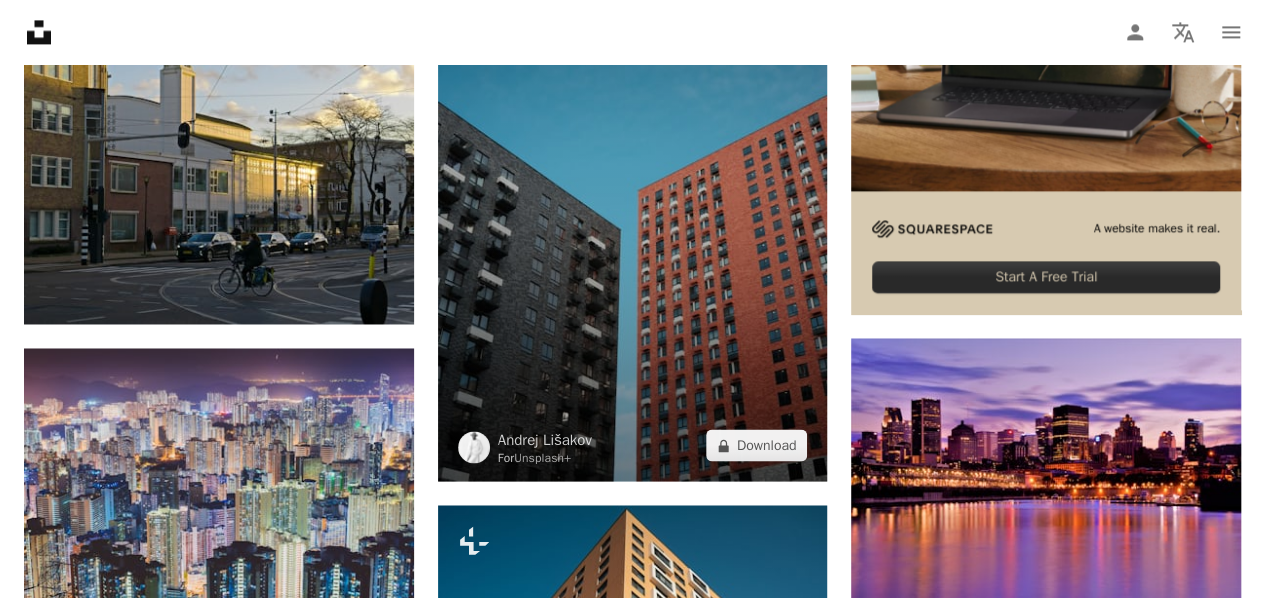 scroll, scrollTop: 9087, scrollLeft: 0, axis: vertical 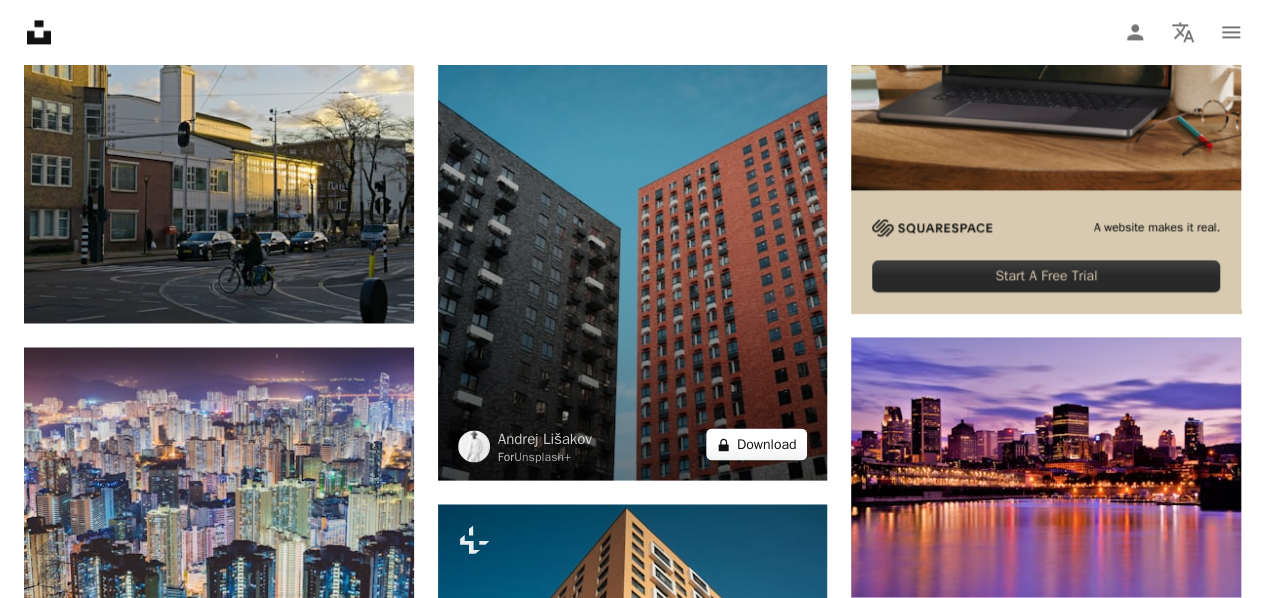click on "A lock Download" at bounding box center (757, 444) 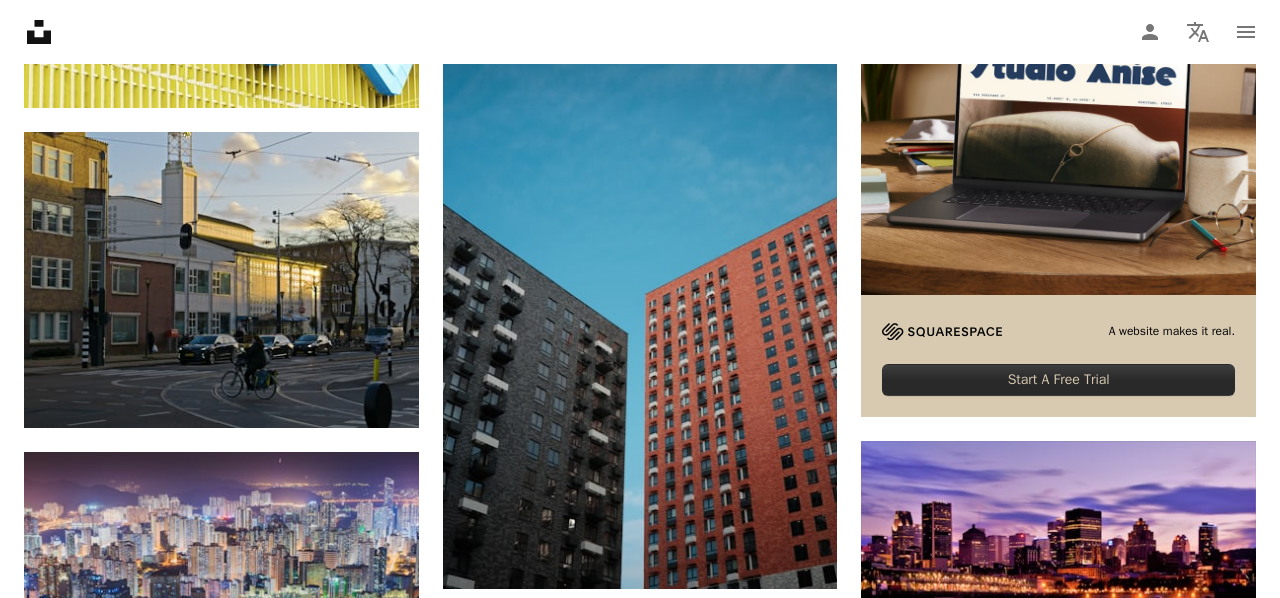 click on "An X shape" at bounding box center [20, 20] 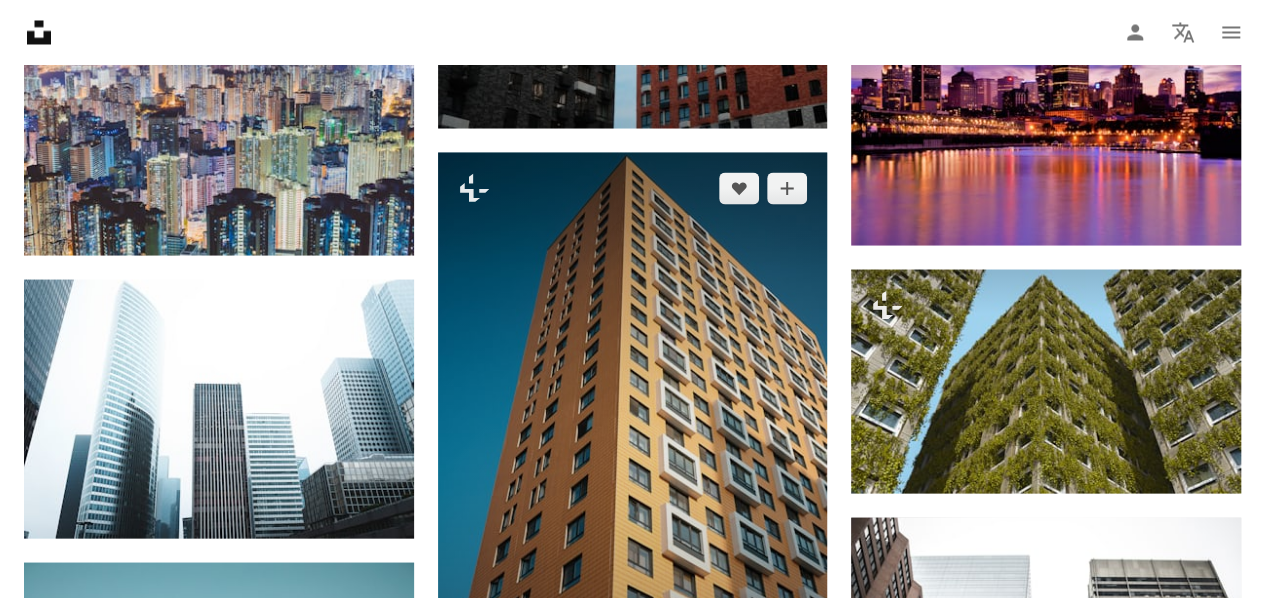 scroll, scrollTop: 9607, scrollLeft: 0, axis: vertical 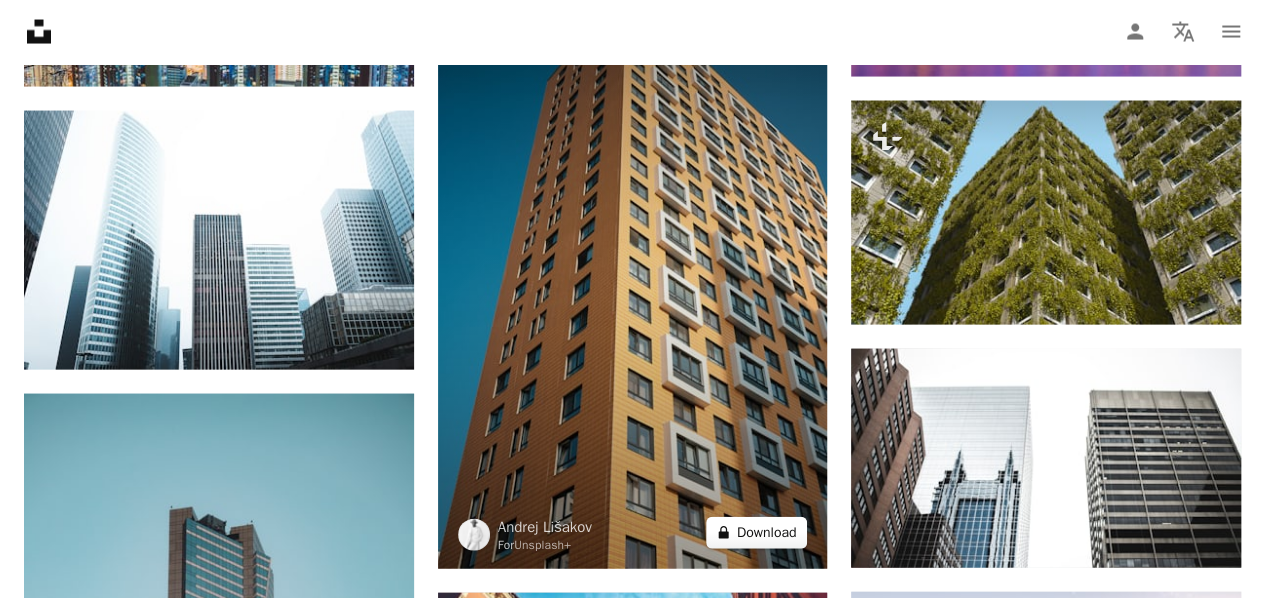 click on "A lock Download" at bounding box center [757, 533] 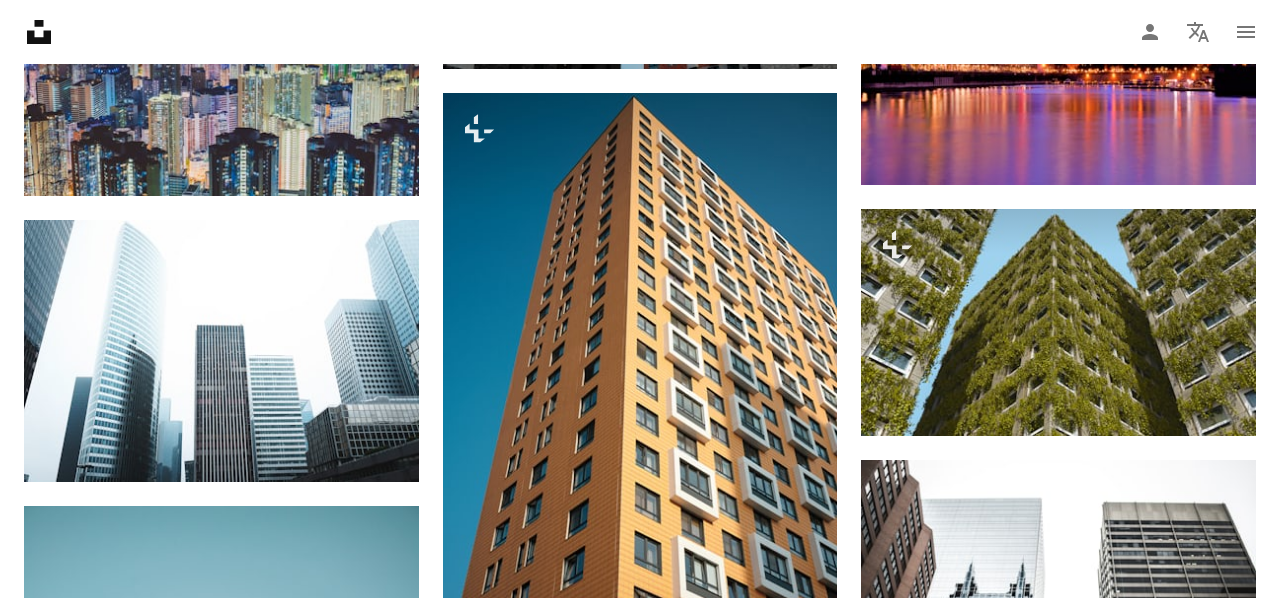click on "An X shape" at bounding box center [20, 20] 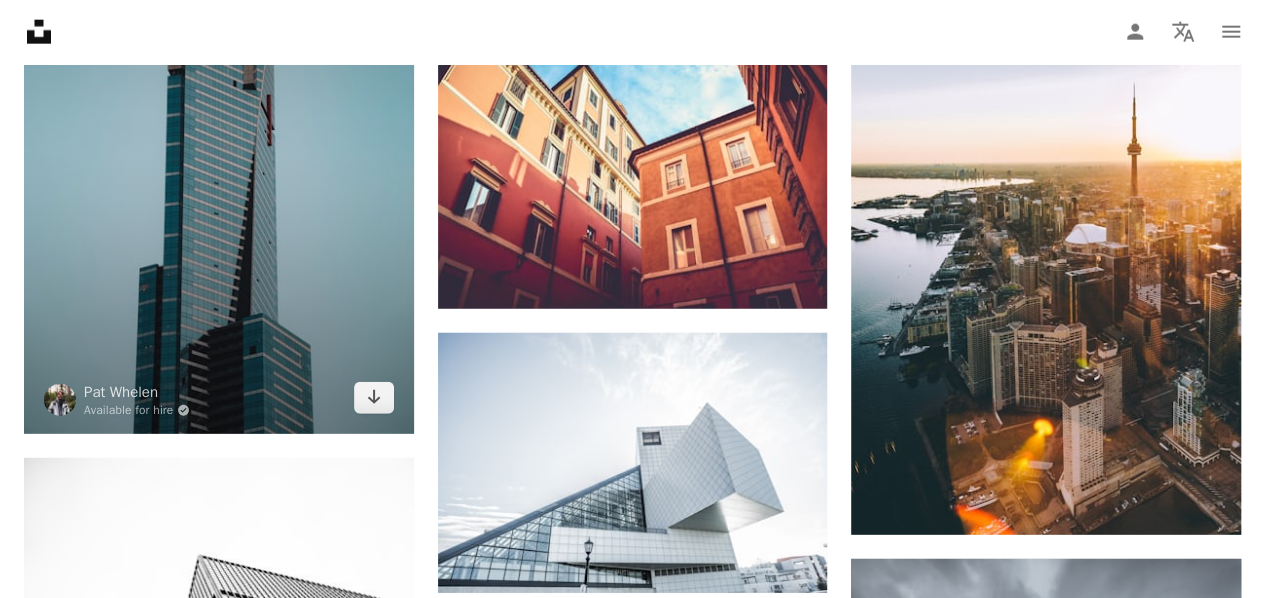 scroll, scrollTop: 10152, scrollLeft: 0, axis: vertical 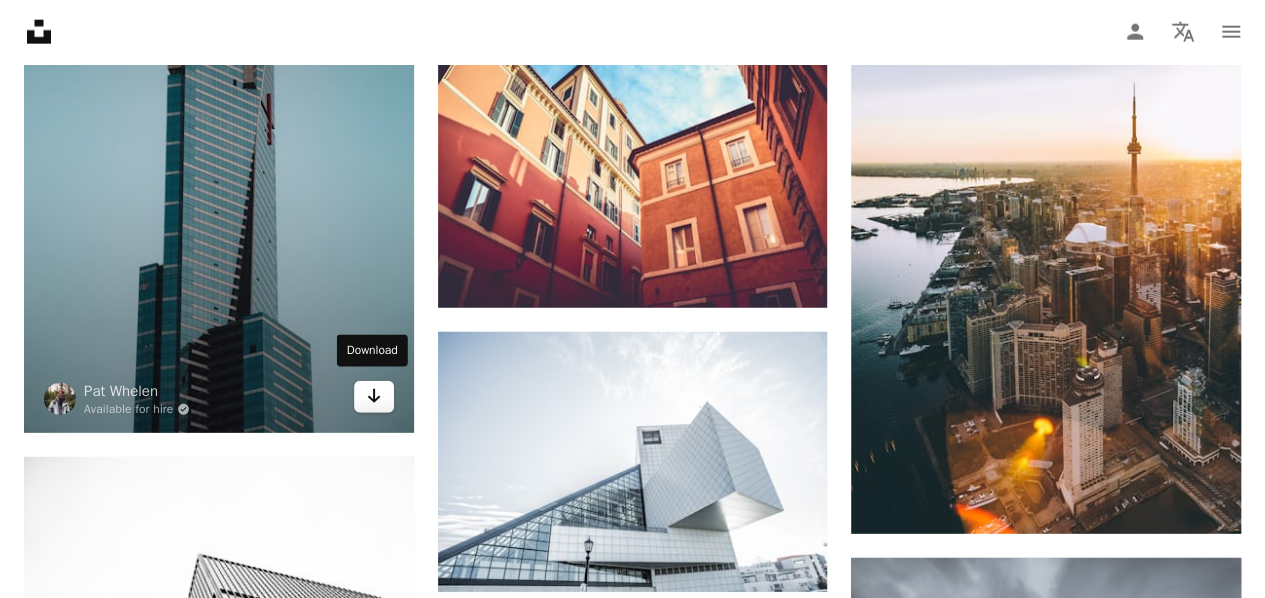 click on "Arrow pointing down" at bounding box center [374, 397] 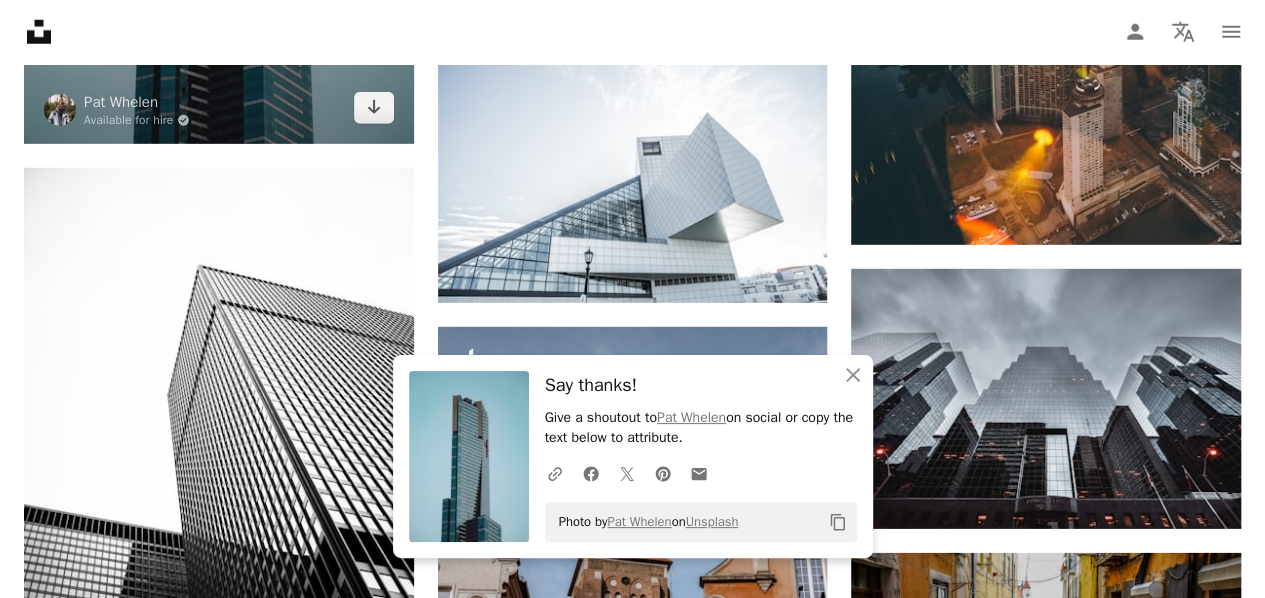 scroll, scrollTop: 10486, scrollLeft: 0, axis: vertical 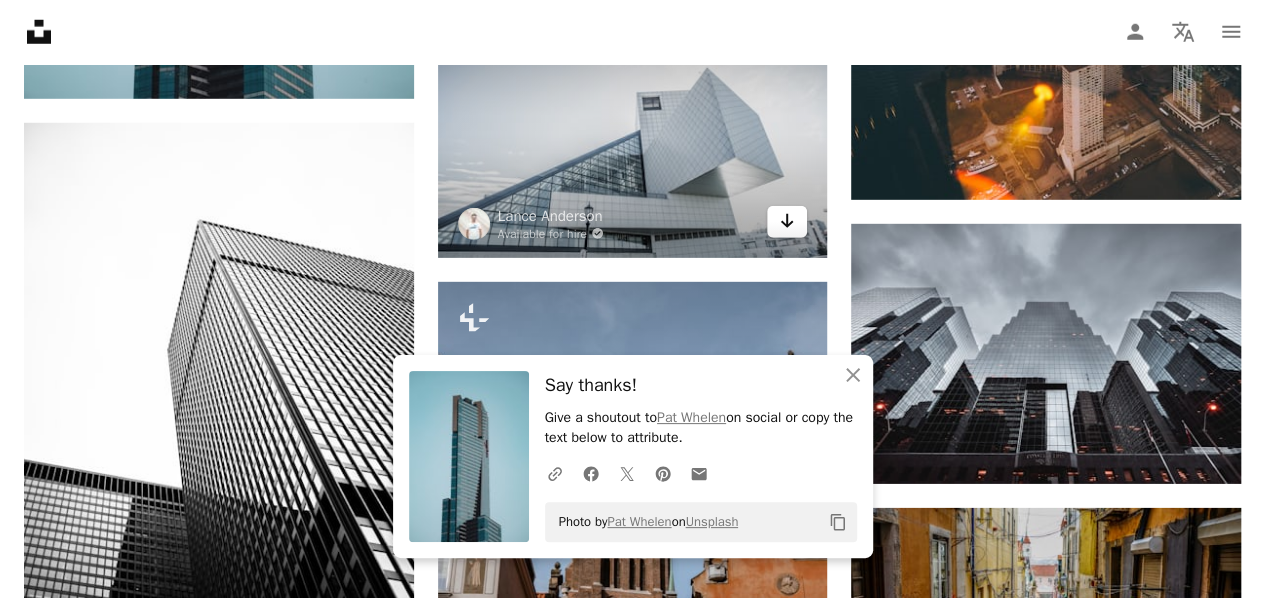 click on "Arrow pointing down" 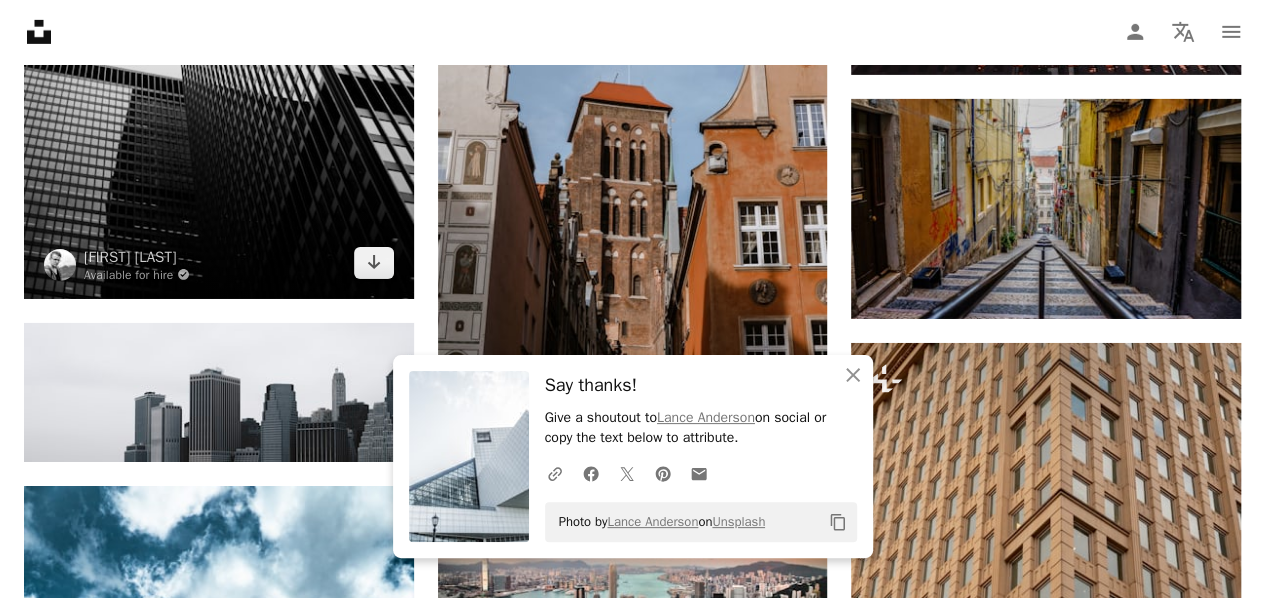scroll, scrollTop: 10898, scrollLeft: 0, axis: vertical 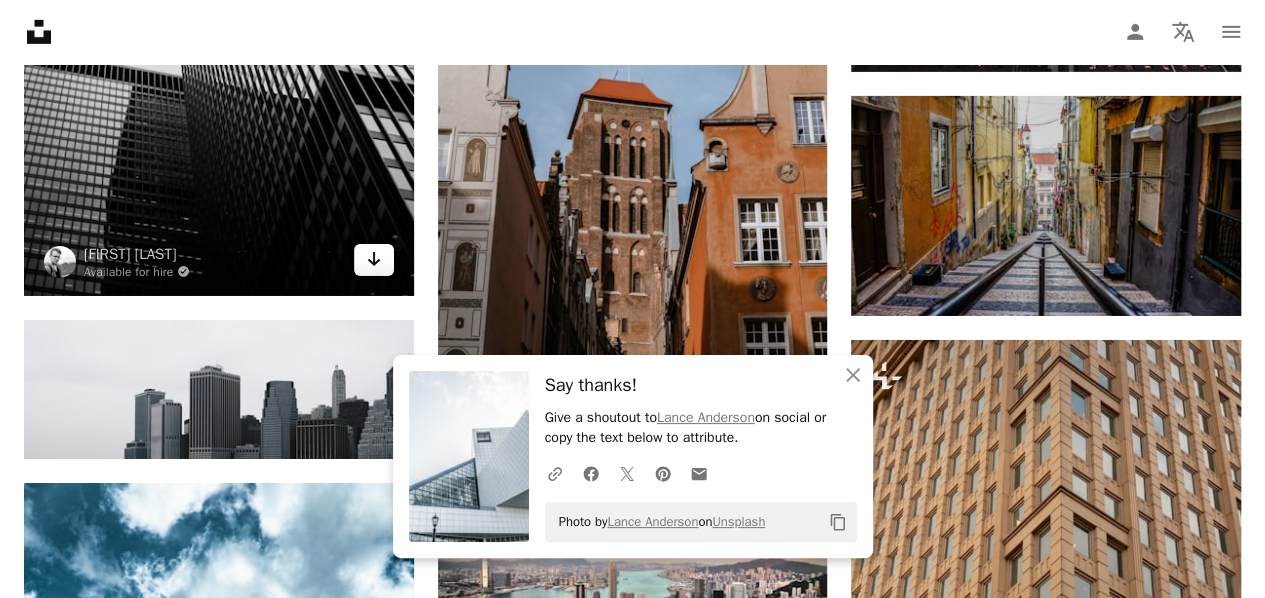 click on "Arrow pointing down" at bounding box center [374, 260] 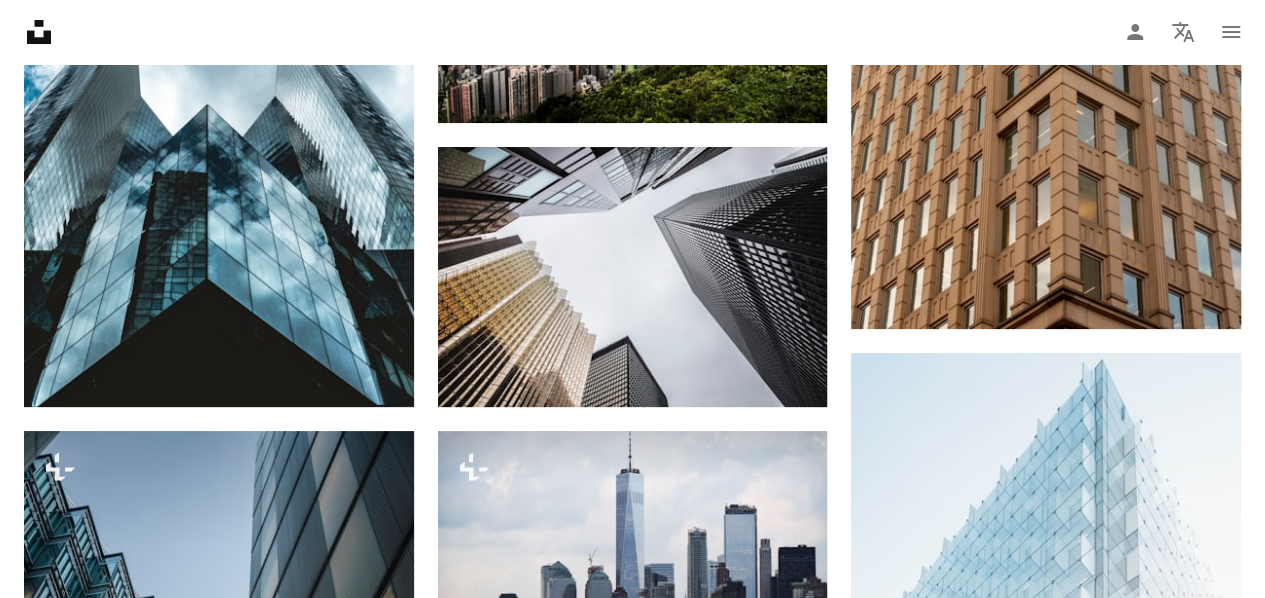 scroll, scrollTop: 11521, scrollLeft: 0, axis: vertical 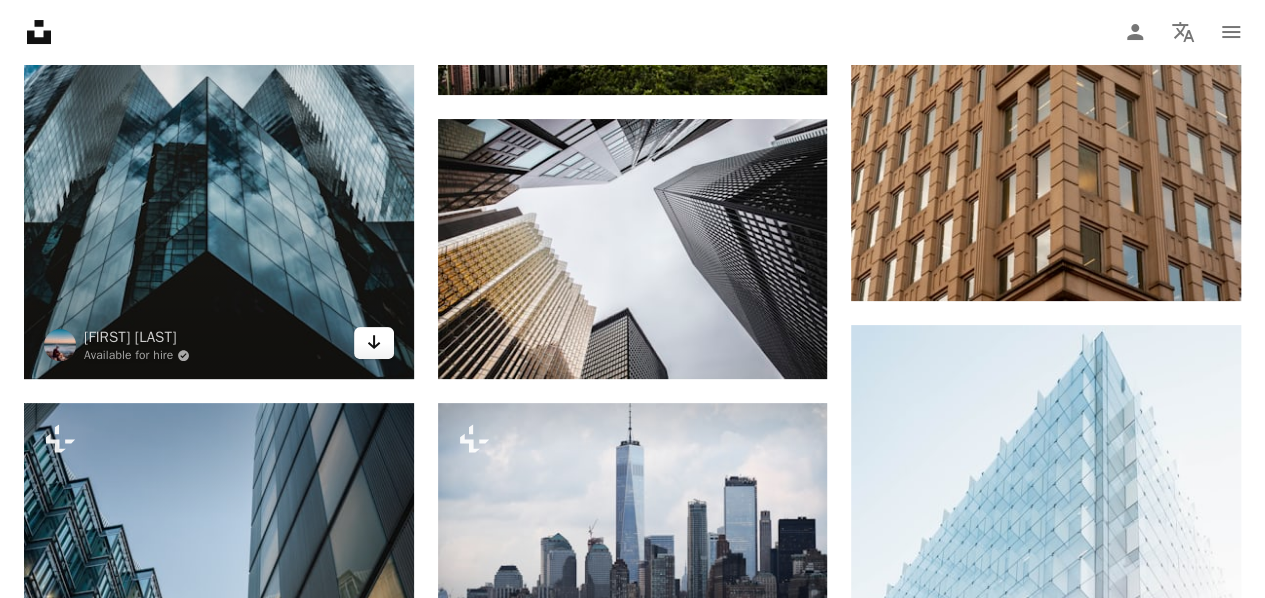 click 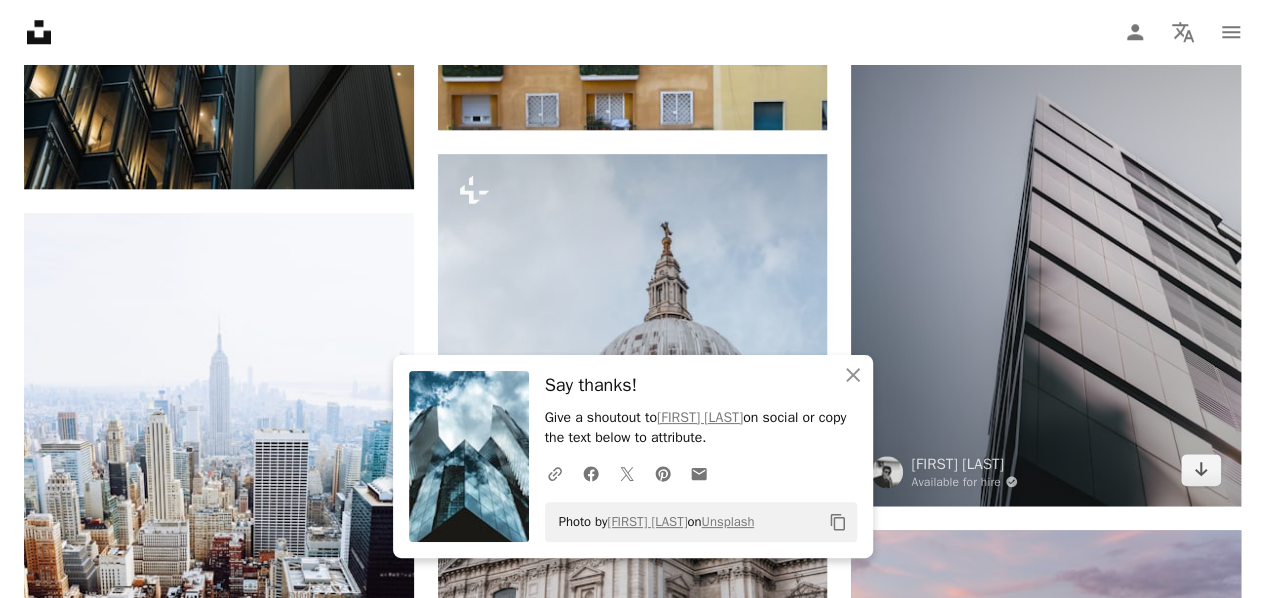 scroll, scrollTop: 12327, scrollLeft: 0, axis: vertical 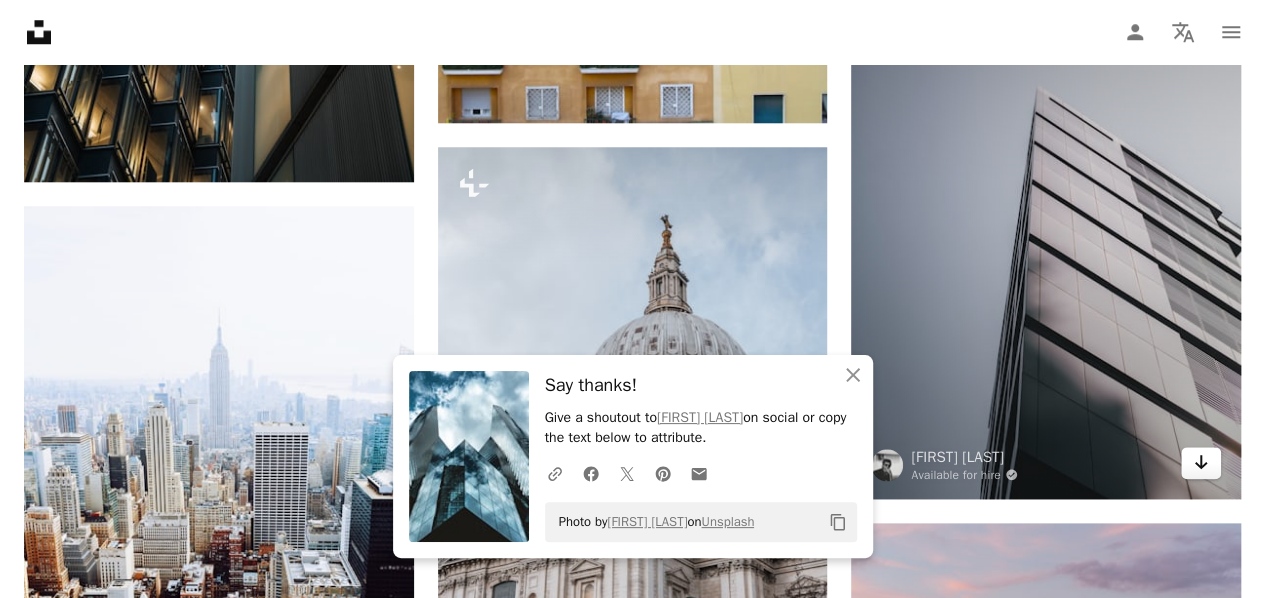 click on "Arrow pointing down" 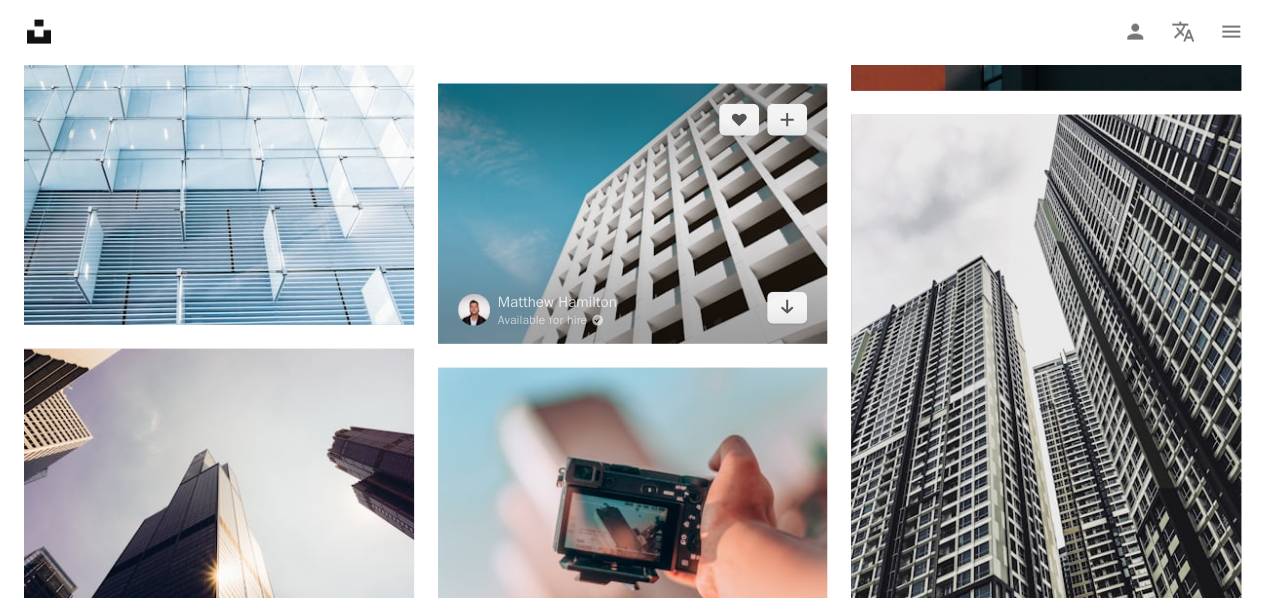 scroll, scrollTop: 17485, scrollLeft: 0, axis: vertical 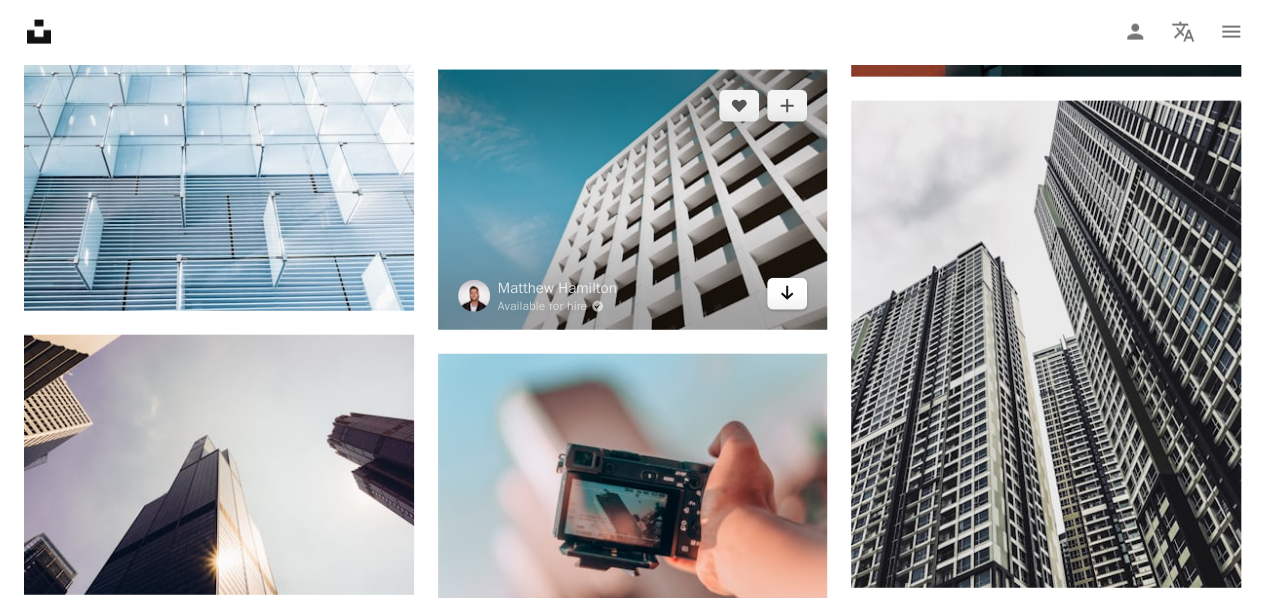 click on "Arrow pointing down" 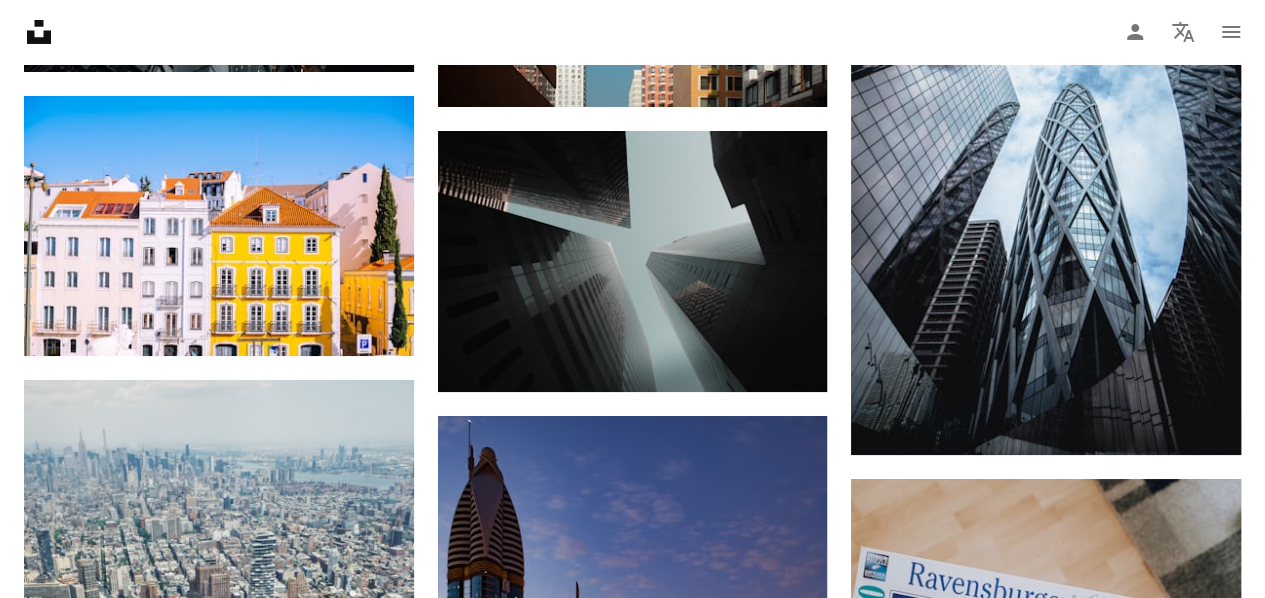 scroll, scrollTop: 18848, scrollLeft: 0, axis: vertical 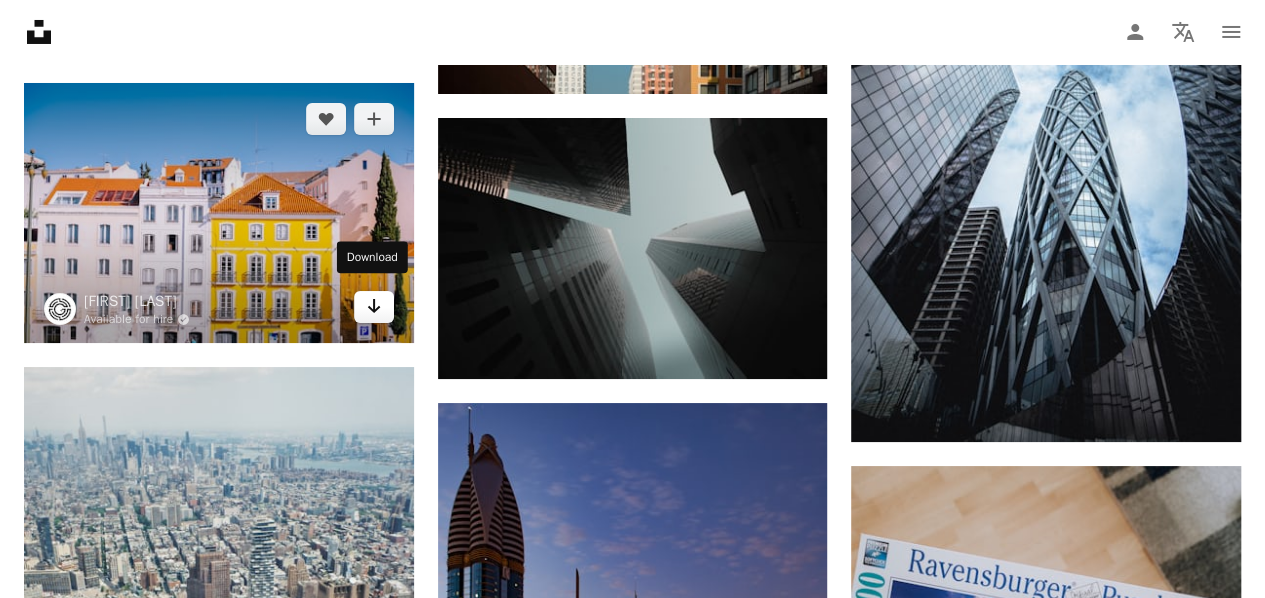 click on "Arrow pointing down" 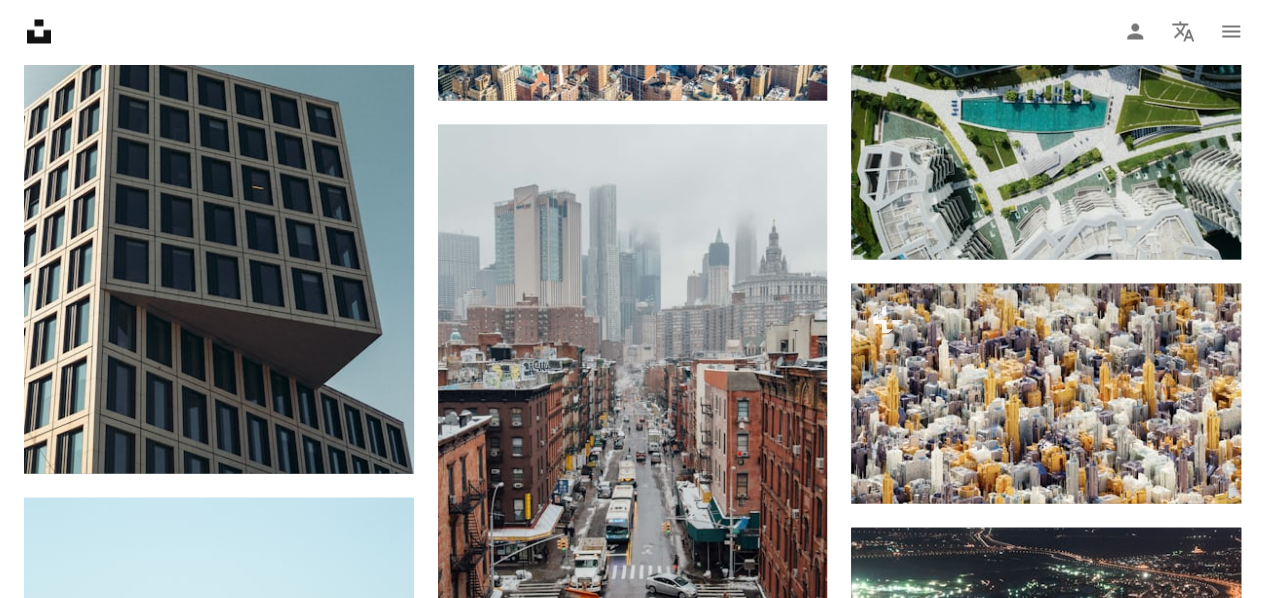 scroll, scrollTop: 20871, scrollLeft: 0, axis: vertical 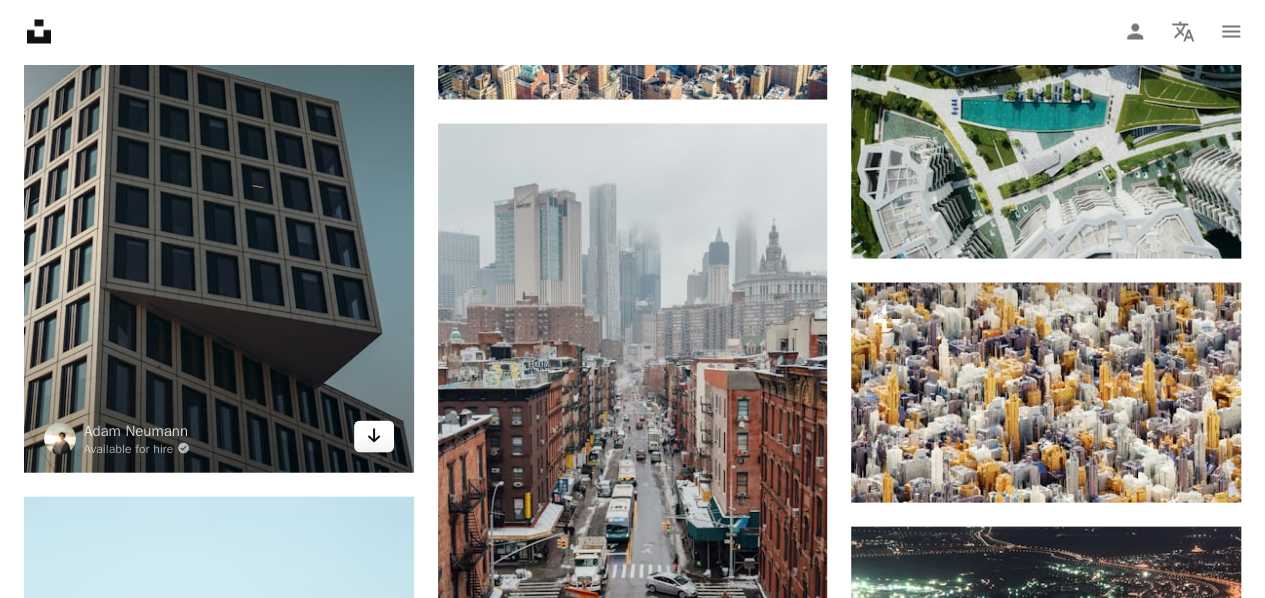 click on "Arrow pointing down" 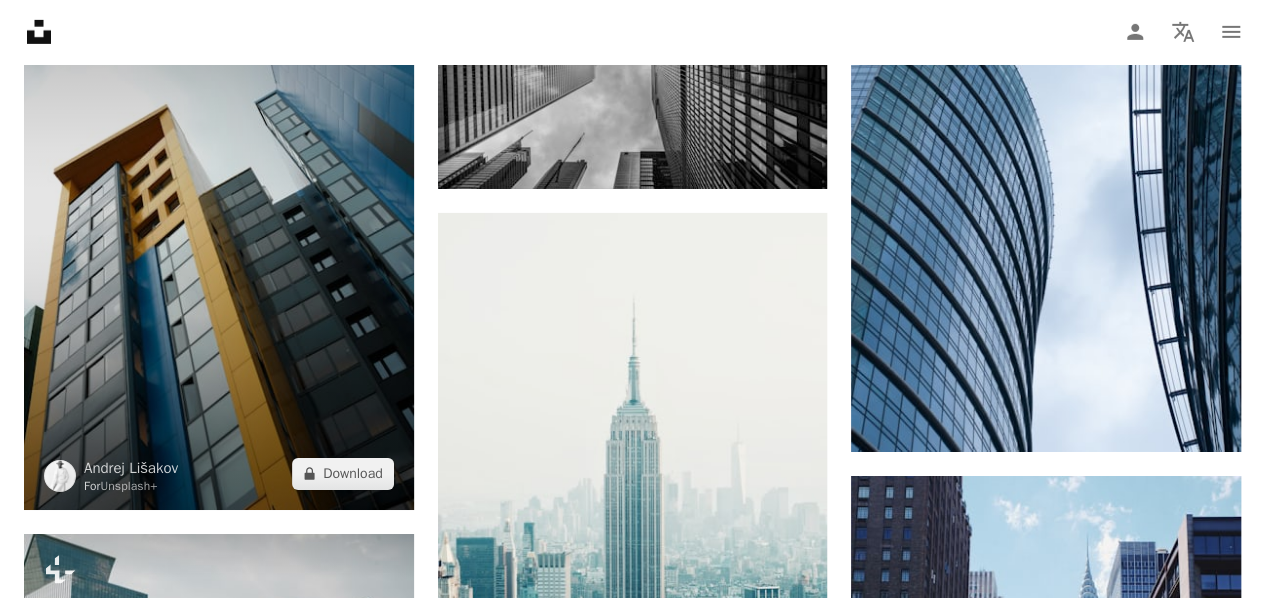 scroll, scrollTop: 22295, scrollLeft: 0, axis: vertical 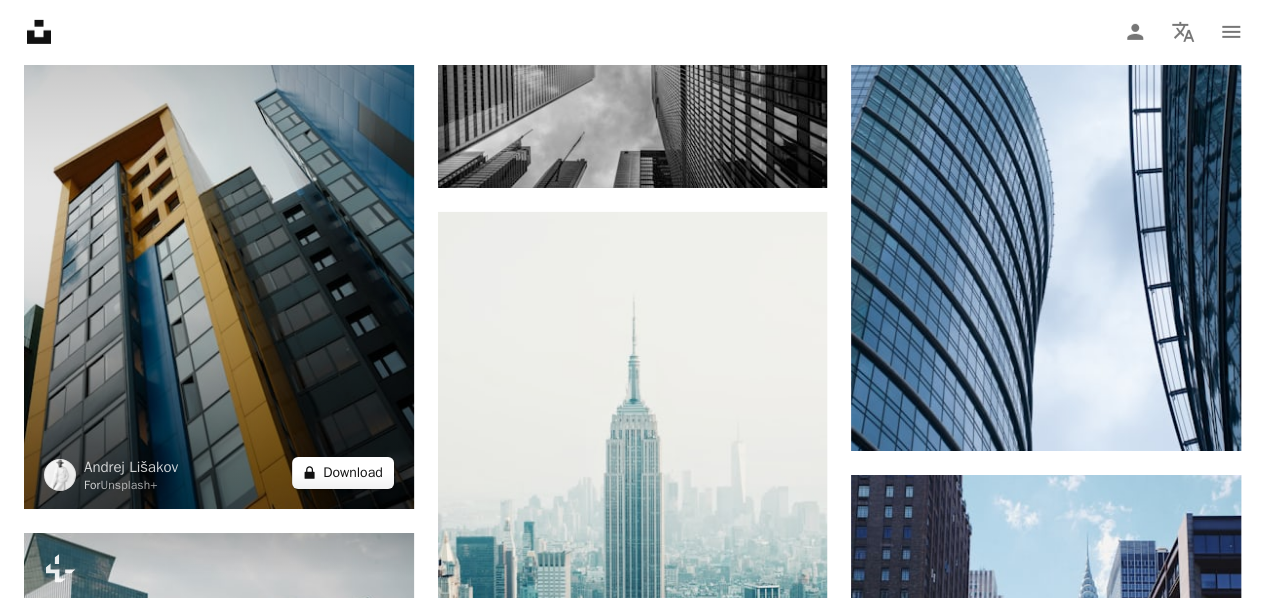 click on "A lock Download" at bounding box center (343, 473) 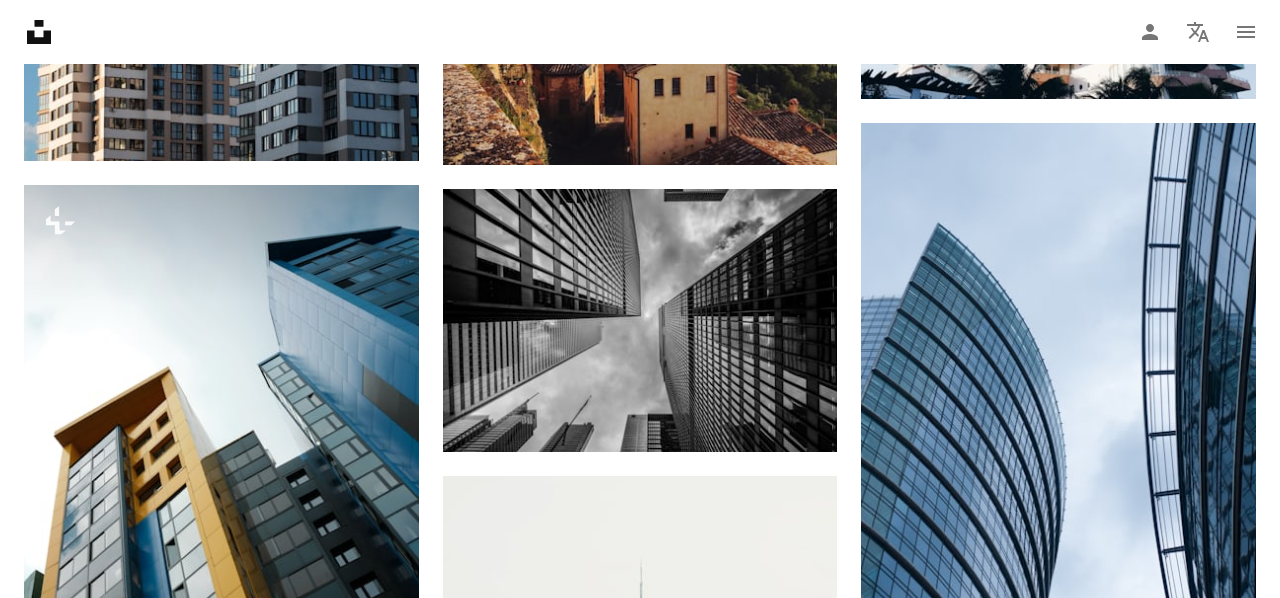 click on "An X shape" at bounding box center [20, 20] 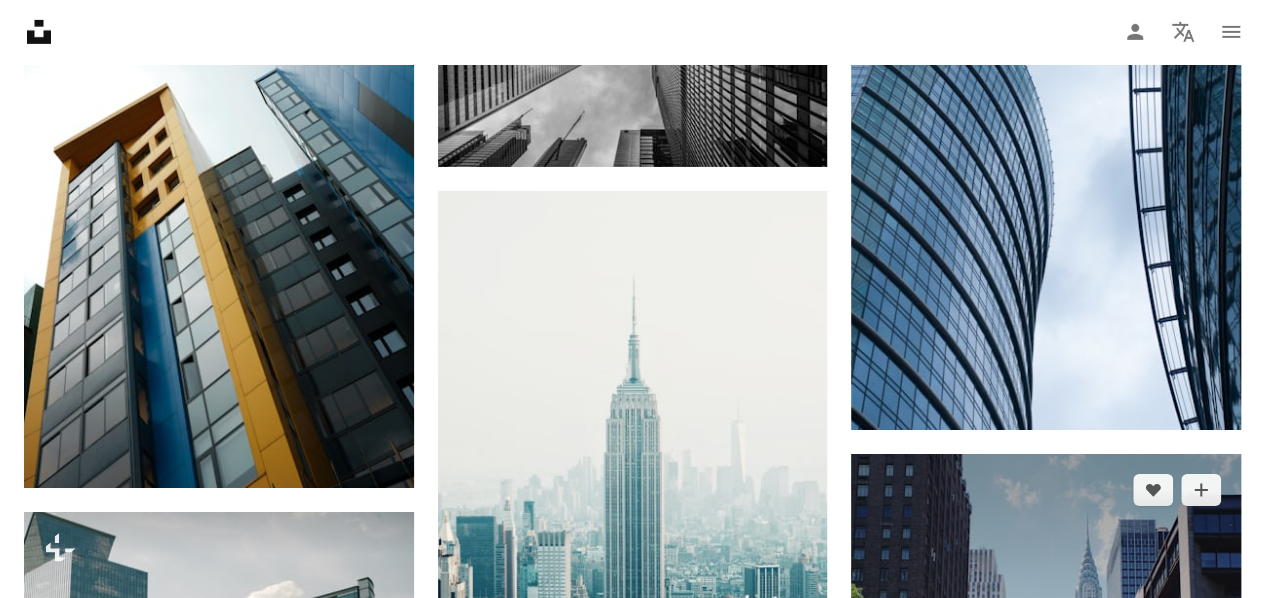 scroll, scrollTop: 22315, scrollLeft: 0, axis: vertical 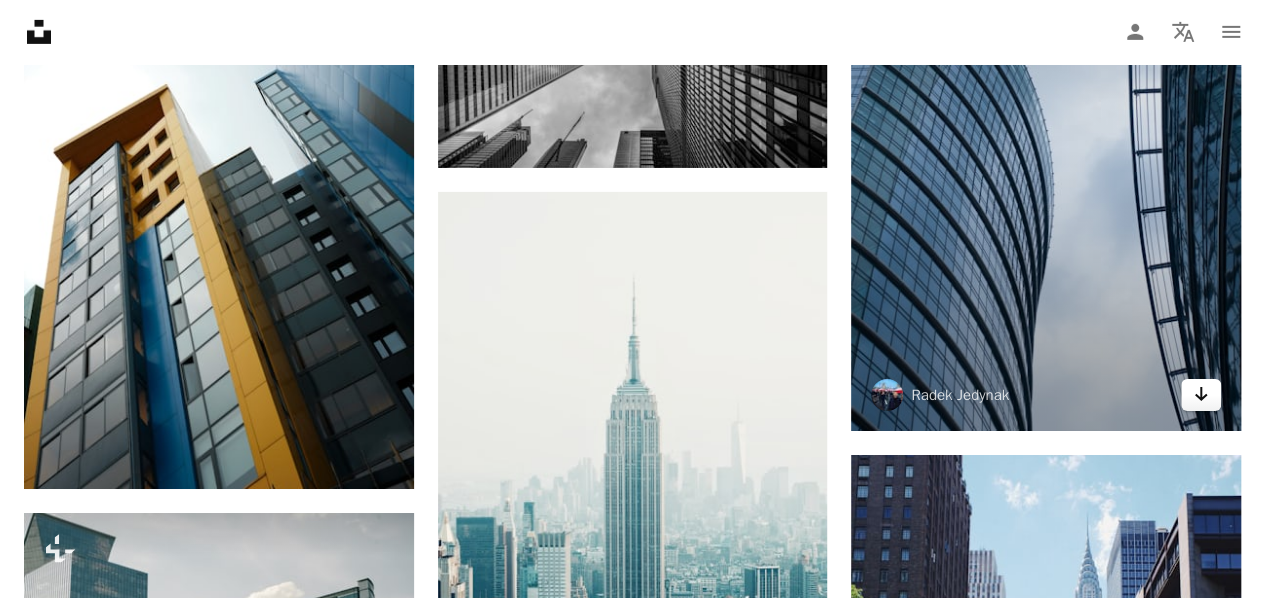 click on "Arrow pointing down" at bounding box center [1201, 395] 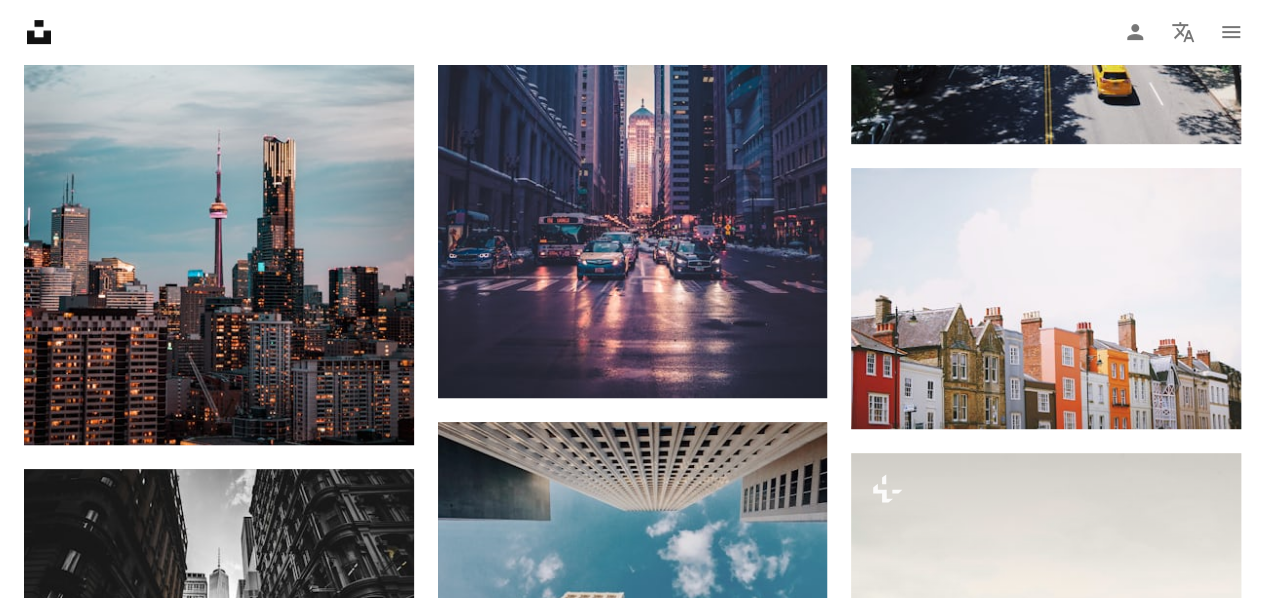 scroll, scrollTop: 23221, scrollLeft: 0, axis: vertical 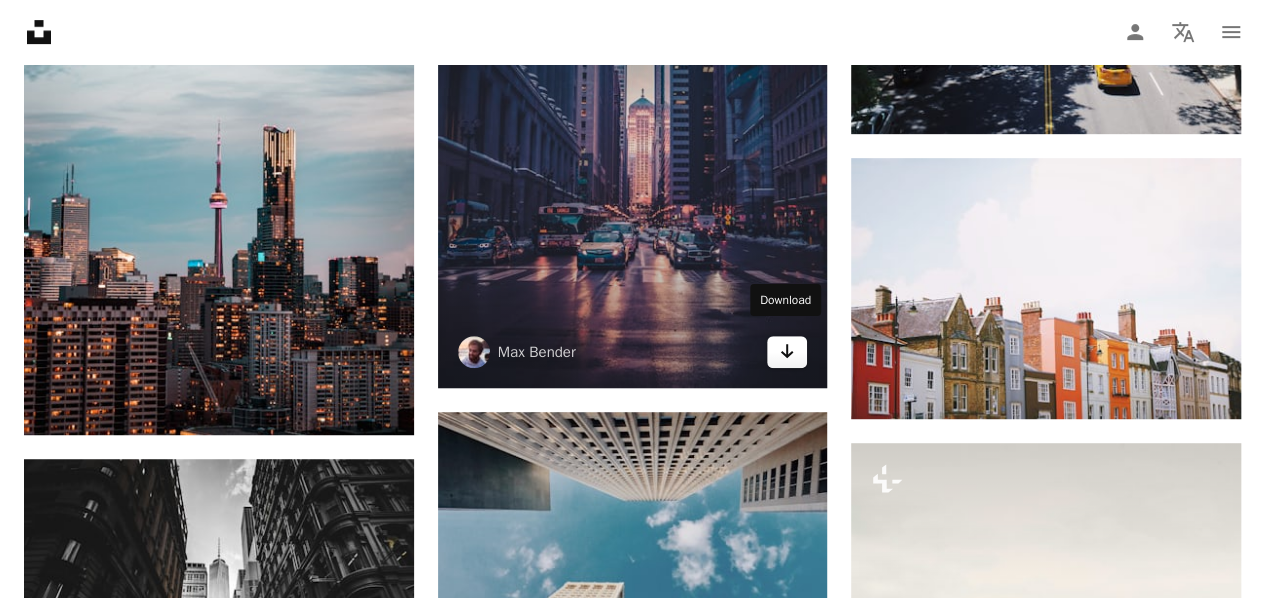 click on "Arrow pointing down" 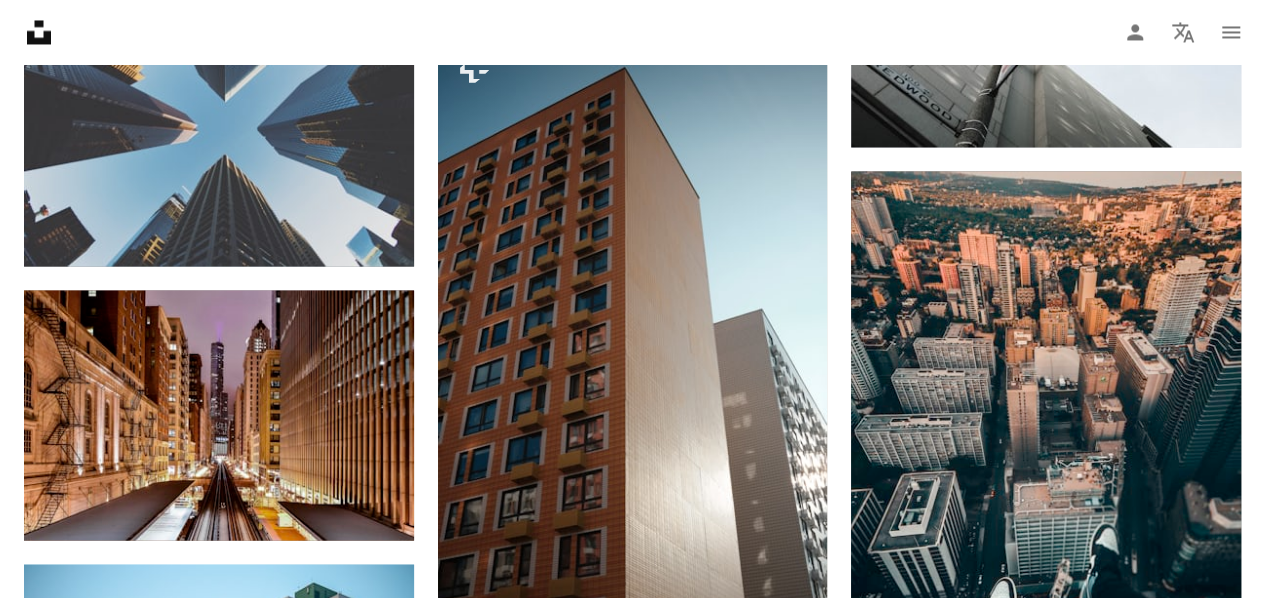 scroll, scrollTop: 24596, scrollLeft: 0, axis: vertical 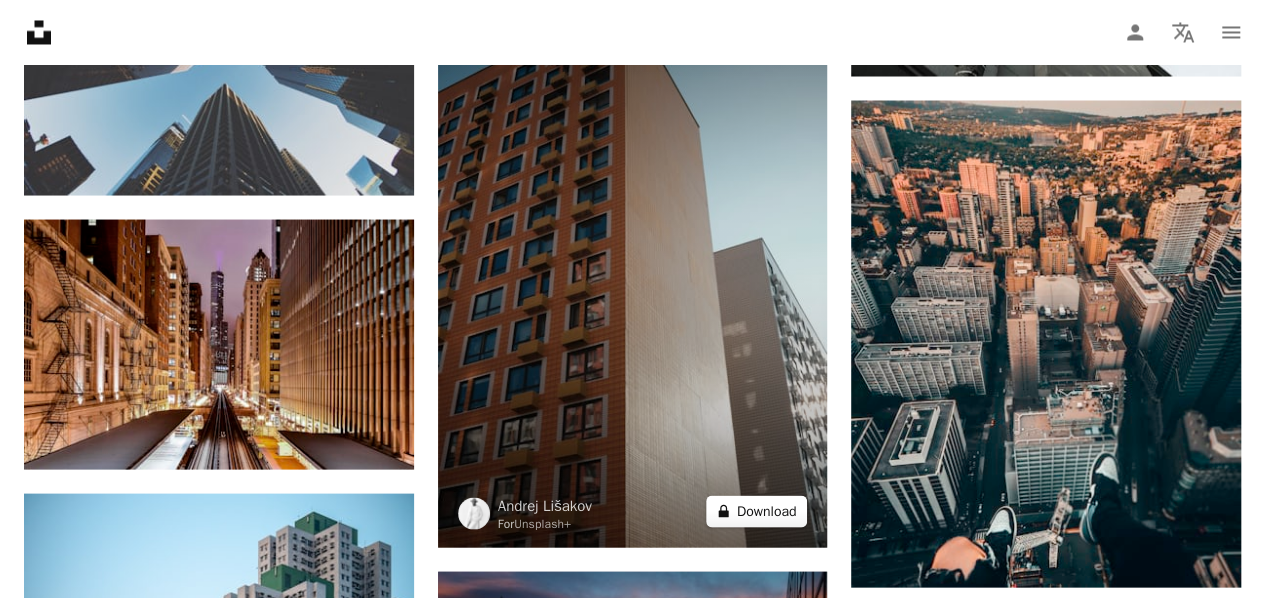 click on "A lock Download" at bounding box center [757, 511] 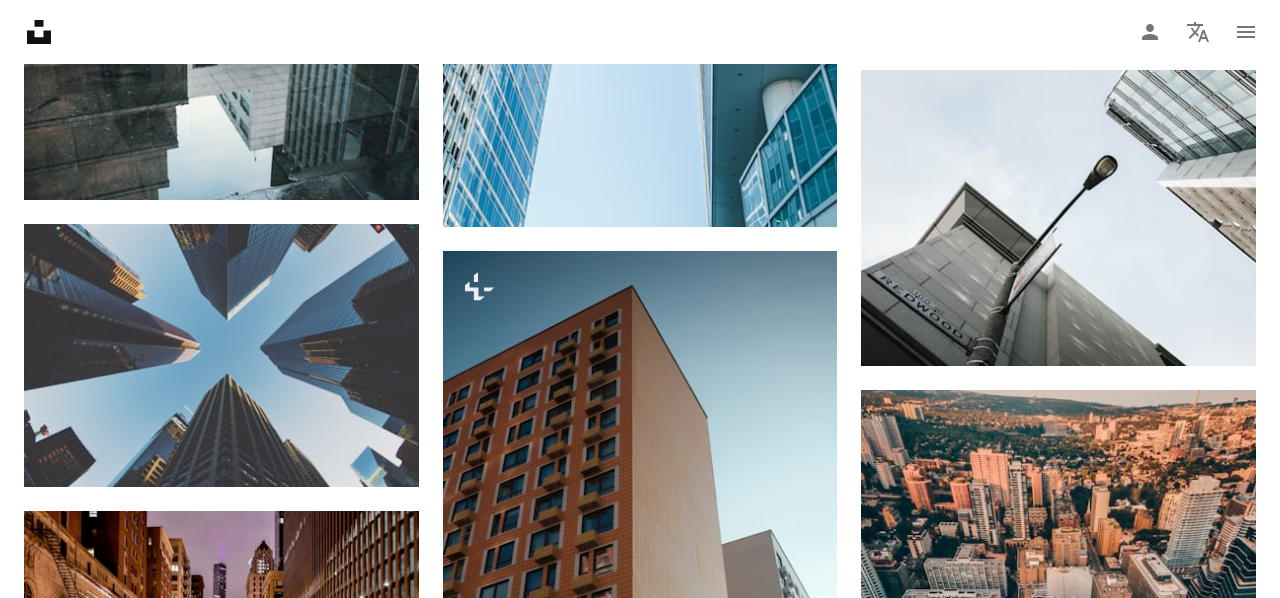 click on "An X shape" at bounding box center [20, 20] 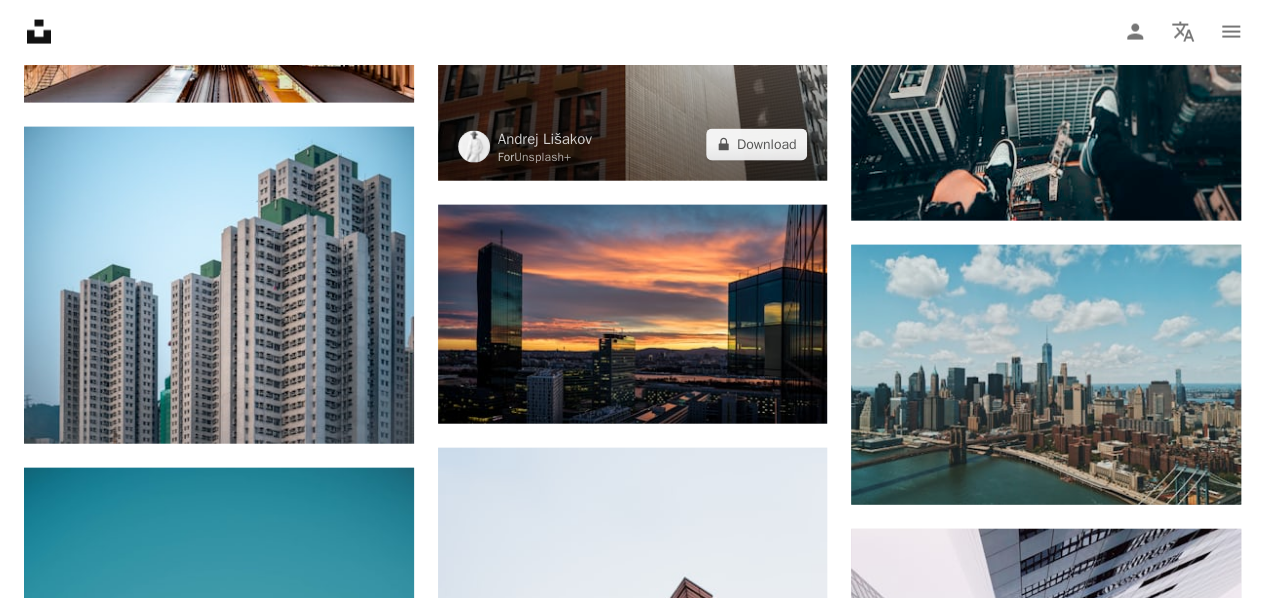 scroll, scrollTop: 24958, scrollLeft: 0, axis: vertical 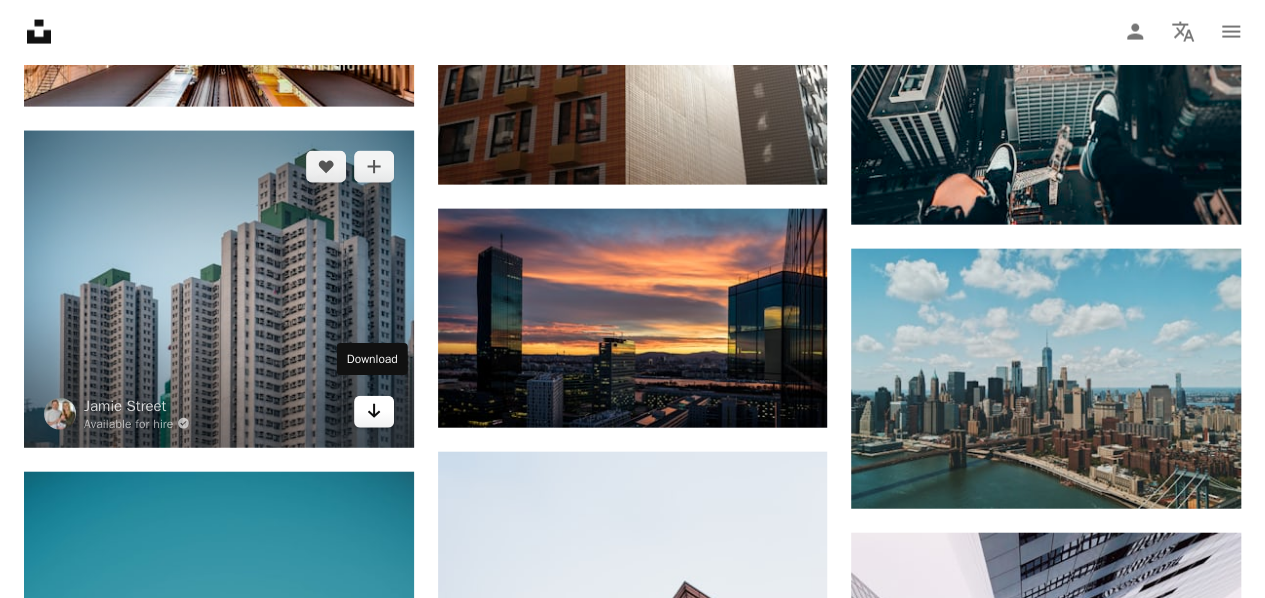 click on "Arrow pointing down" 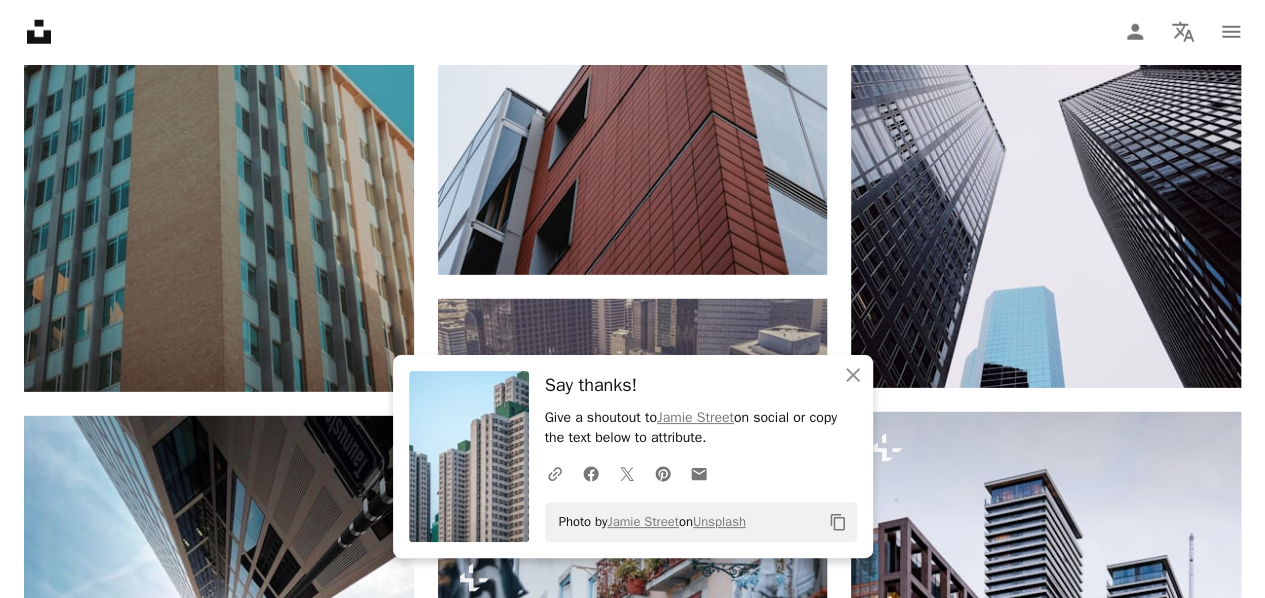 scroll, scrollTop: 25600, scrollLeft: 0, axis: vertical 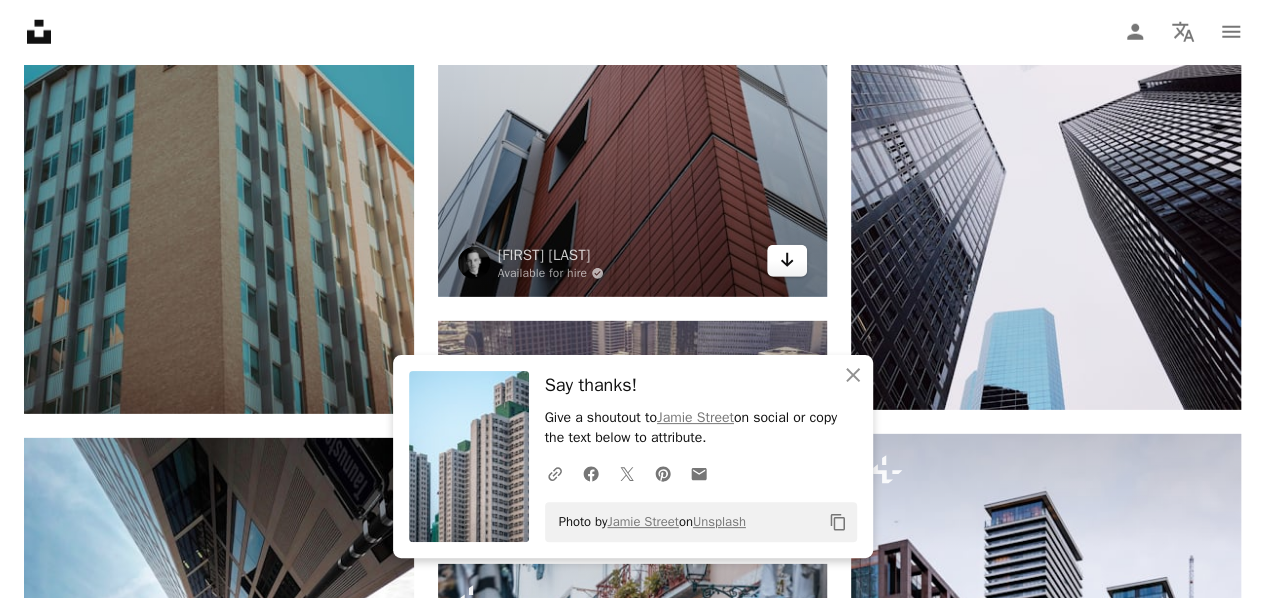 click 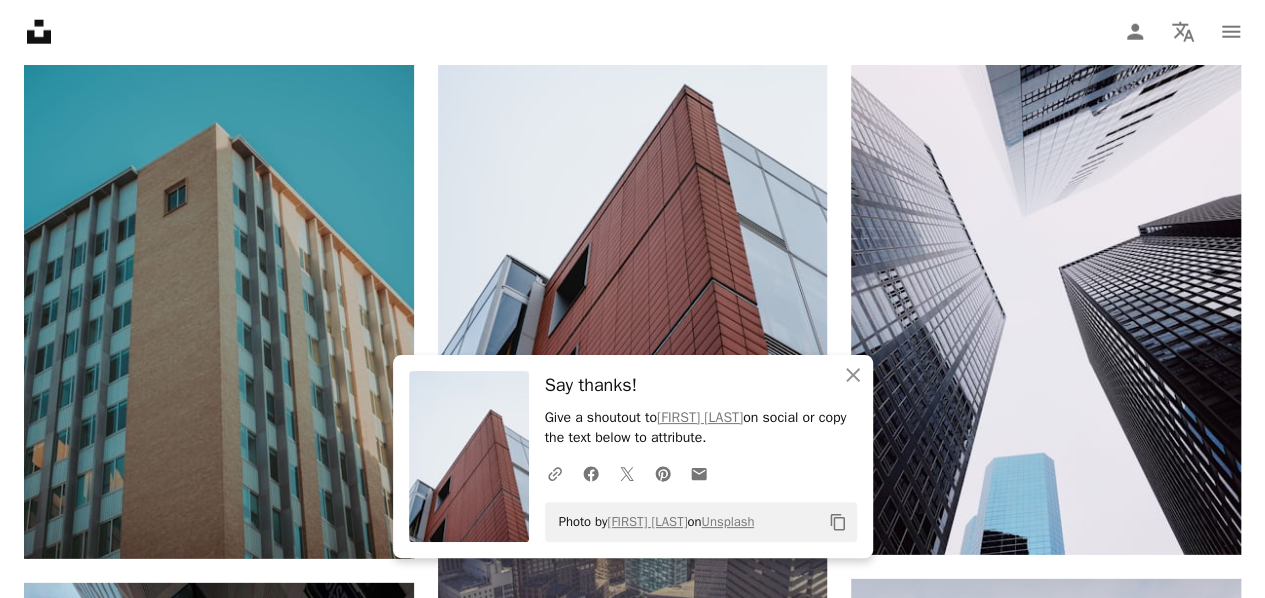 scroll, scrollTop: 25454, scrollLeft: 0, axis: vertical 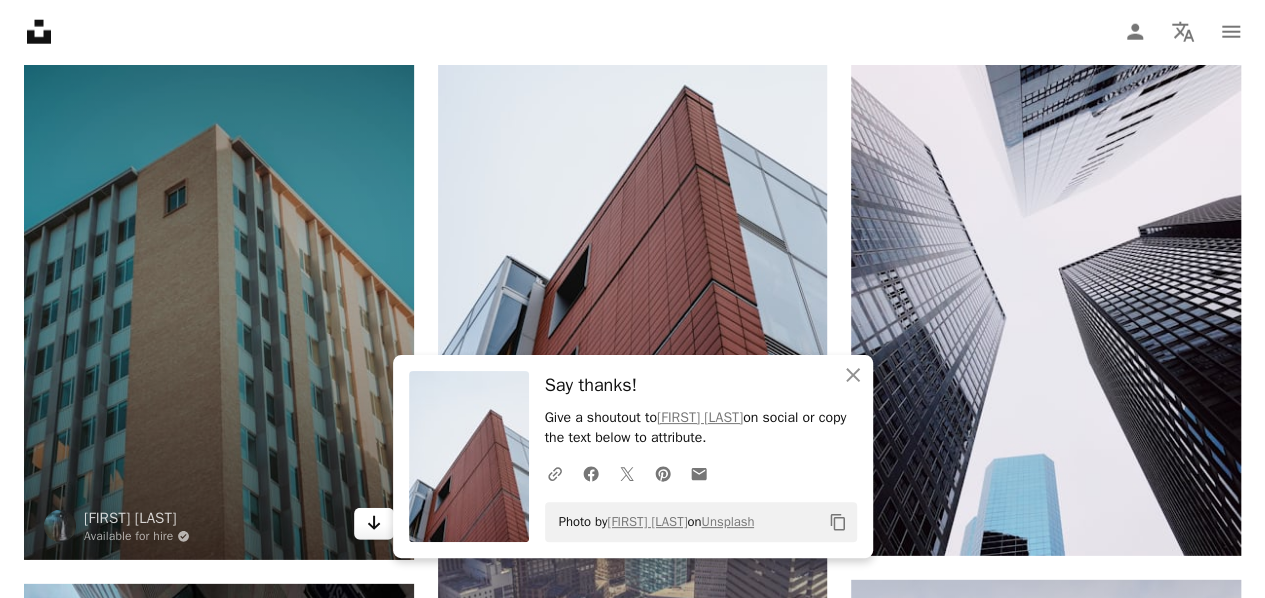 click on "Arrow pointing down" 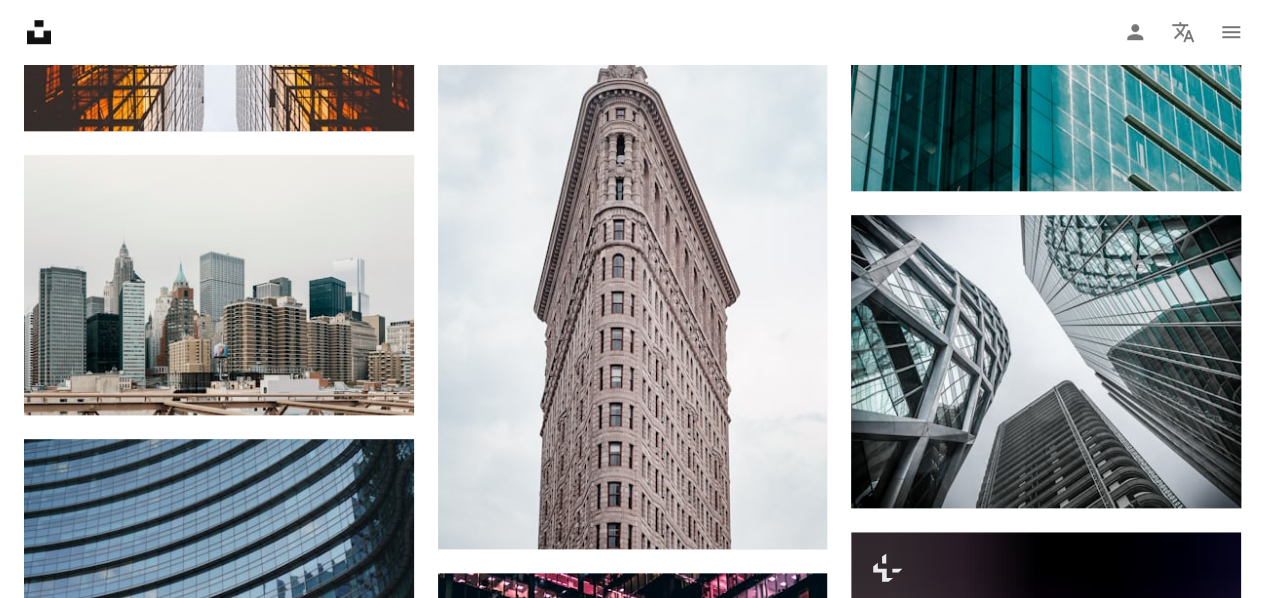 scroll, scrollTop: 27318, scrollLeft: 0, axis: vertical 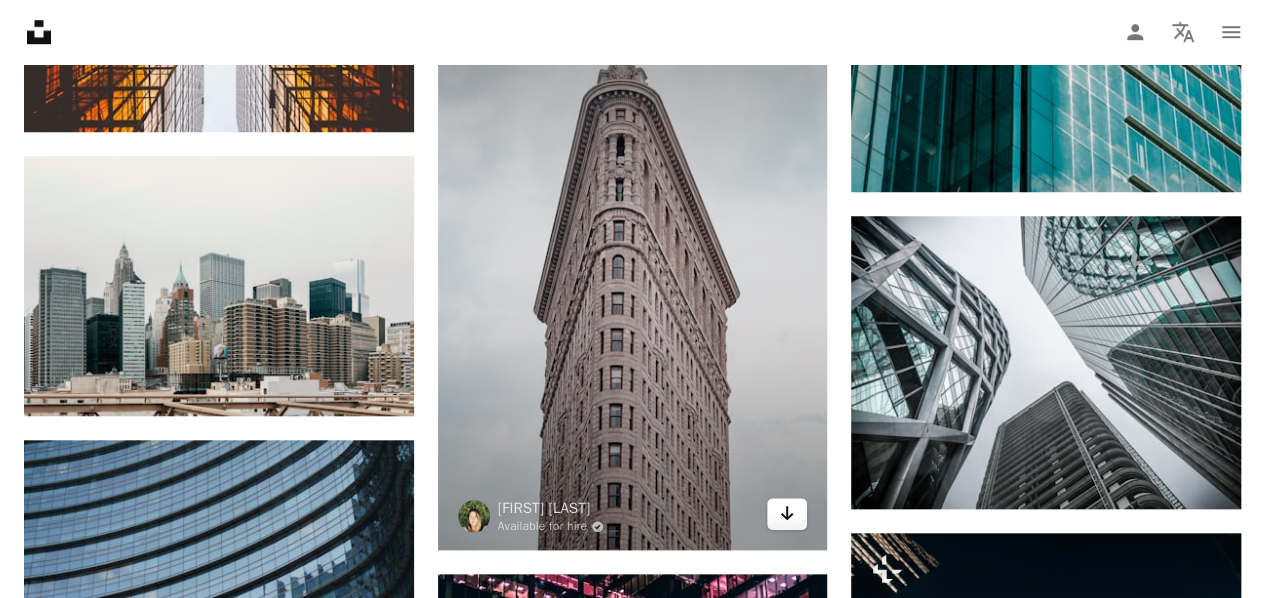 click on "Arrow pointing down" 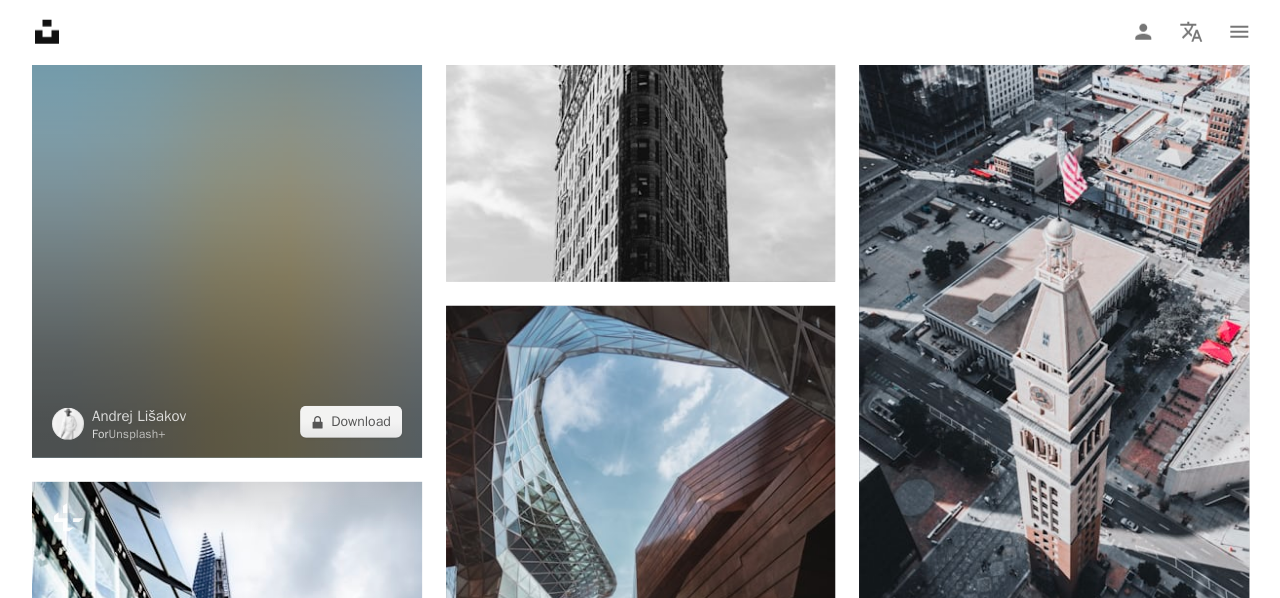 scroll, scrollTop: 29374, scrollLeft: 0, axis: vertical 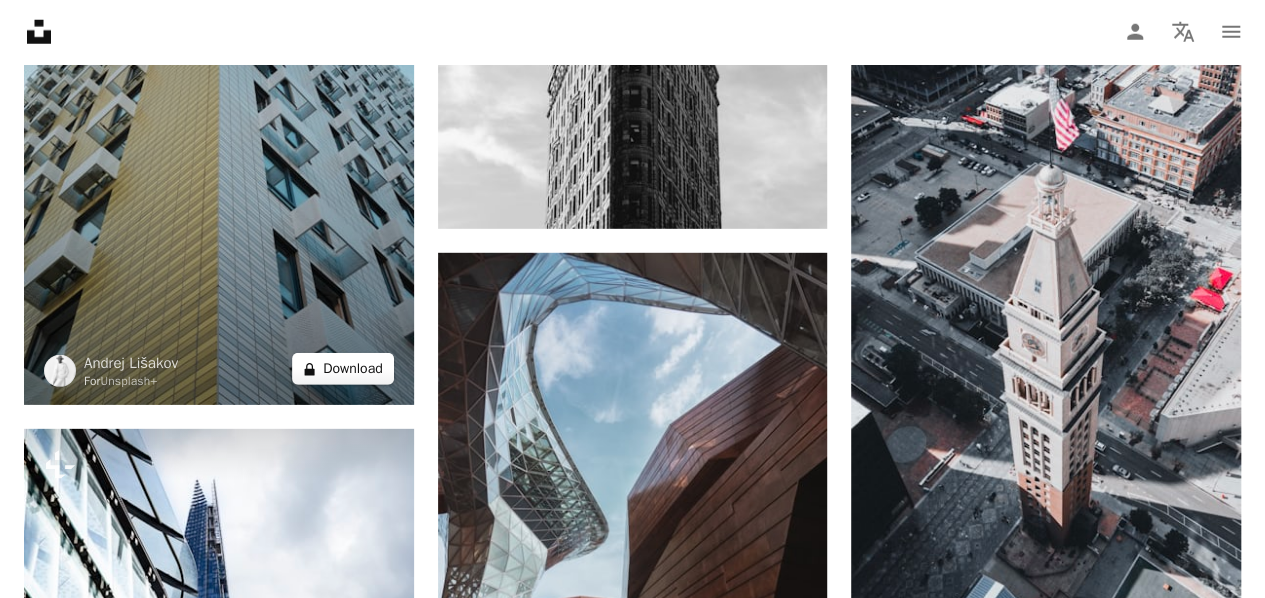 click on "A lock Download" at bounding box center [343, 369] 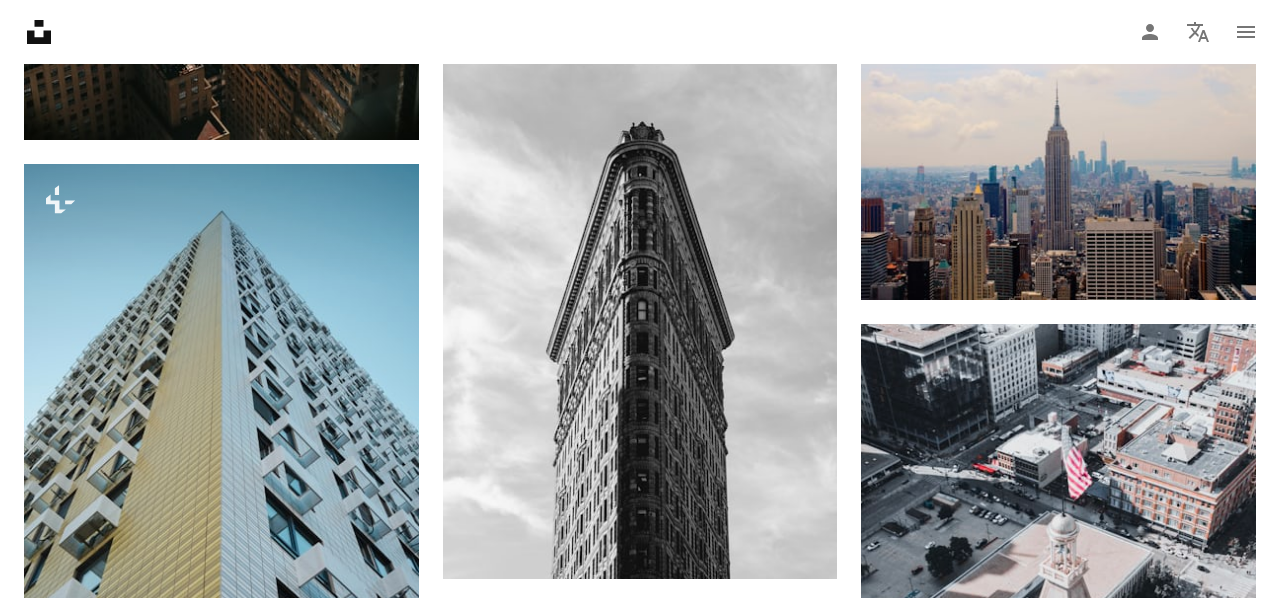 click on "An X shape" at bounding box center [20, 20] 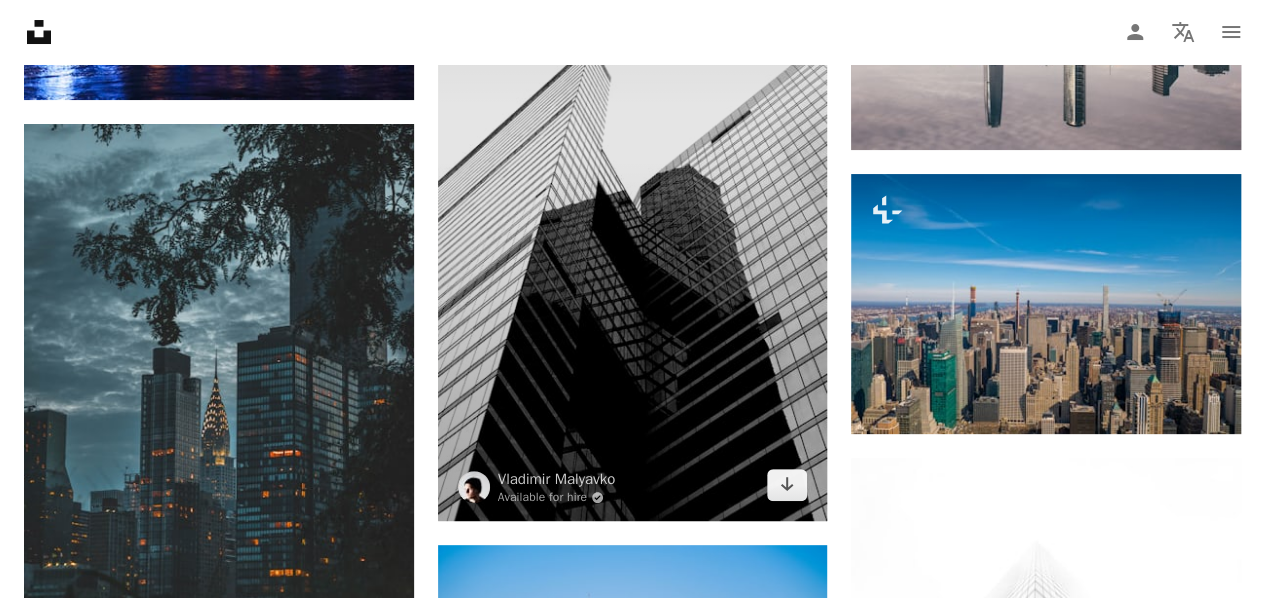 scroll, scrollTop: 30475, scrollLeft: 0, axis: vertical 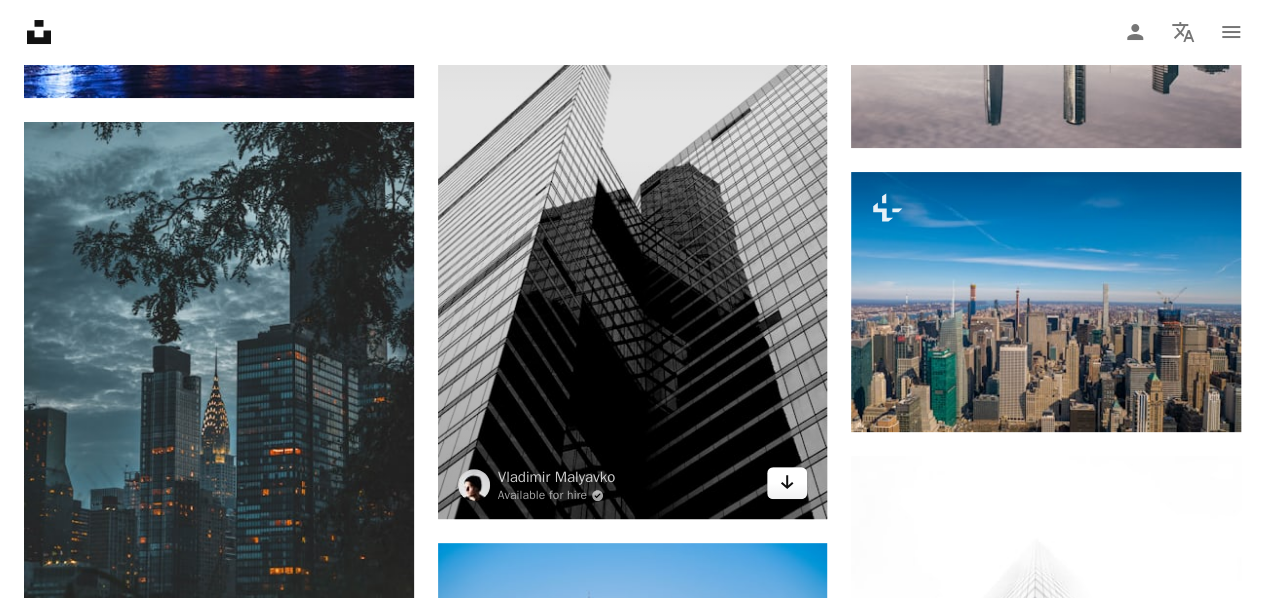 click on "Arrow pointing down" at bounding box center (787, 483) 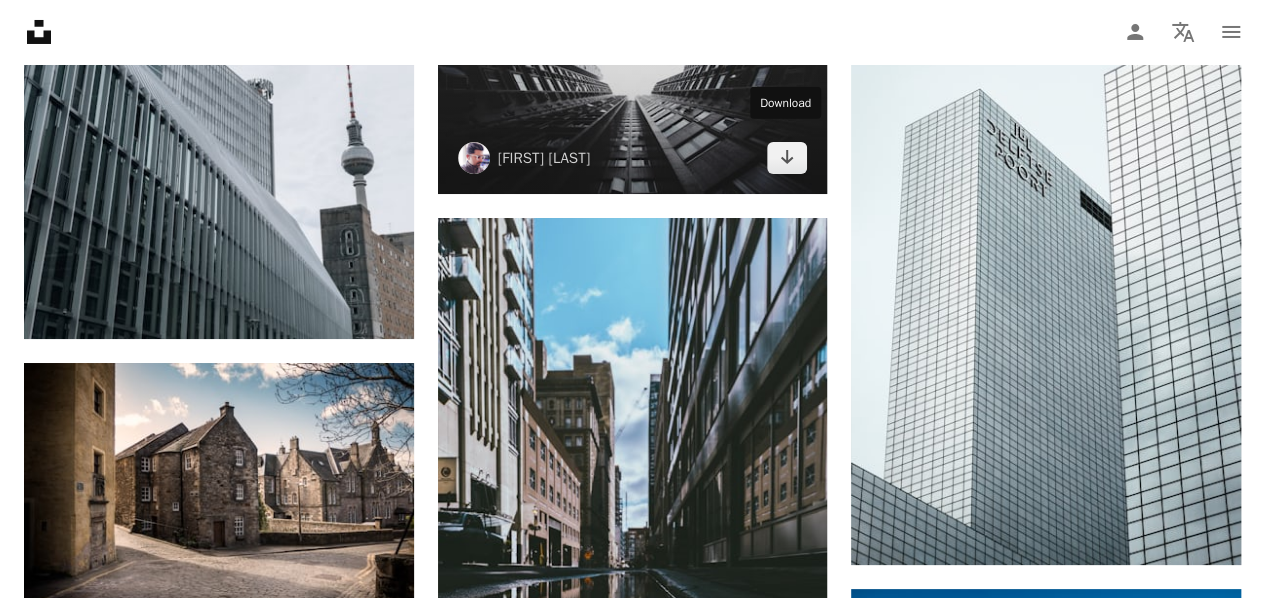 scroll, scrollTop: 34046, scrollLeft: 0, axis: vertical 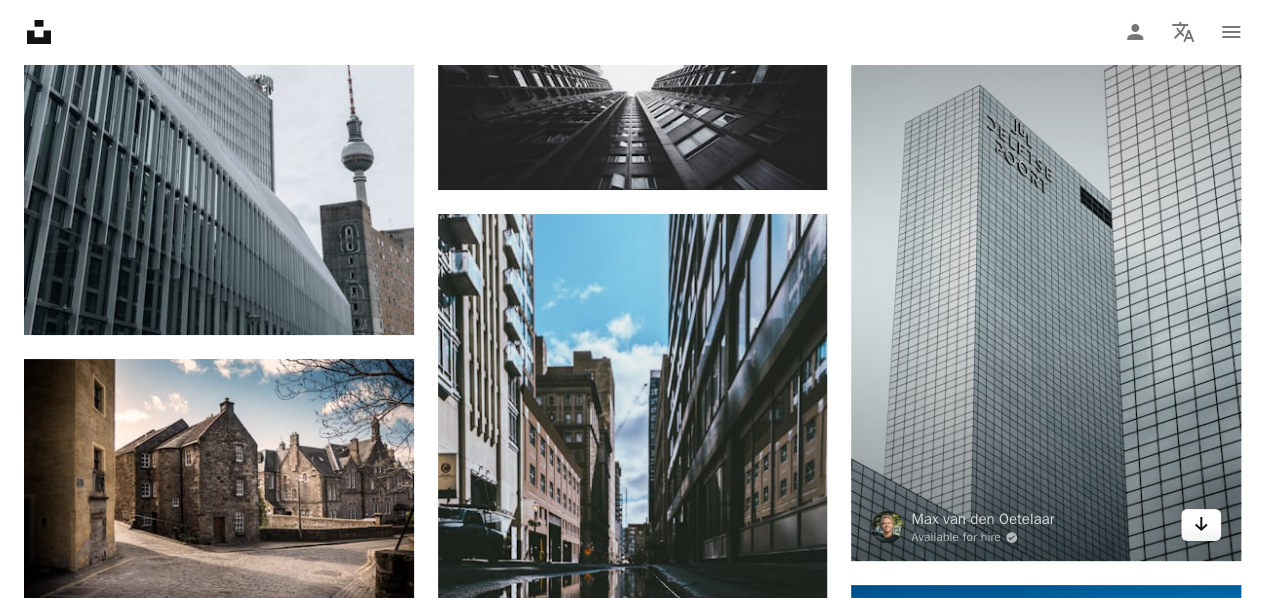 click 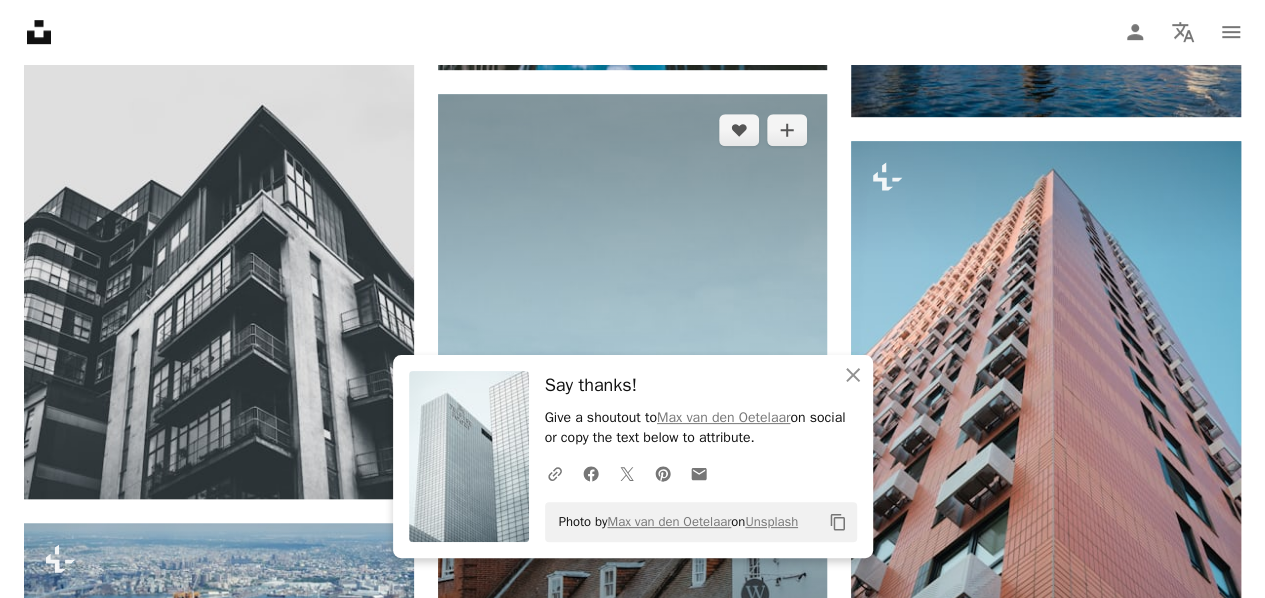 scroll, scrollTop: 34768, scrollLeft: 0, axis: vertical 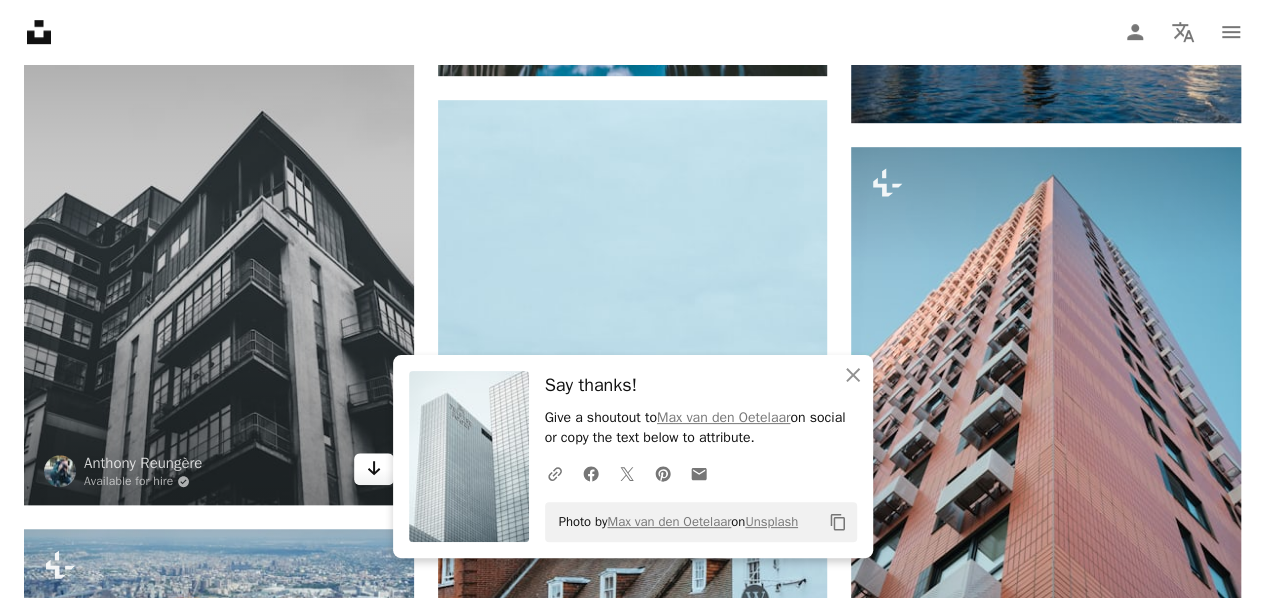 click on "Arrow pointing down" at bounding box center [374, 469] 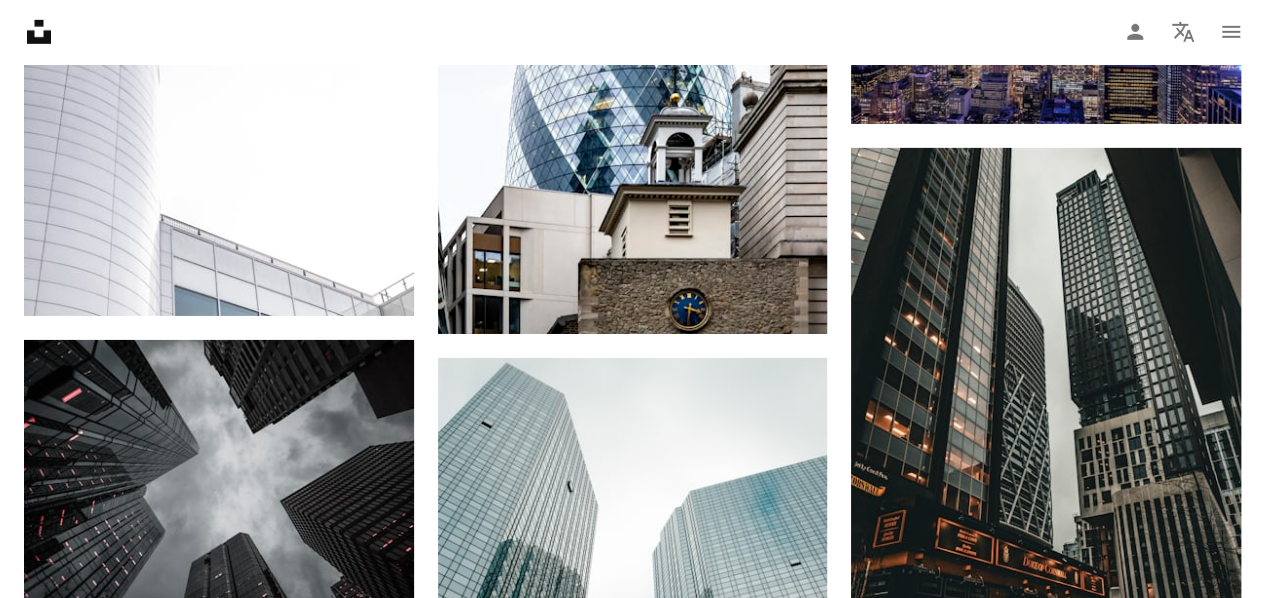 scroll, scrollTop: 0, scrollLeft: 0, axis: both 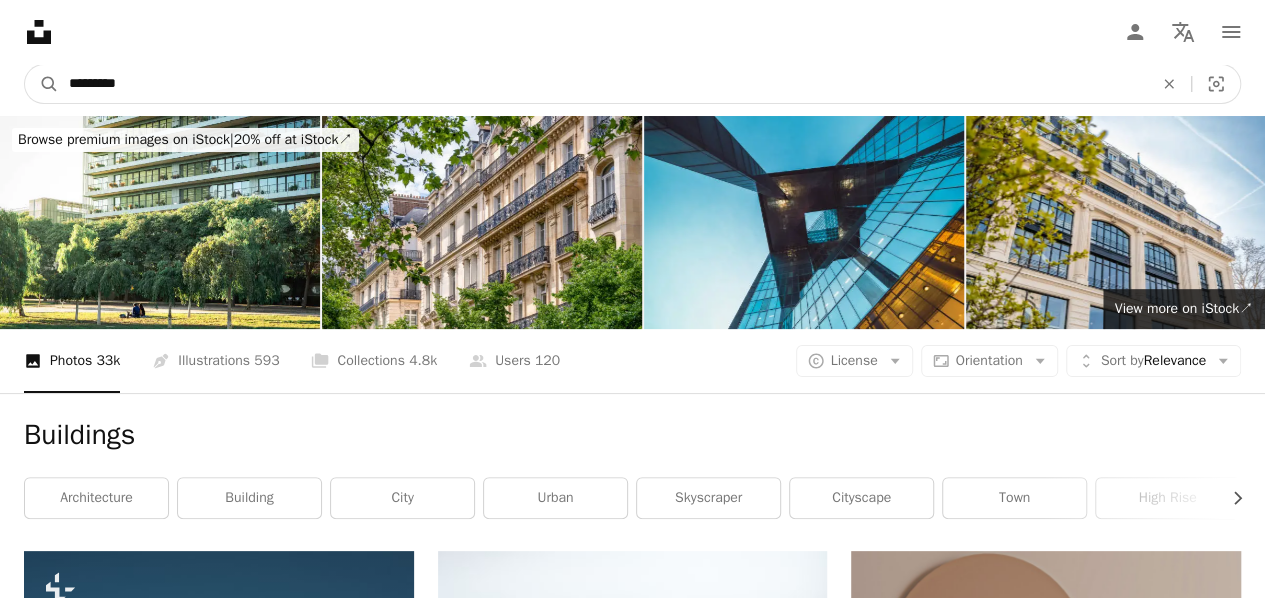 click on "*********" at bounding box center (603, 84) 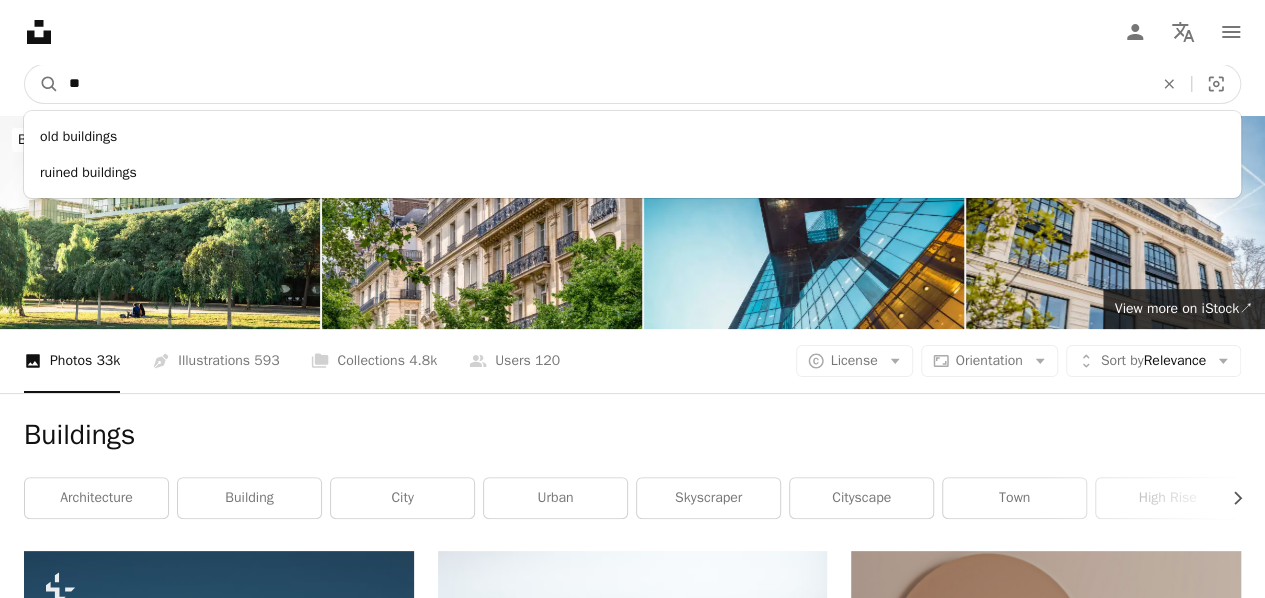 type on "*" 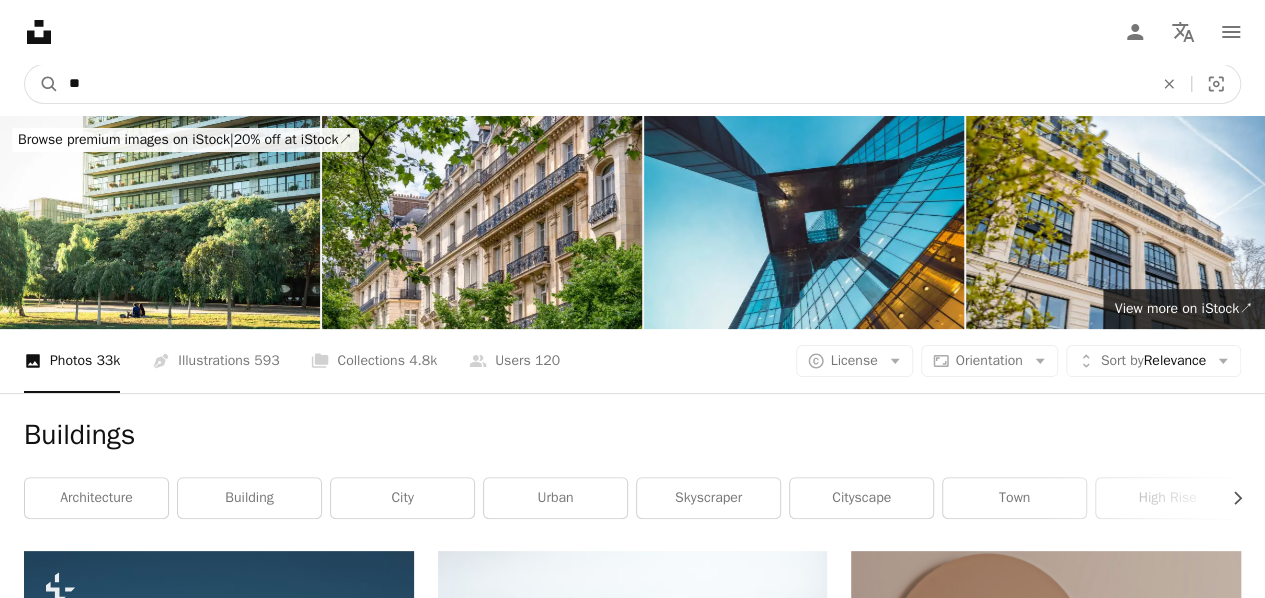 type on "*" 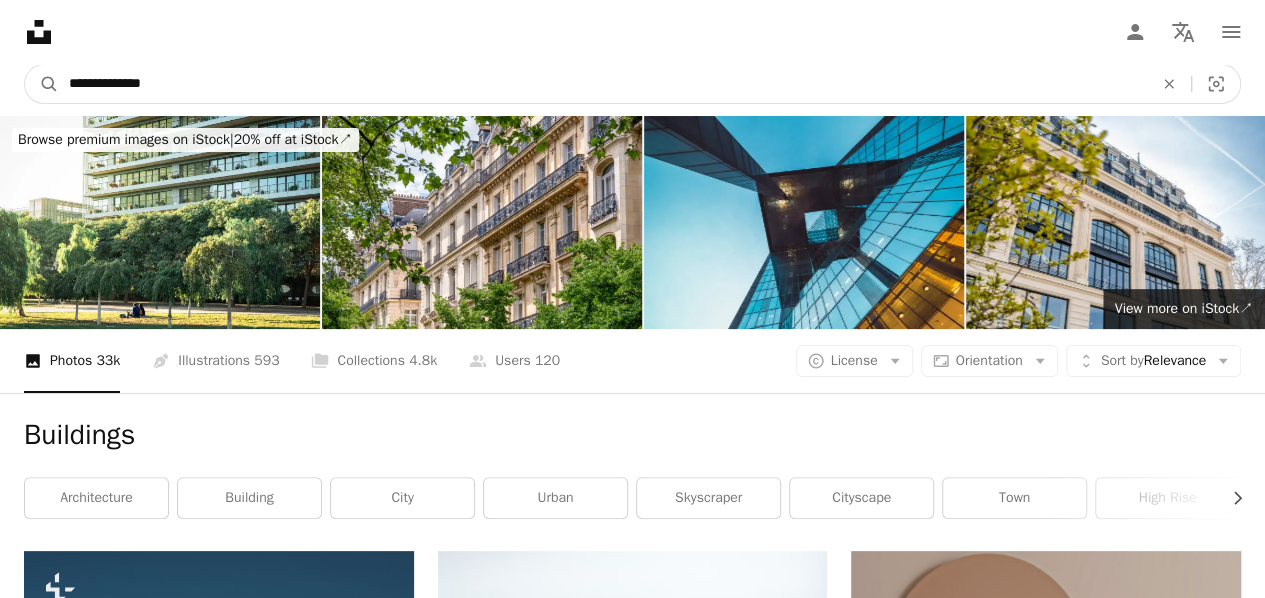 type on "**********" 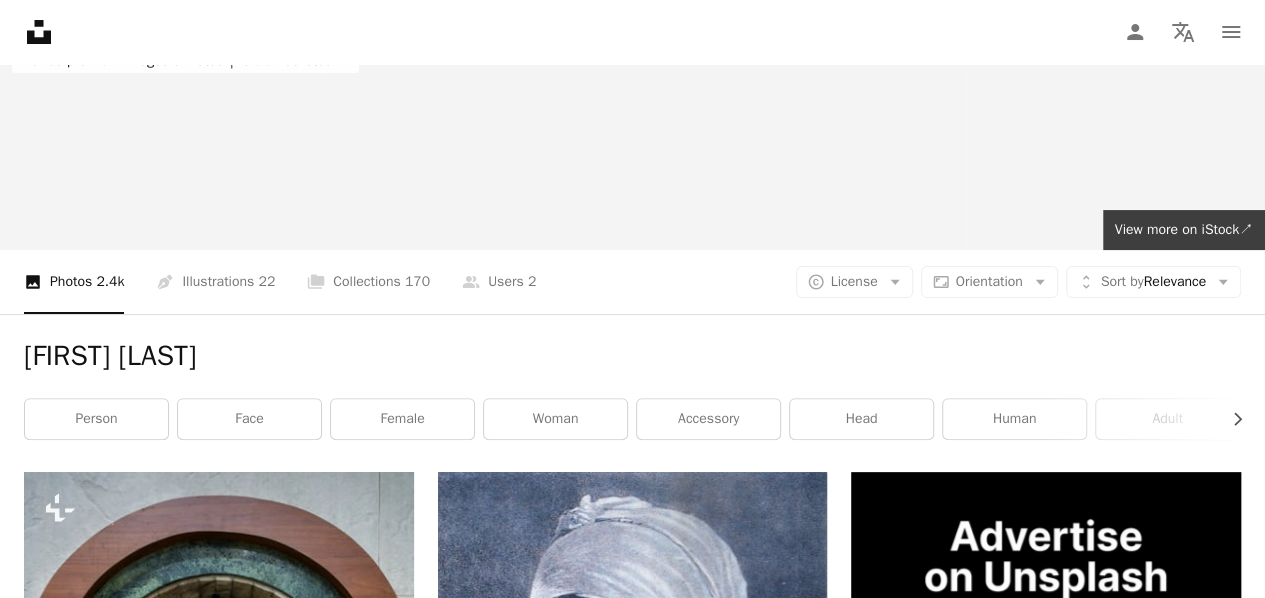 scroll, scrollTop: 0, scrollLeft: 0, axis: both 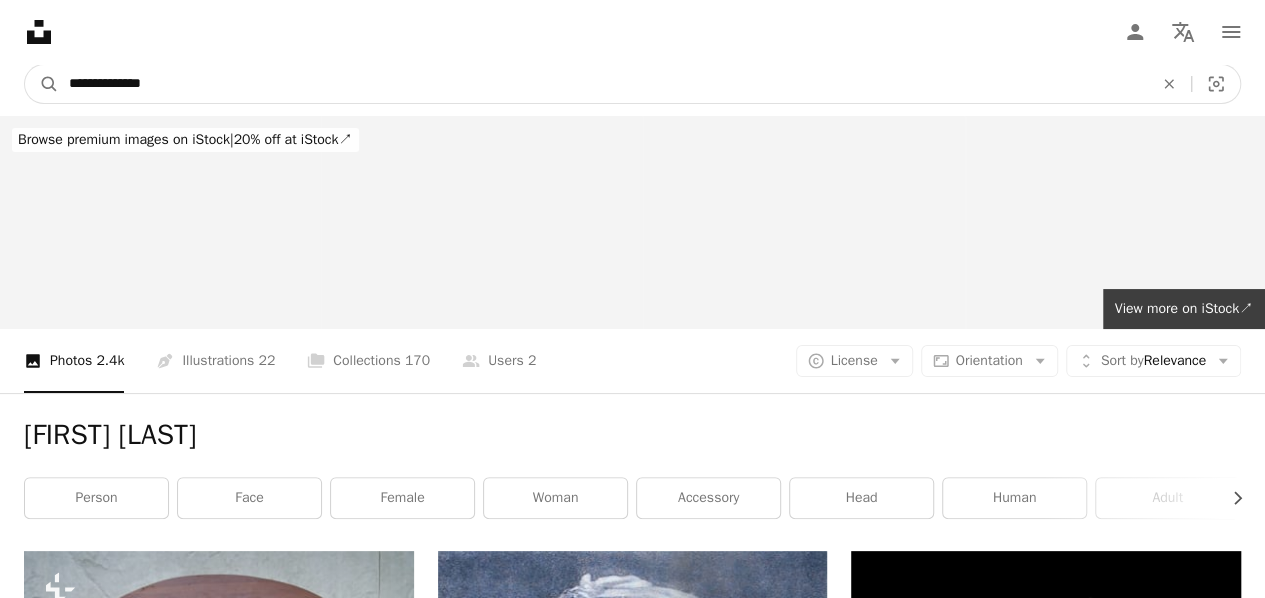 click on "**********" at bounding box center [603, 84] 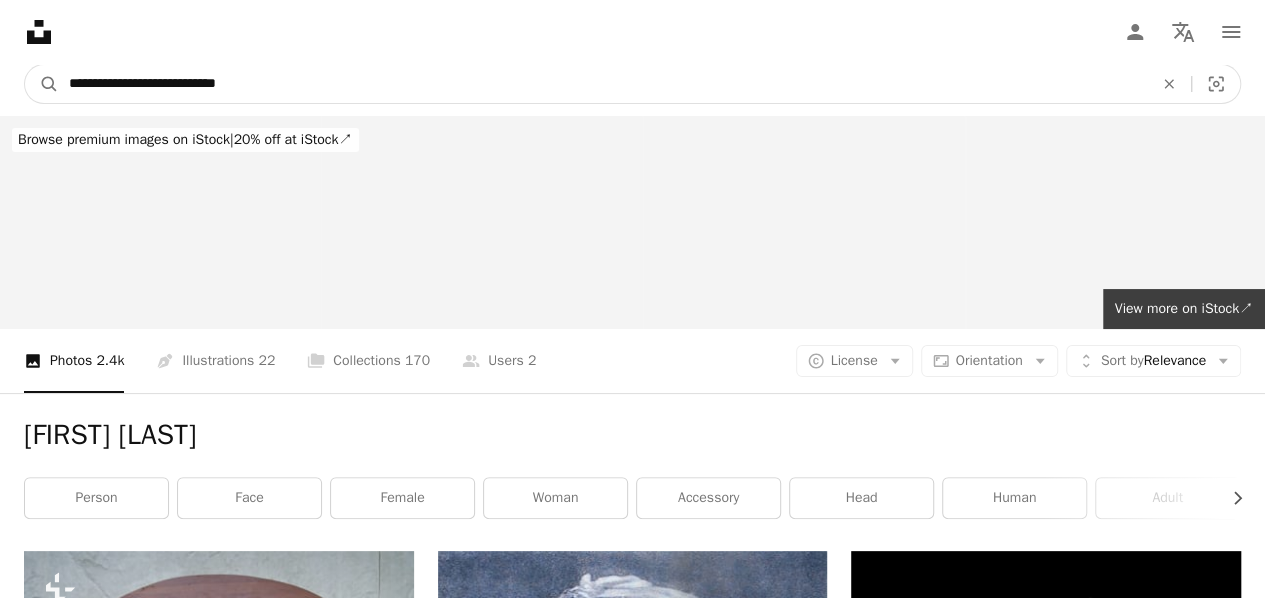 type on "**********" 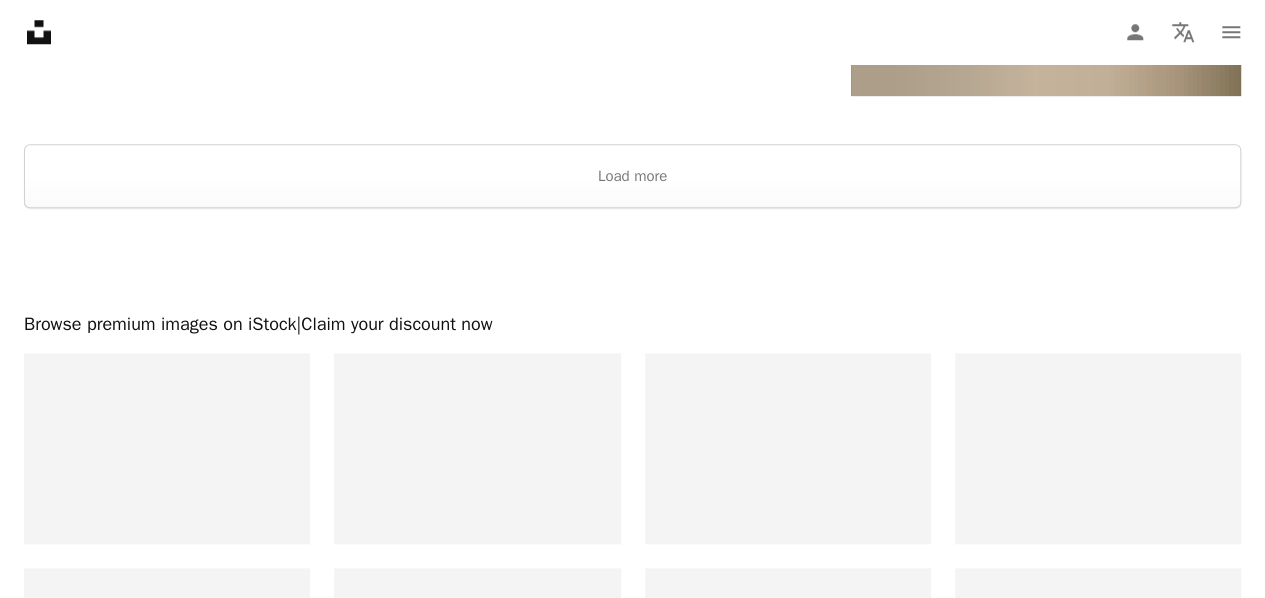 scroll, scrollTop: 4626, scrollLeft: 0, axis: vertical 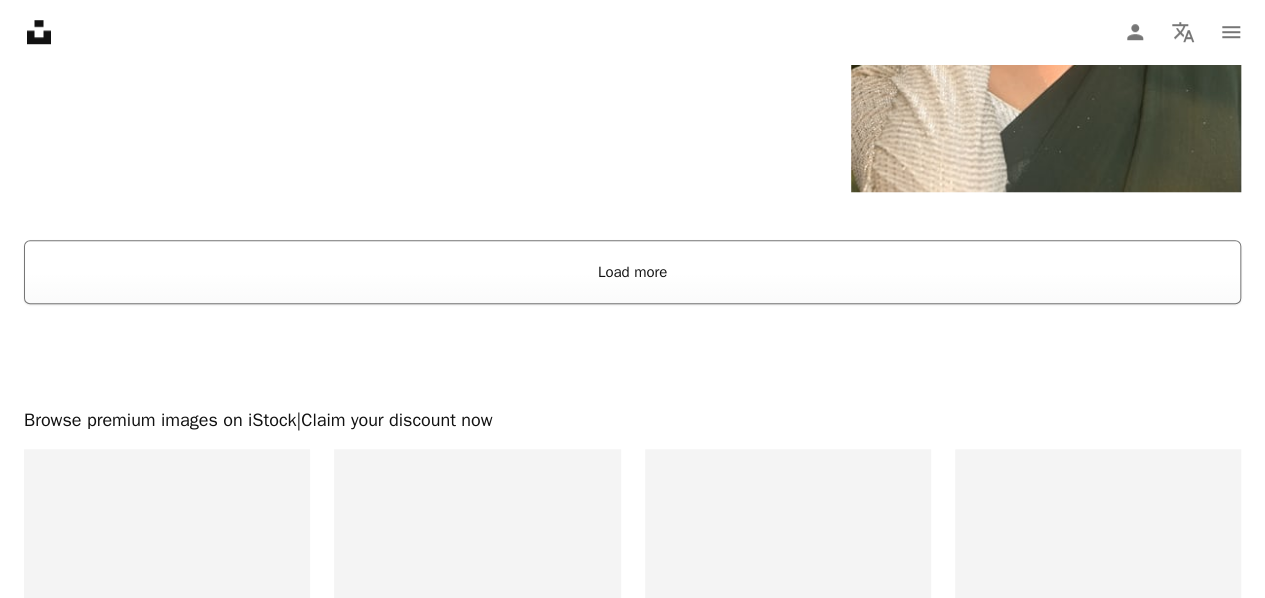 click on "Load more" at bounding box center [632, 272] 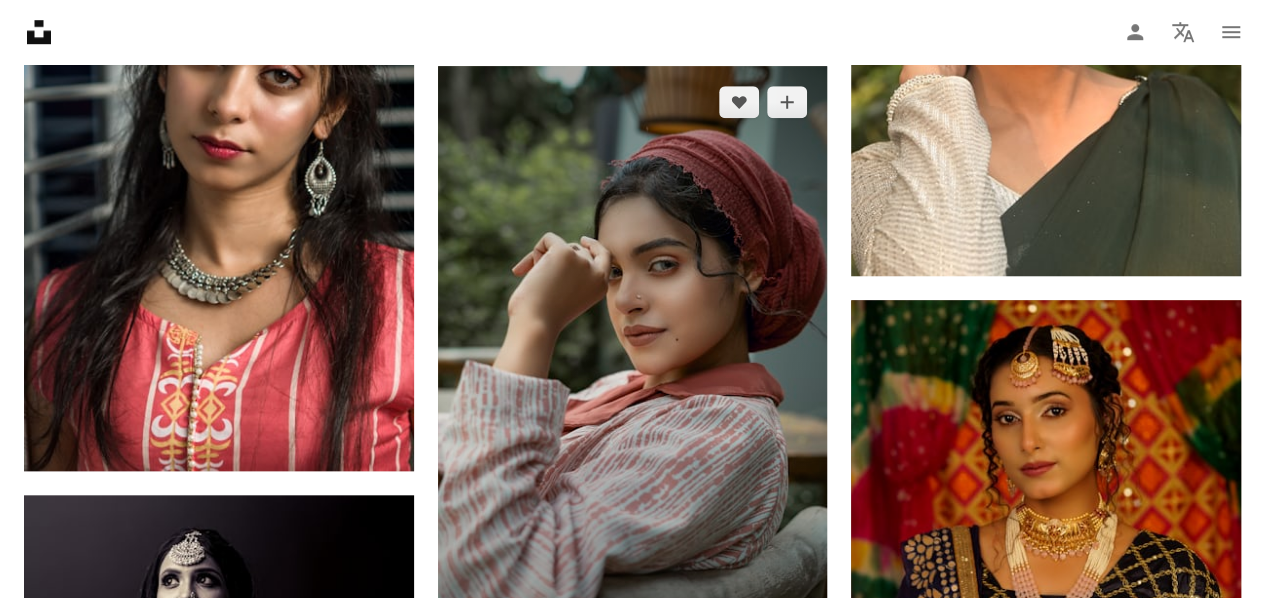 scroll, scrollTop: 4664, scrollLeft: 0, axis: vertical 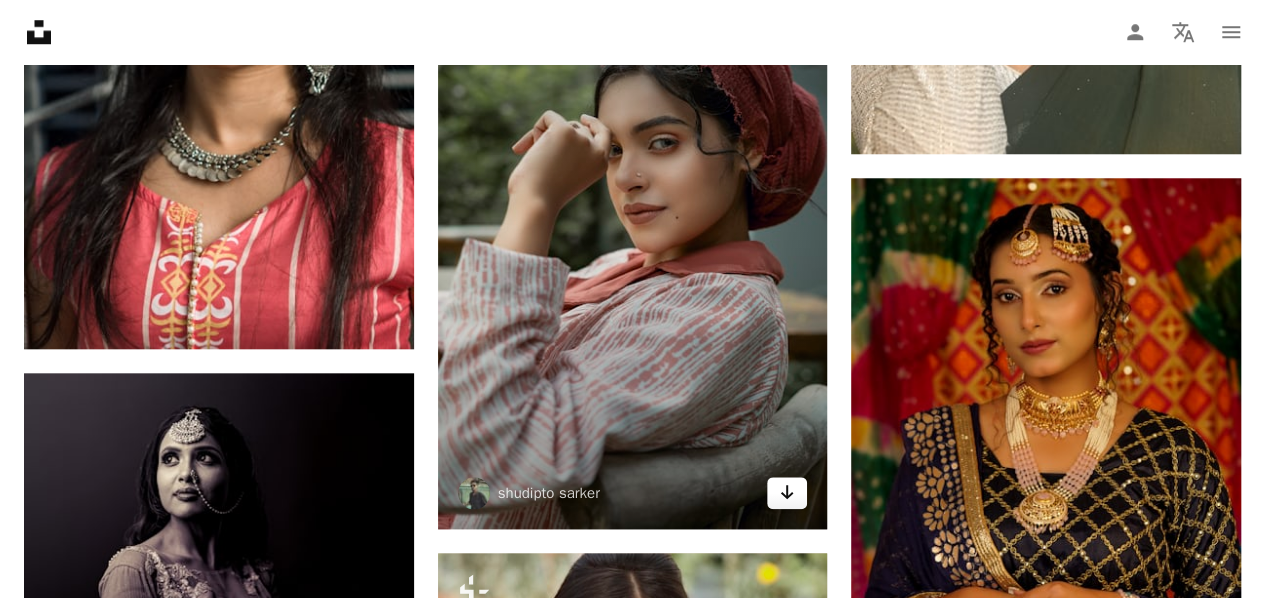 click on "Arrow pointing down" at bounding box center (787, 493) 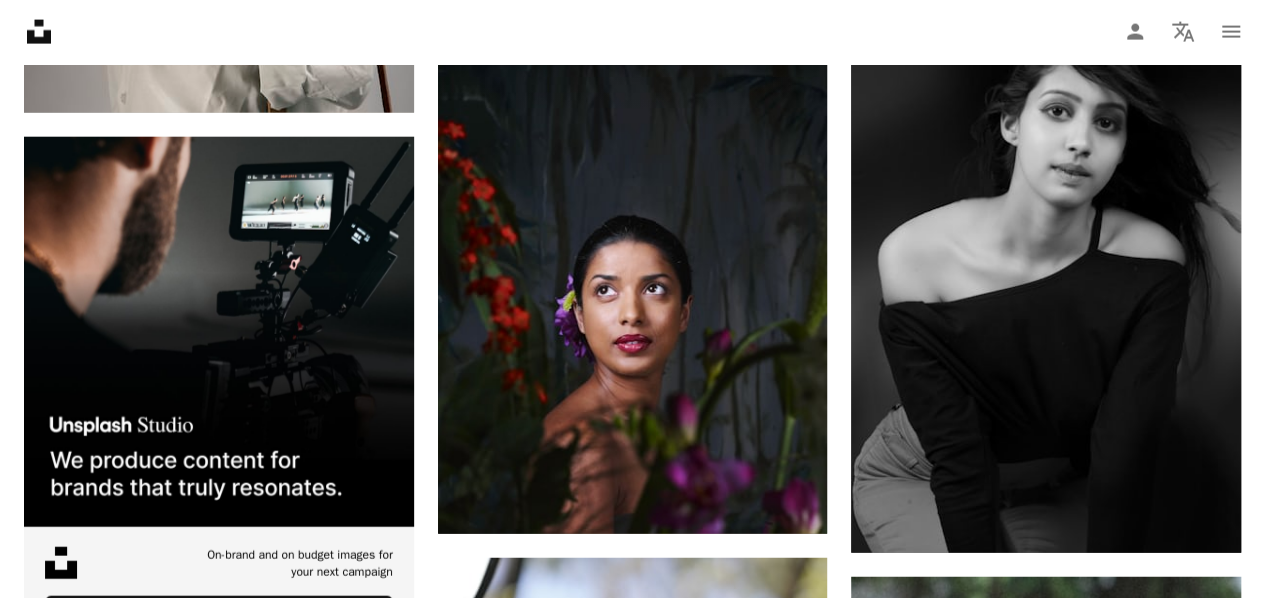 scroll, scrollTop: 6094, scrollLeft: 0, axis: vertical 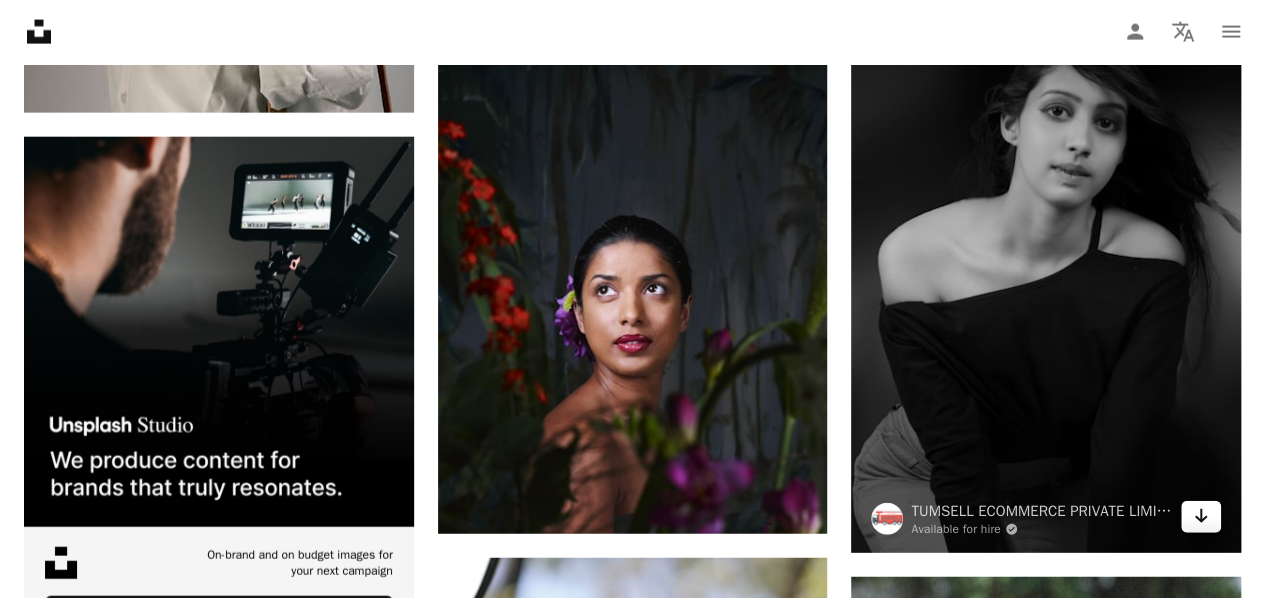 click 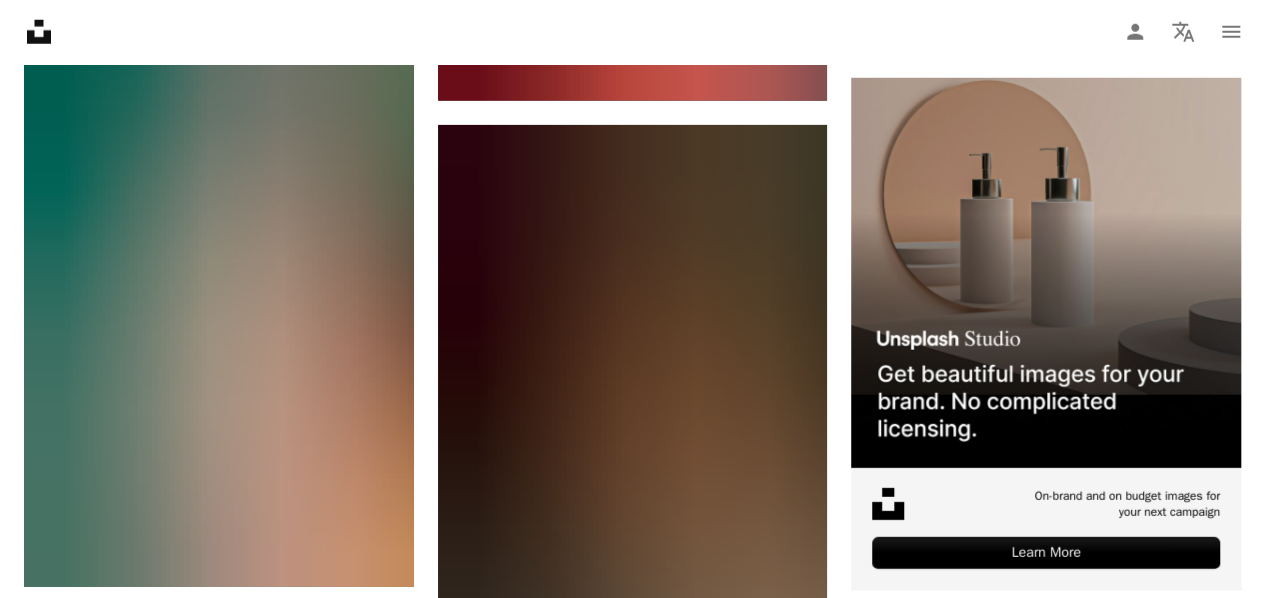 scroll, scrollTop: 0, scrollLeft: 0, axis: both 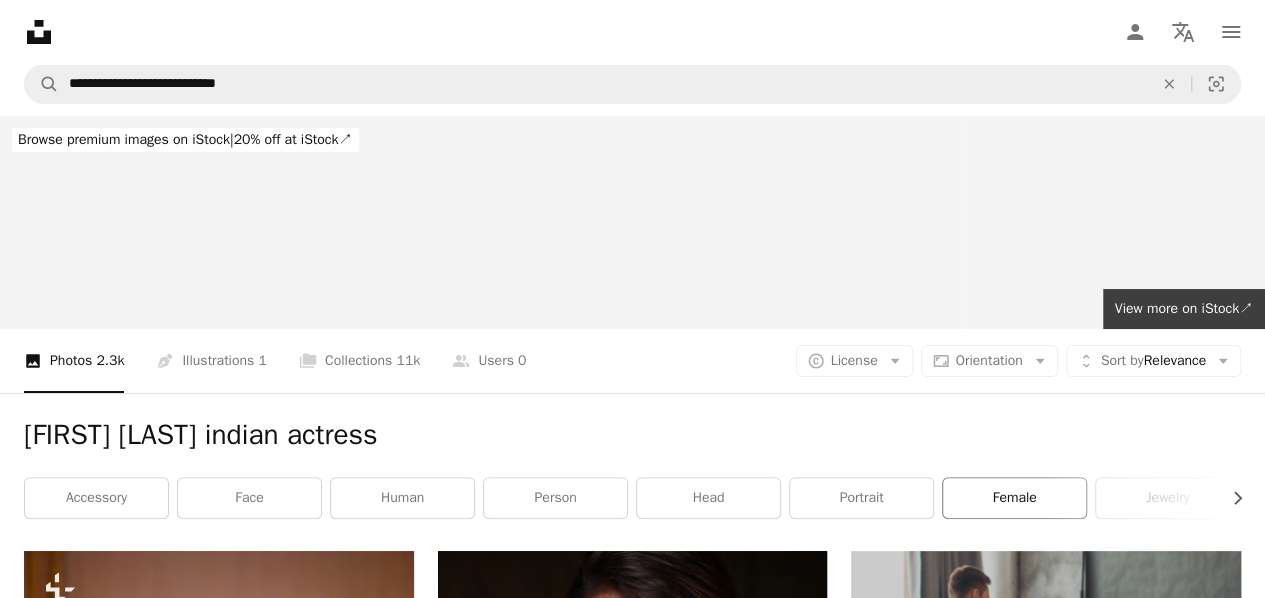 click on "female" at bounding box center (1014, 498) 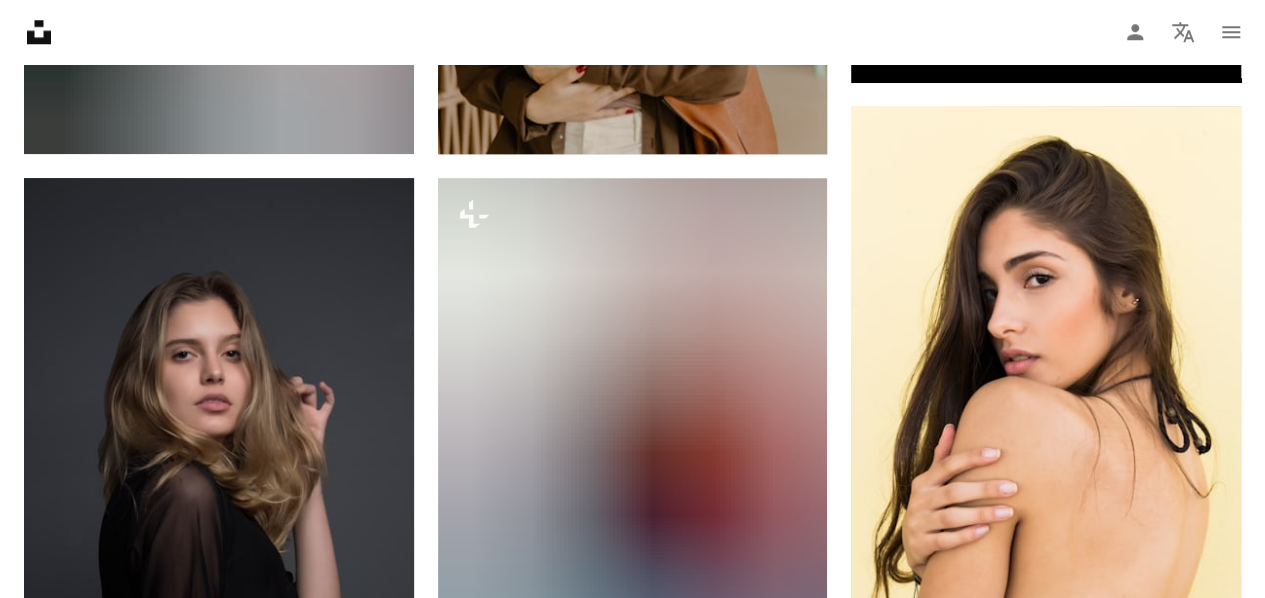 scroll, scrollTop: 1207, scrollLeft: 0, axis: vertical 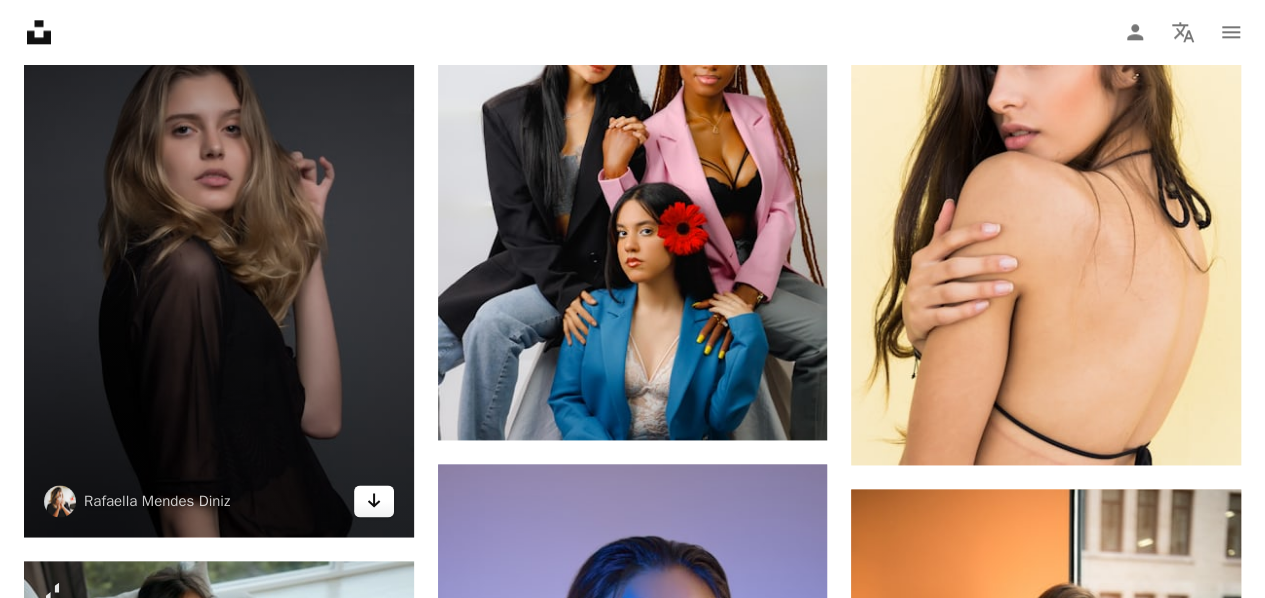click on "Arrow pointing down" 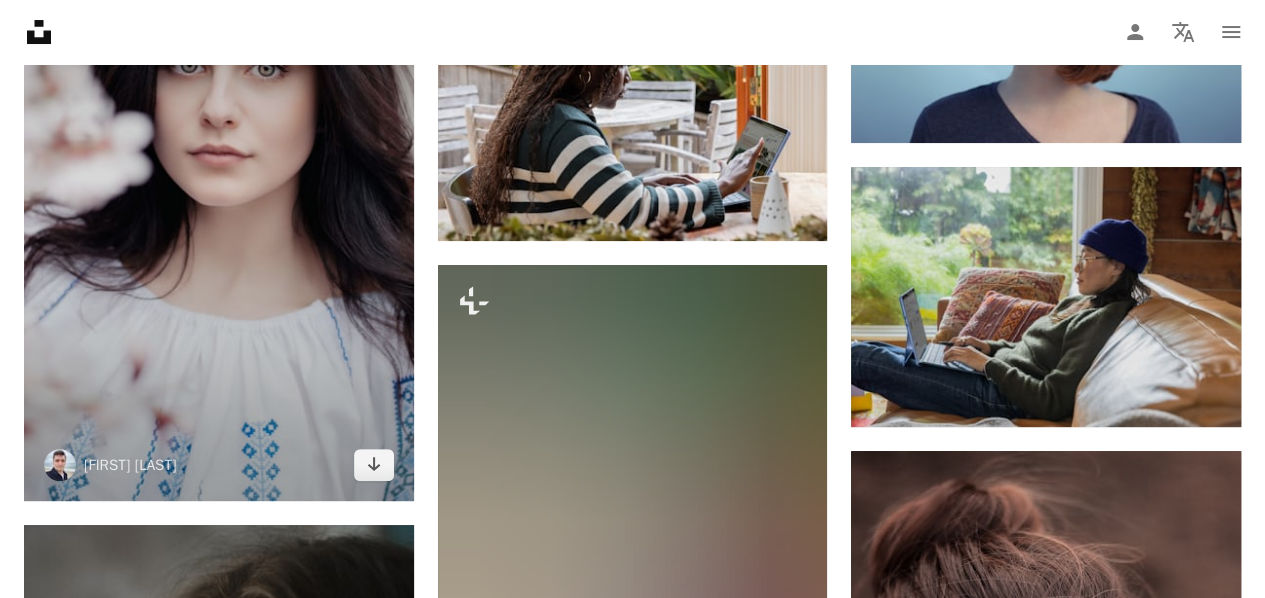 scroll, scrollTop: 3937, scrollLeft: 0, axis: vertical 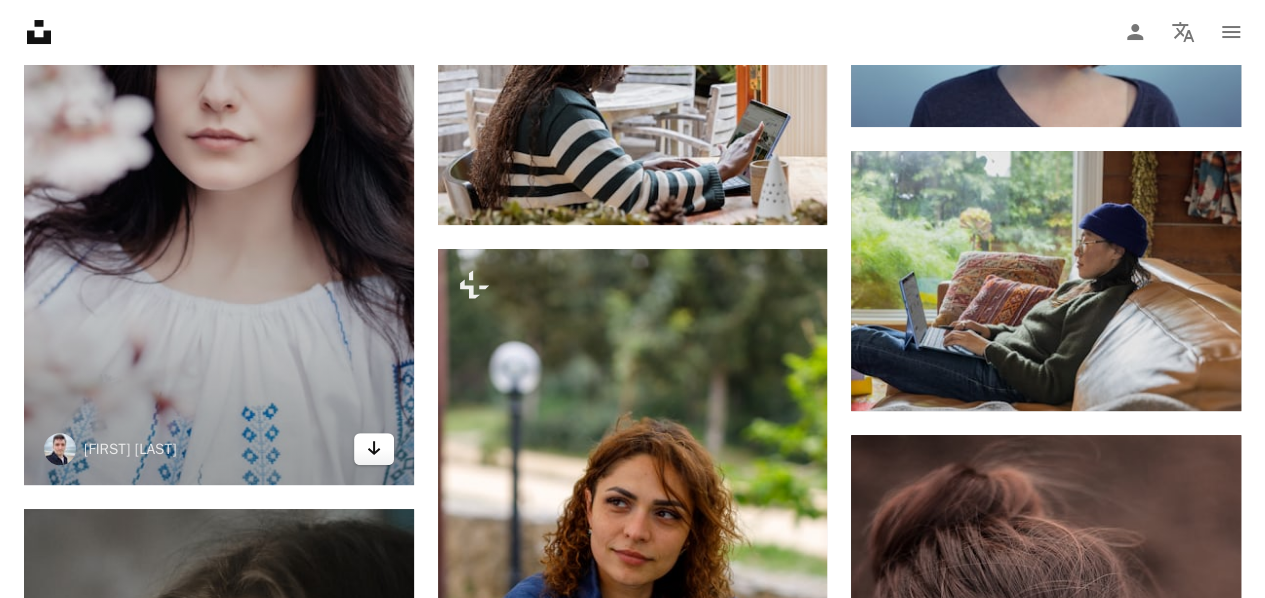 click on "Arrow pointing down" at bounding box center (374, 449) 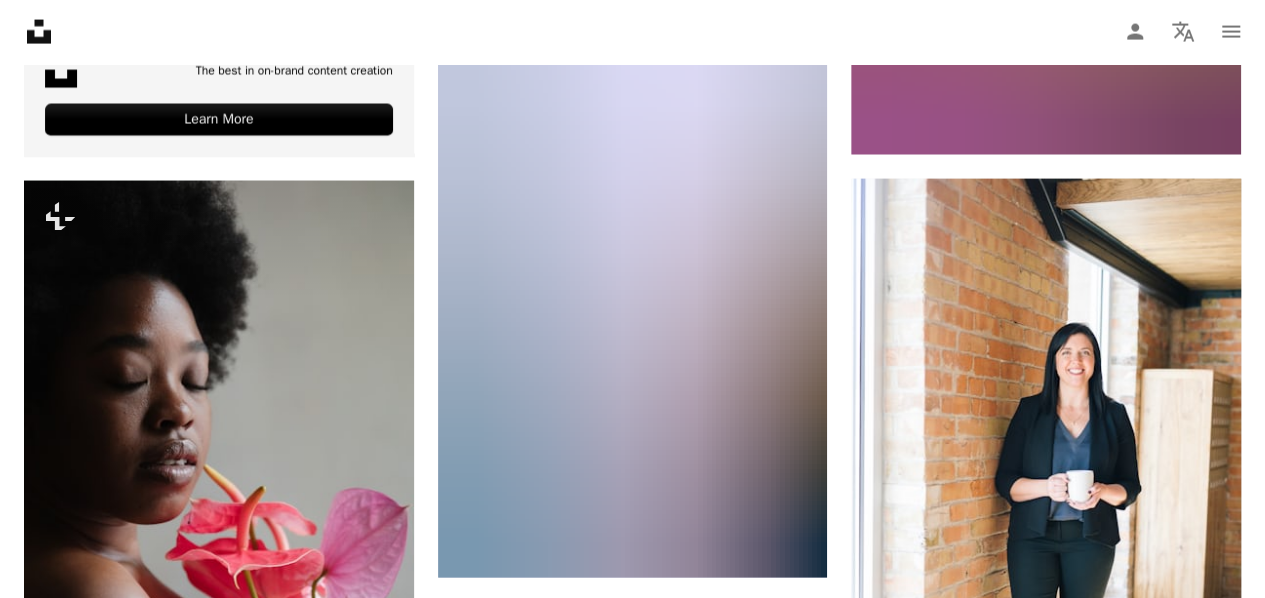 scroll, scrollTop: 6086, scrollLeft: 0, axis: vertical 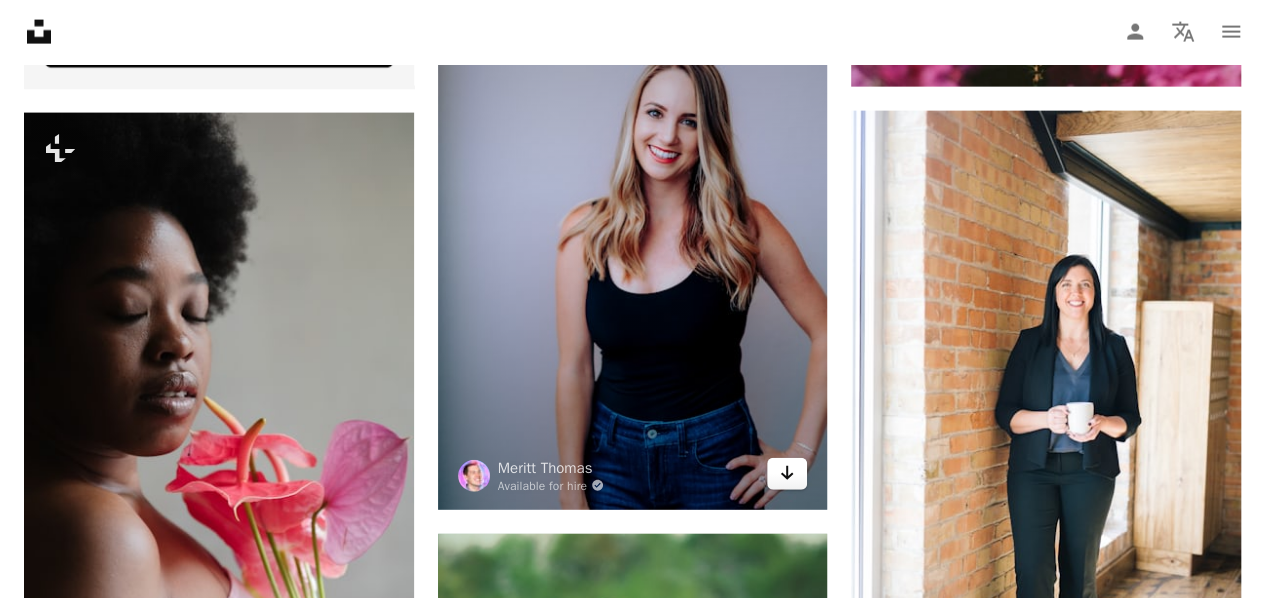 click 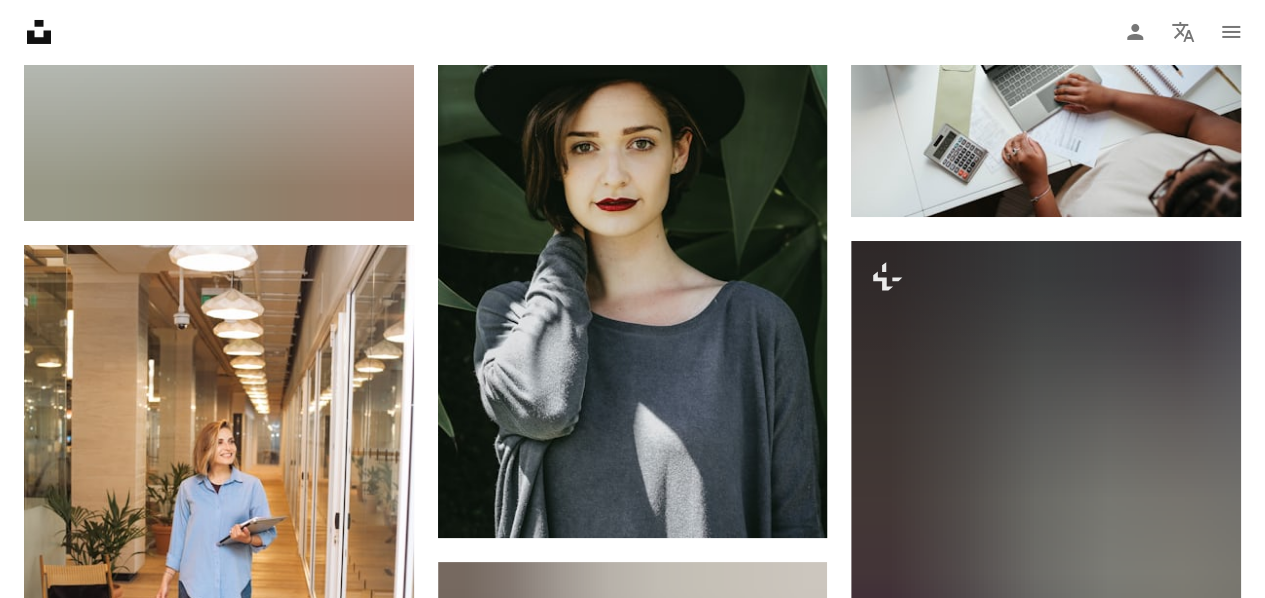 scroll, scrollTop: 7462, scrollLeft: 0, axis: vertical 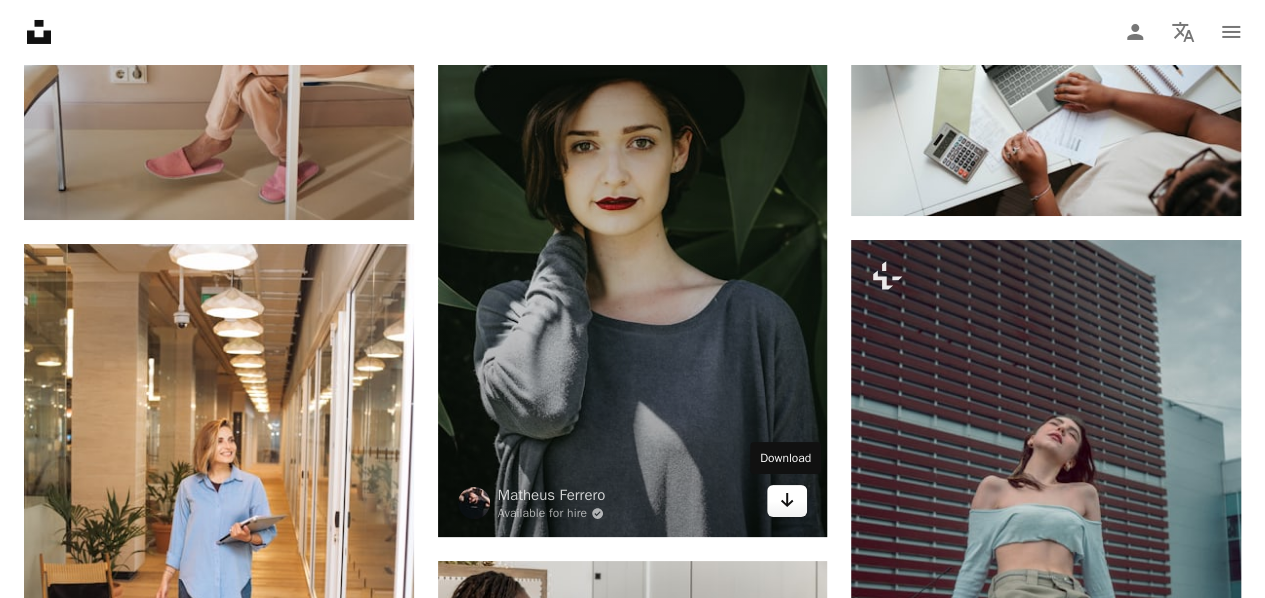 click on "Arrow pointing down" 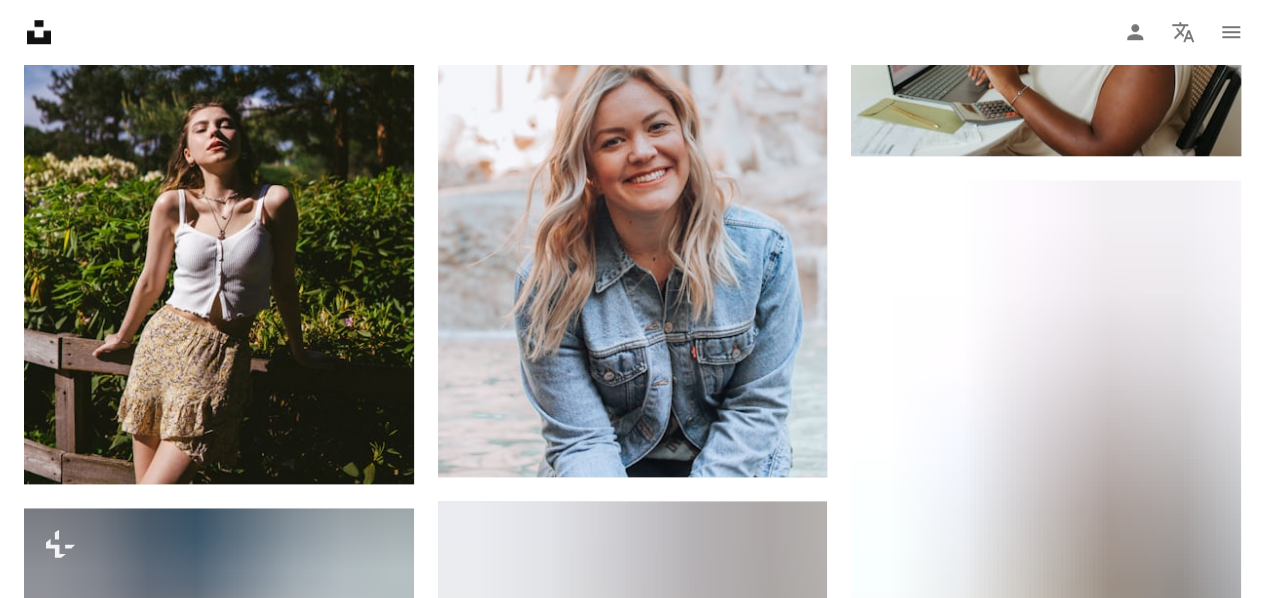 scroll, scrollTop: 8414, scrollLeft: 0, axis: vertical 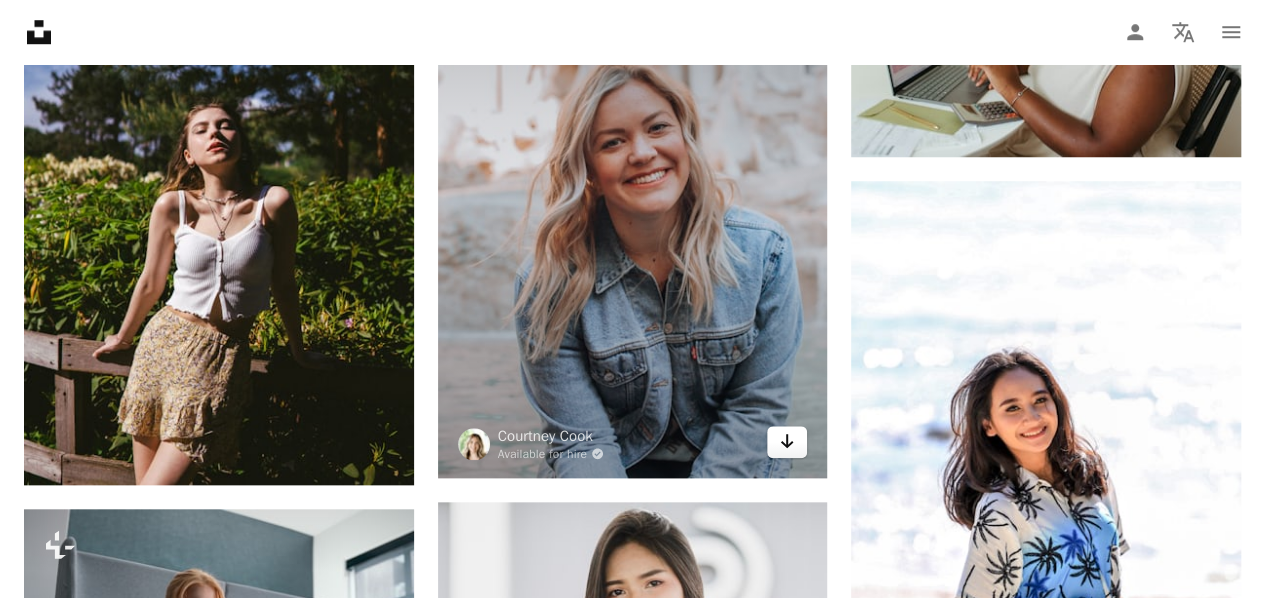 click on "Arrow pointing down" at bounding box center (787, 442) 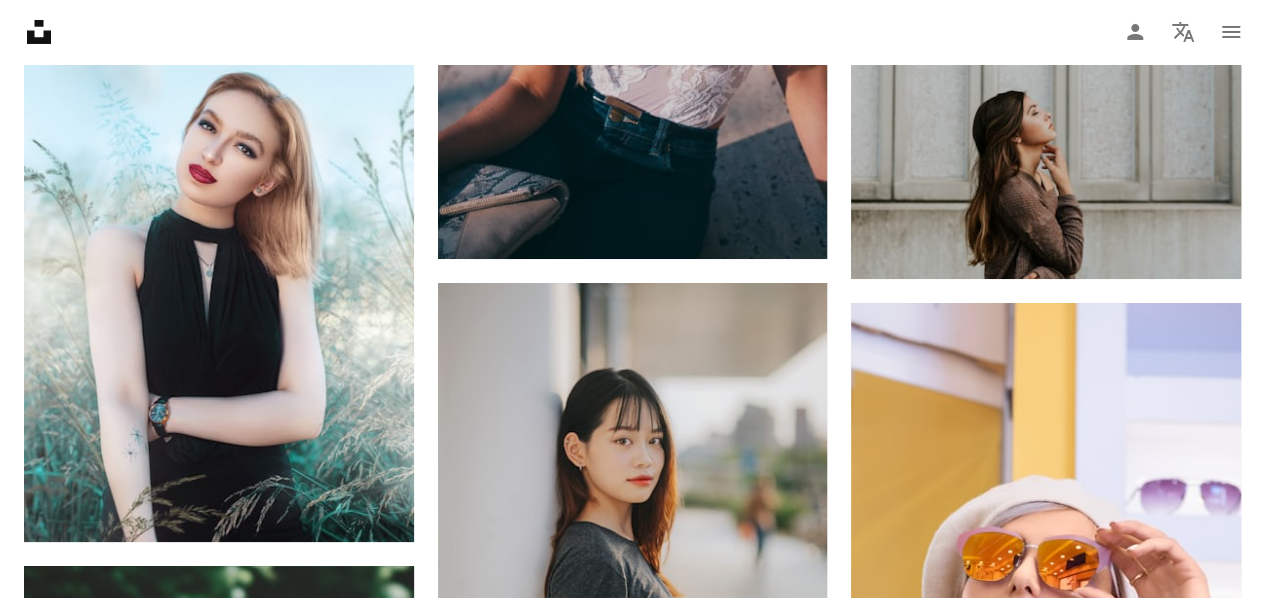 scroll, scrollTop: 22652, scrollLeft: 0, axis: vertical 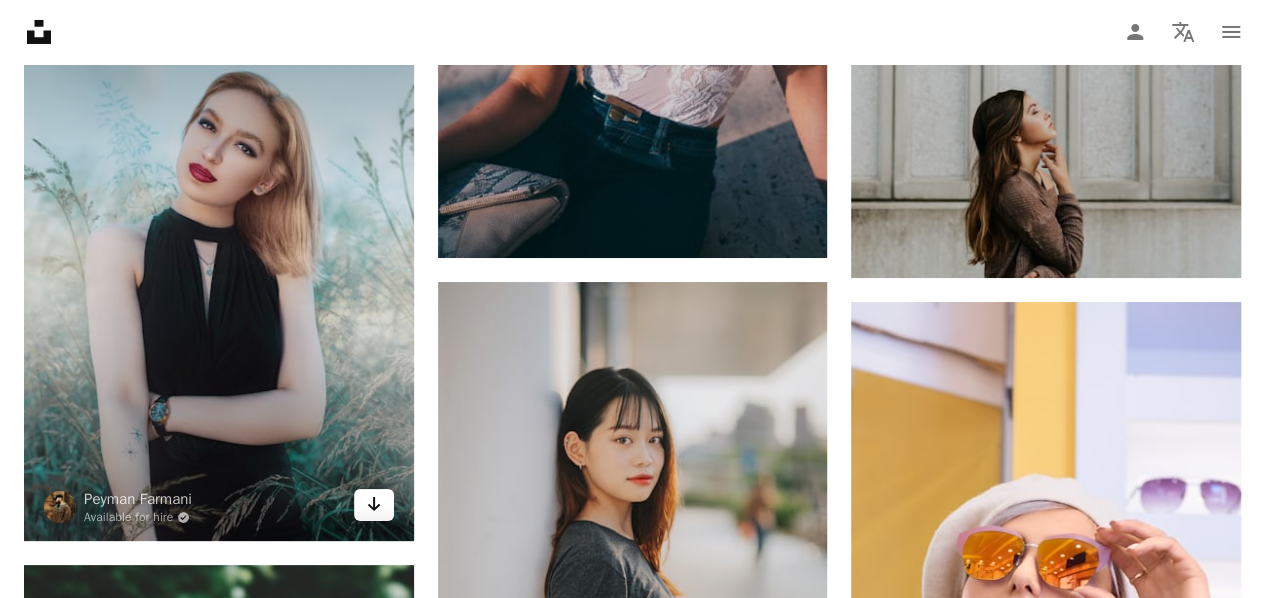 click 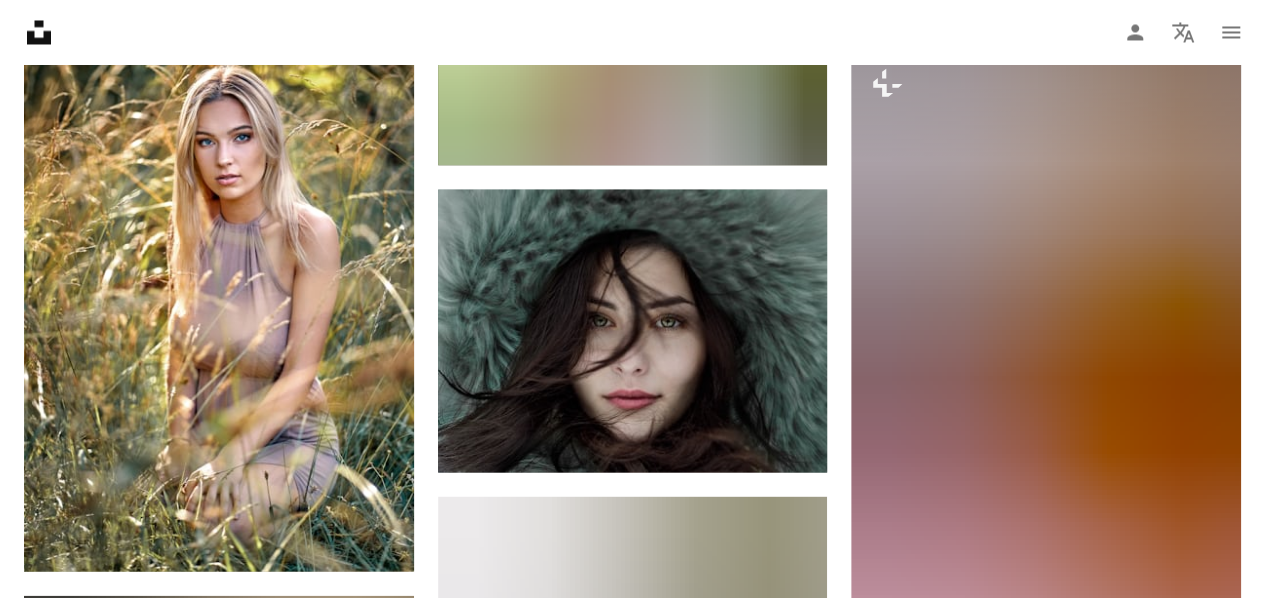 scroll, scrollTop: 20796, scrollLeft: 0, axis: vertical 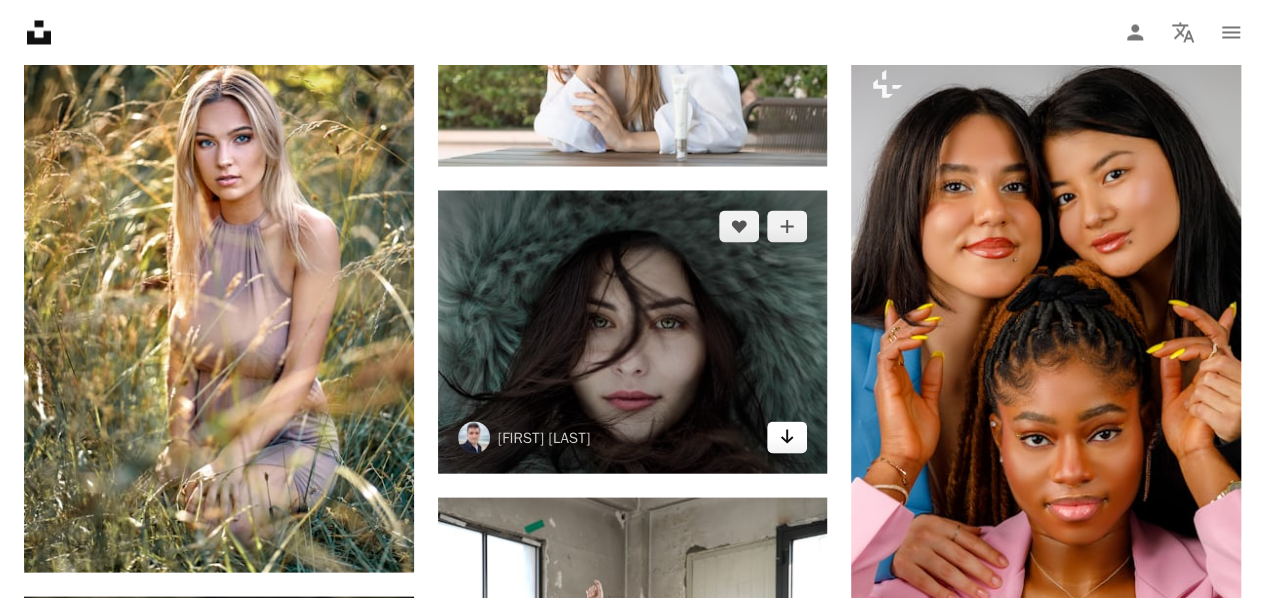 click on "Arrow pointing down" 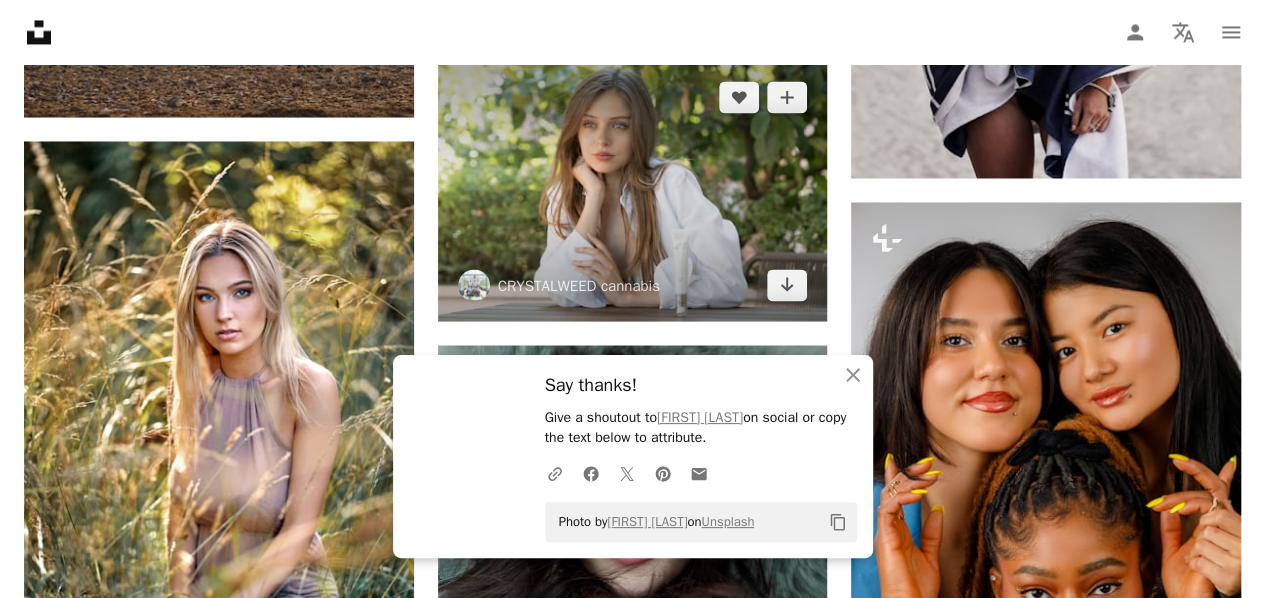 scroll, scrollTop: 20643, scrollLeft: 0, axis: vertical 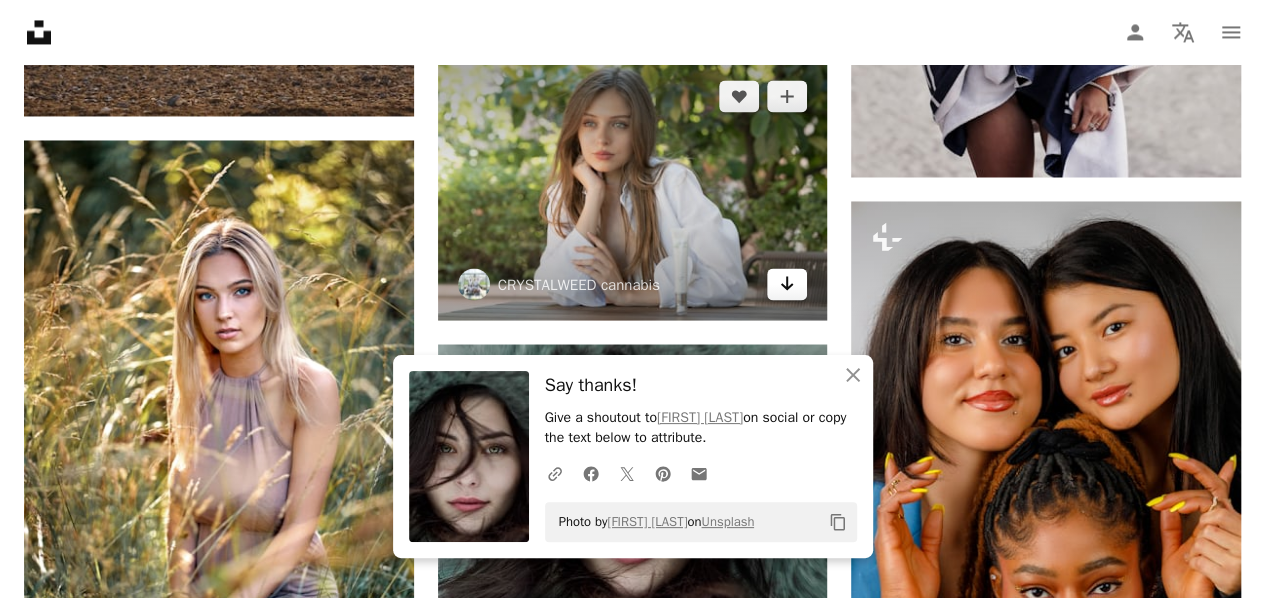 click on "Arrow pointing down" at bounding box center [787, 284] 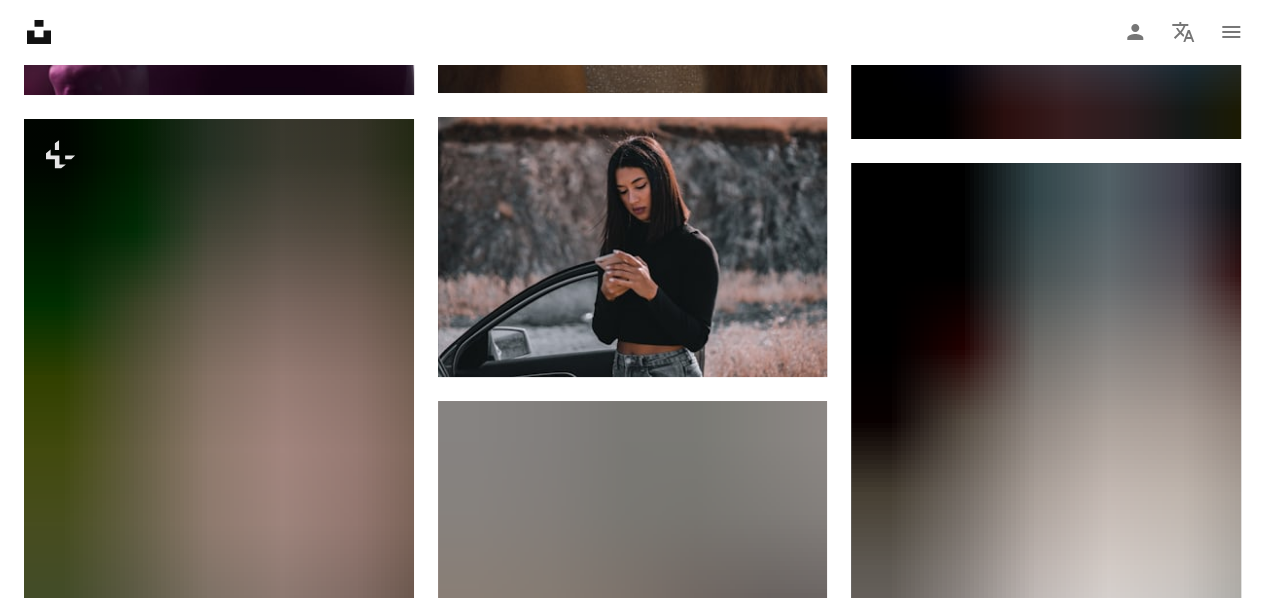 scroll, scrollTop: 0, scrollLeft: 0, axis: both 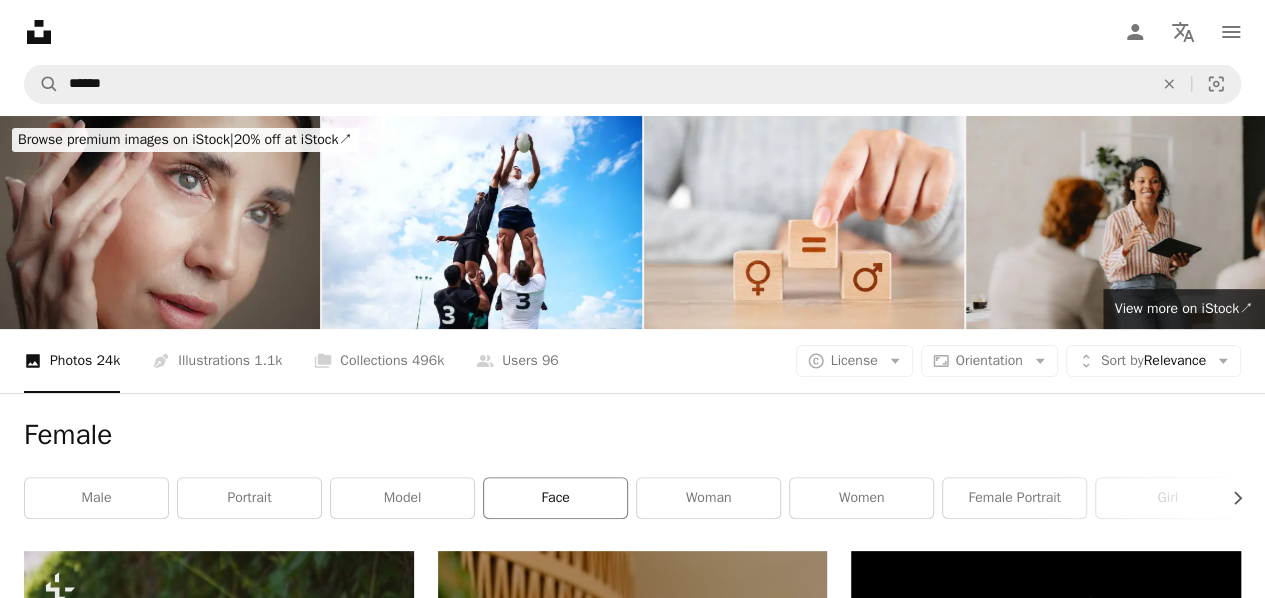 click on "face" at bounding box center (555, 498) 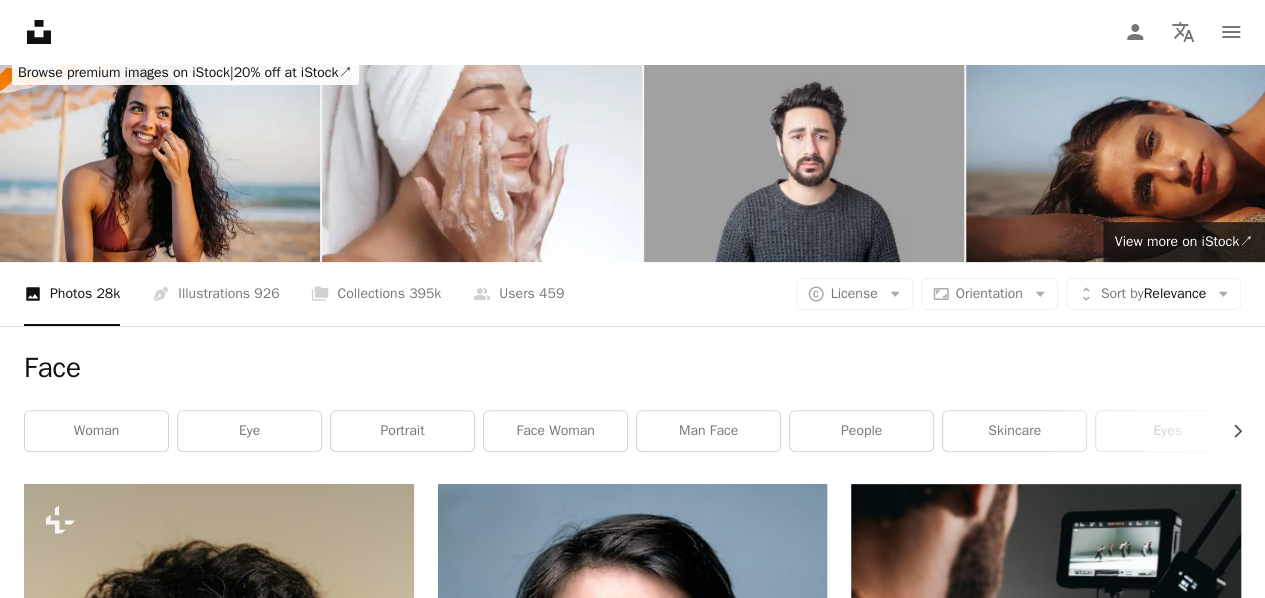 scroll, scrollTop: 66, scrollLeft: 0, axis: vertical 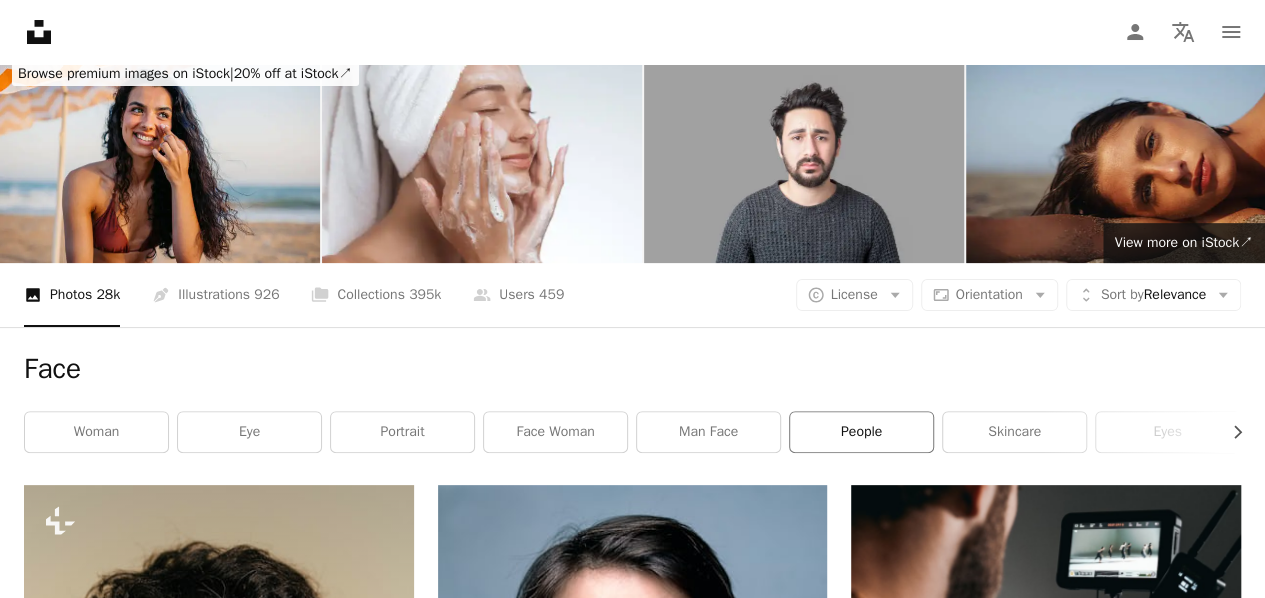 click on "people" at bounding box center [861, 432] 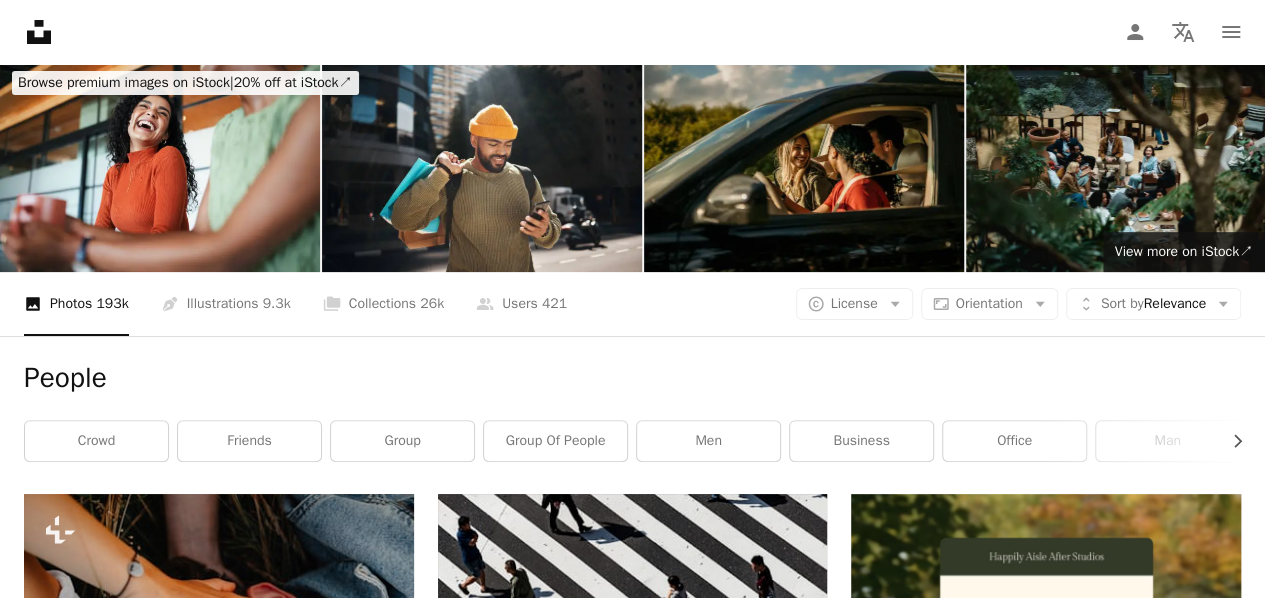 scroll, scrollTop: 0, scrollLeft: 0, axis: both 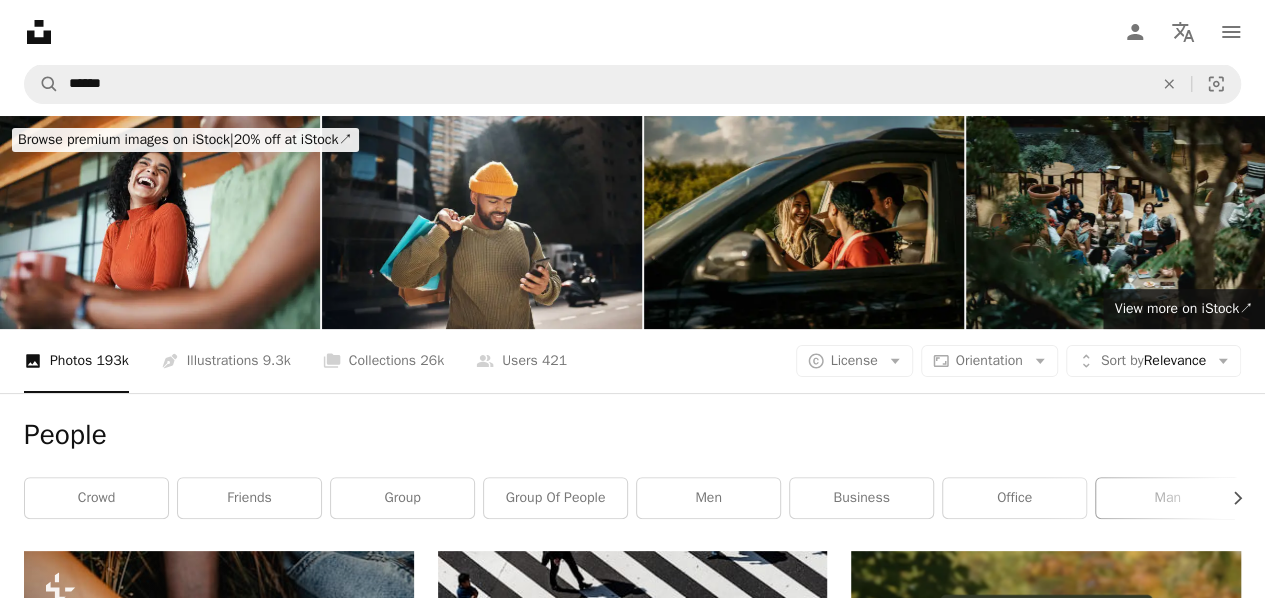 click on "man" at bounding box center (1167, 498) 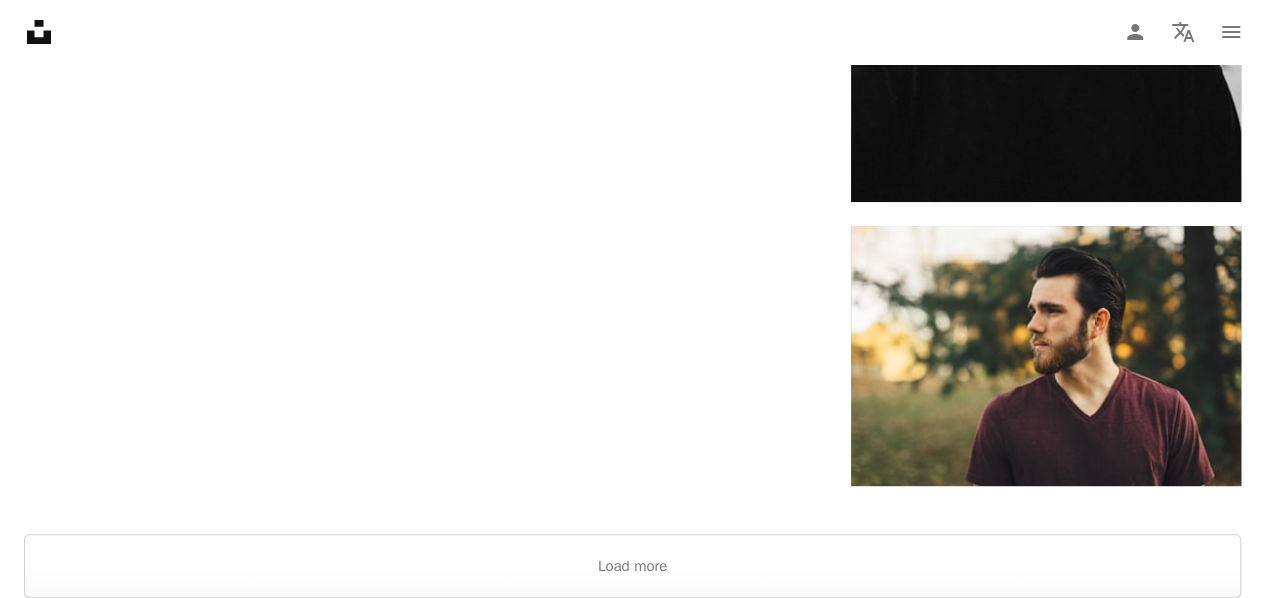 scroll, scrollTop: 3862, scrollLeft: 0, axis: vertical 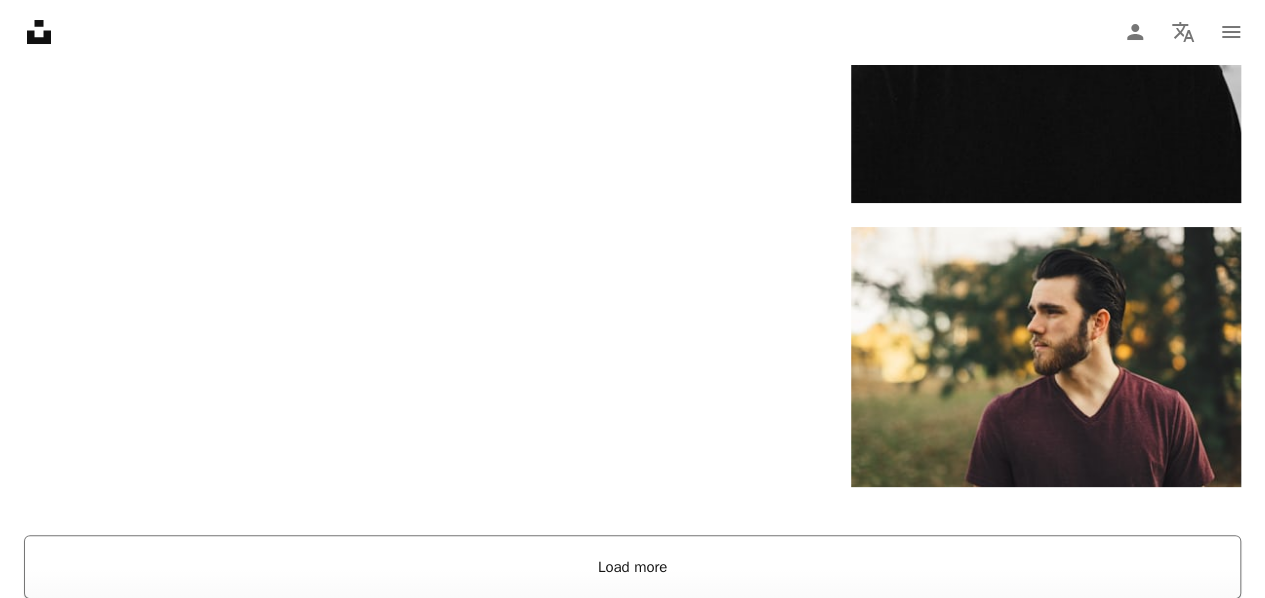 click on "Load more" at bounding box center (632, 567) 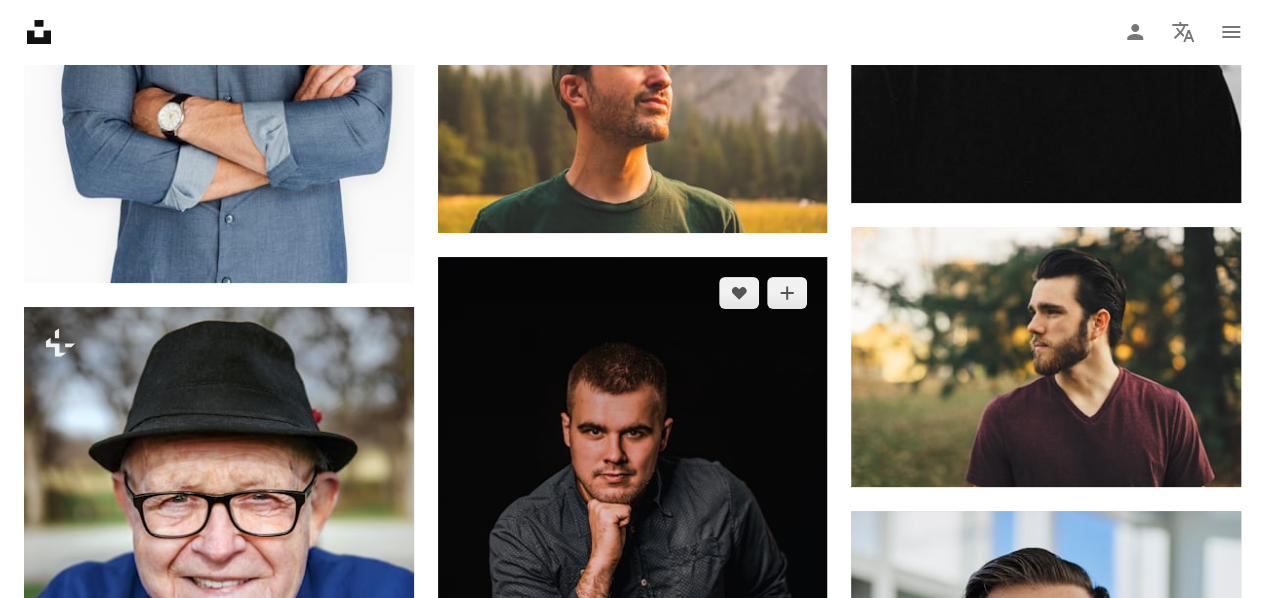 click at bounding box center (633, 549) 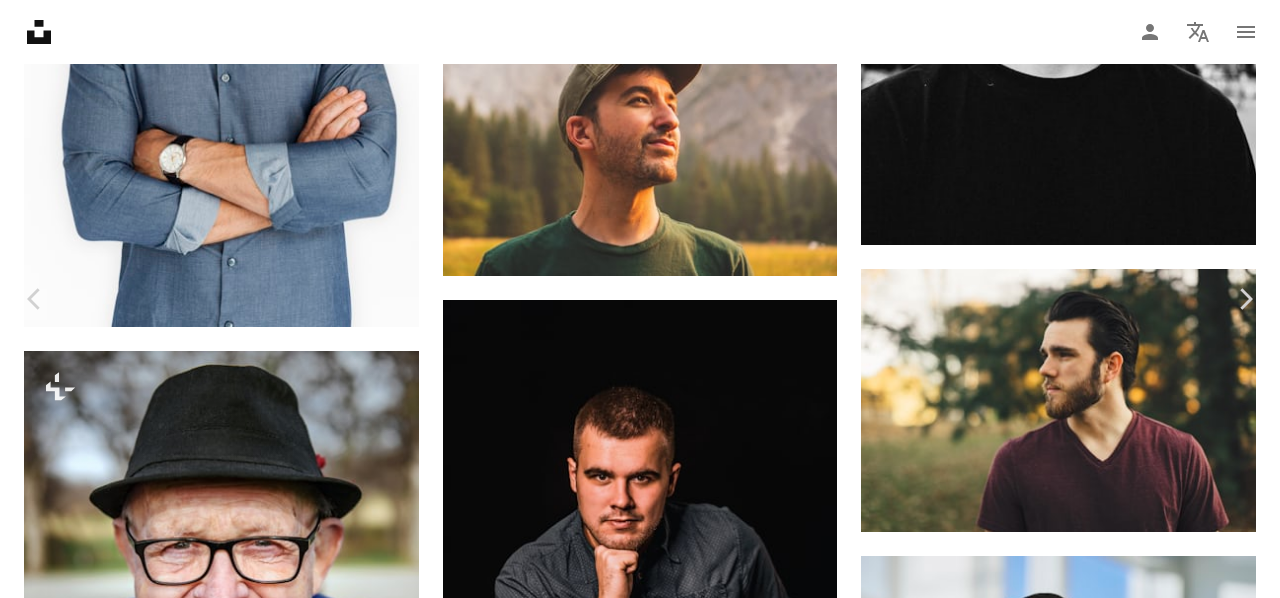 click on "An X shape" at bounding box center (20, 20) 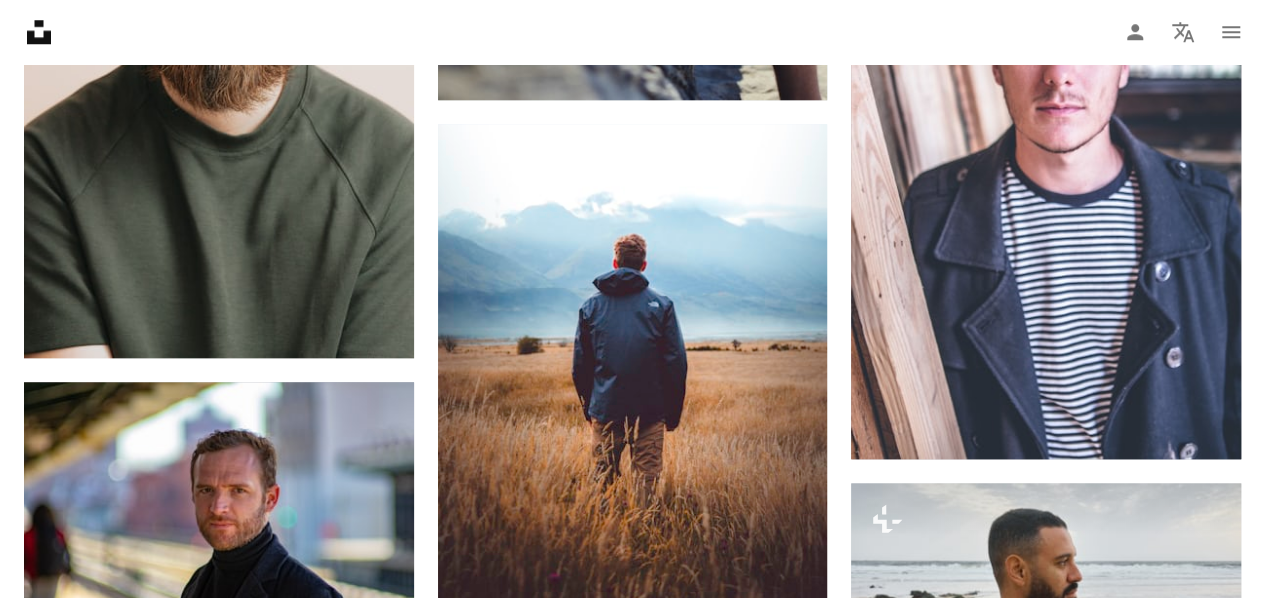scroll, scrollTop: 8637, scrollLeft: 0, axis: vertical 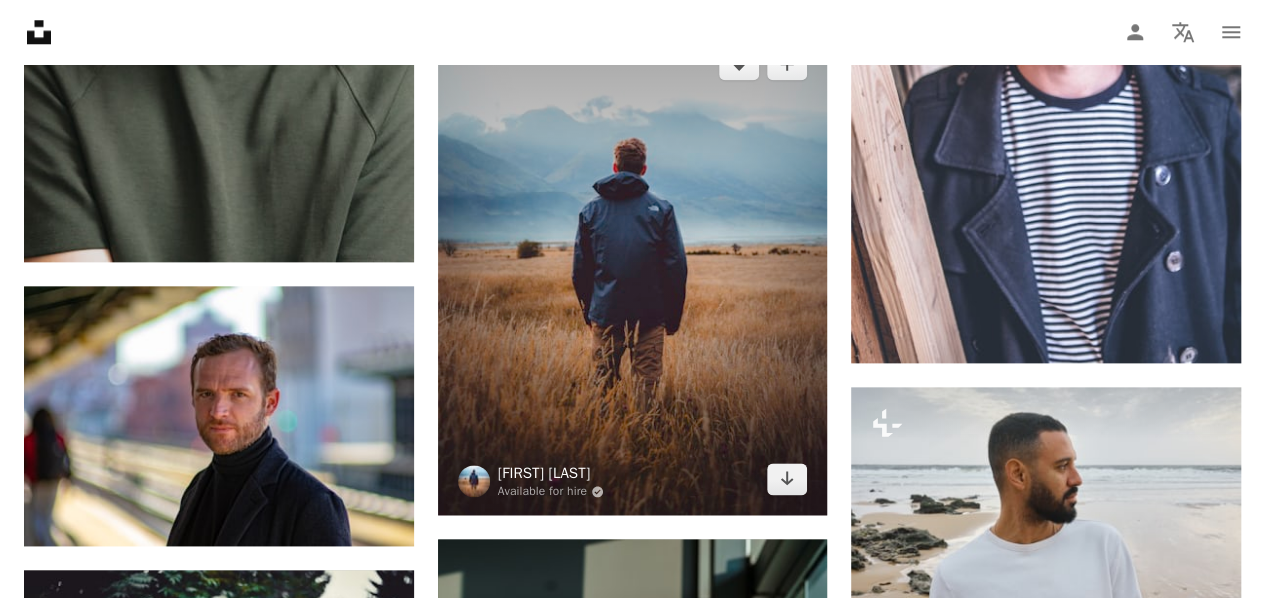 click on "[FIRST] [LAST]" at bounding box center [551, 473] 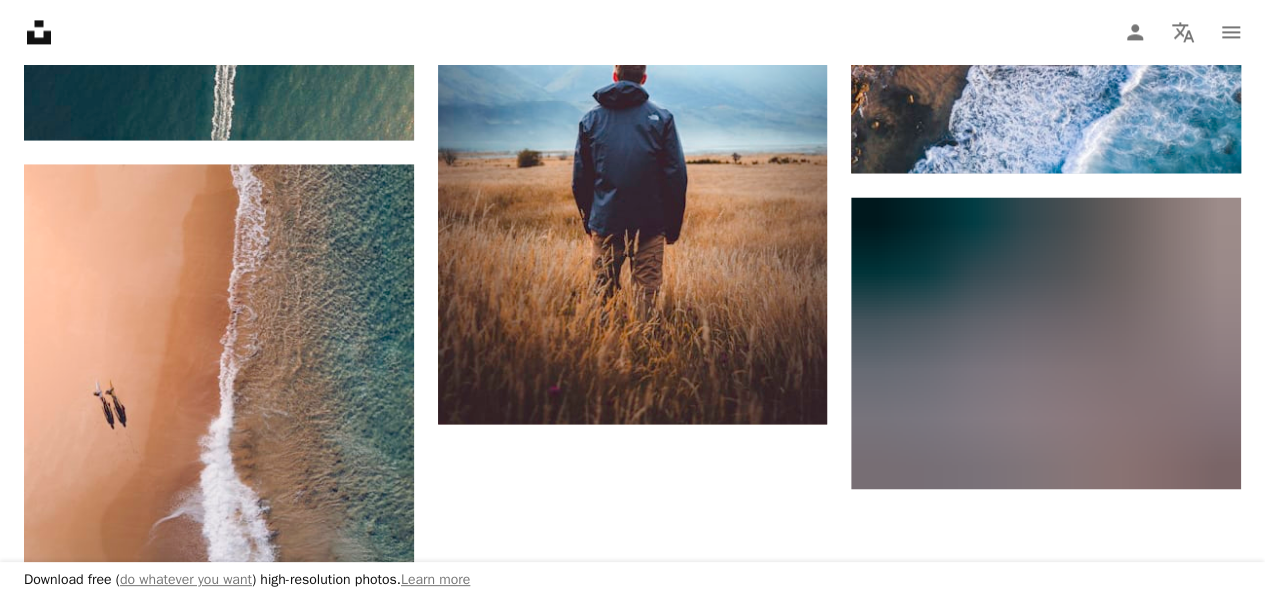 scroll, scrollTop: 1510, scrollLeft: 0, axis: vertical 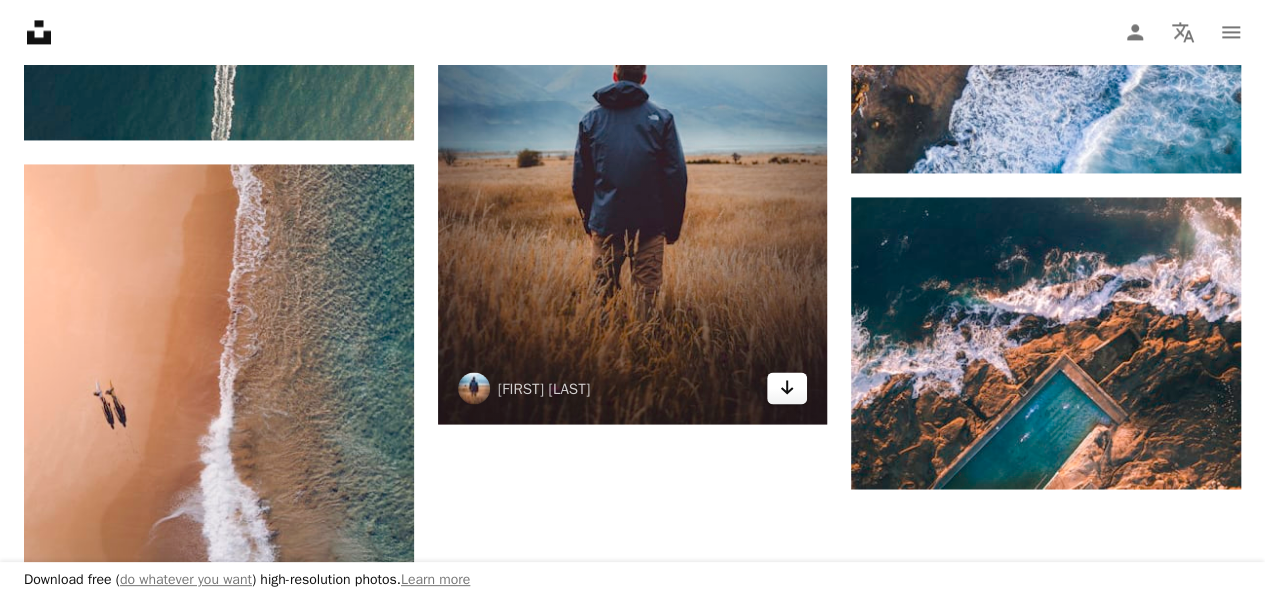 click on "Arrow pointing down" 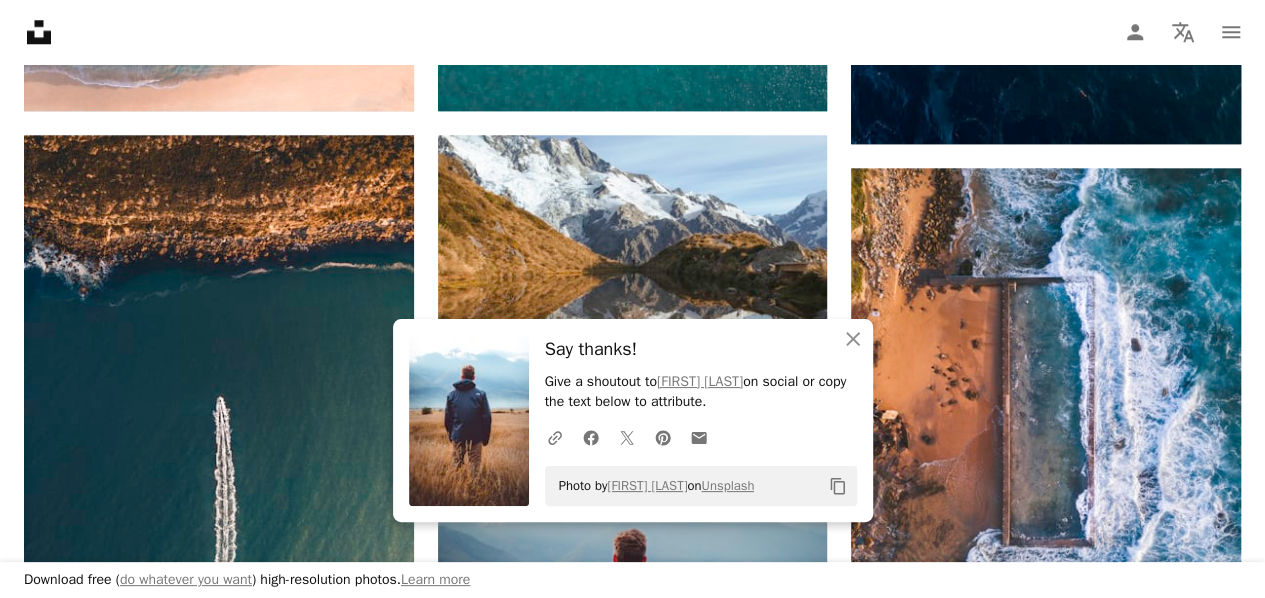 scroll, scrollTop: 0, scrollLeft: 0, axis: both 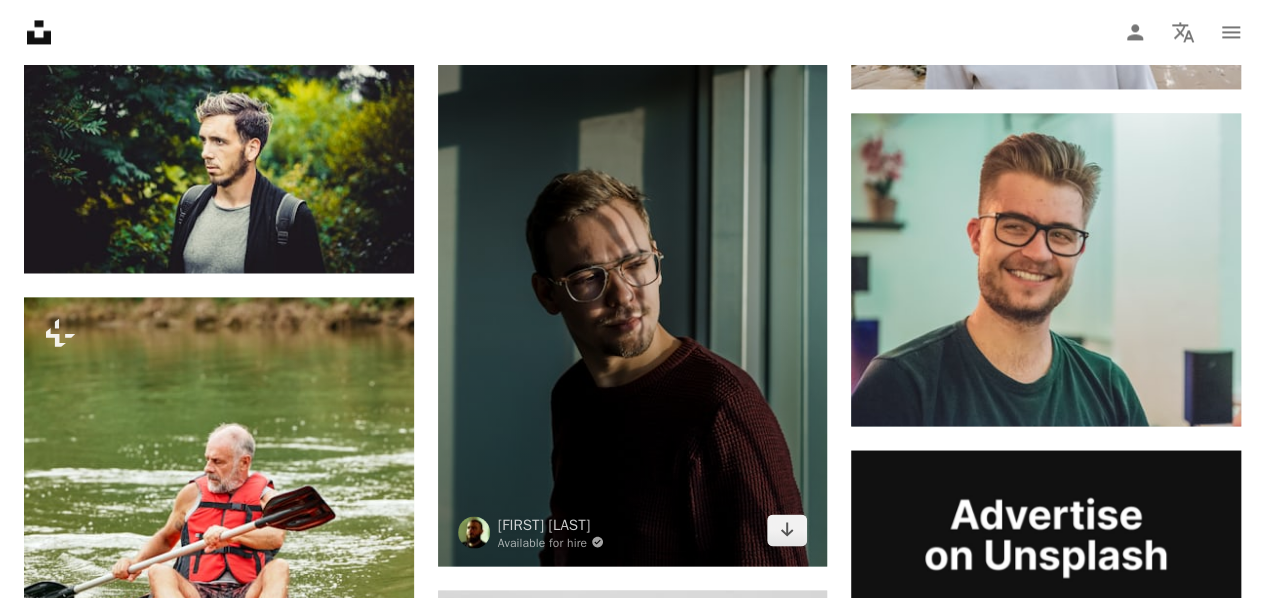 click at bounding box center (633, 273) 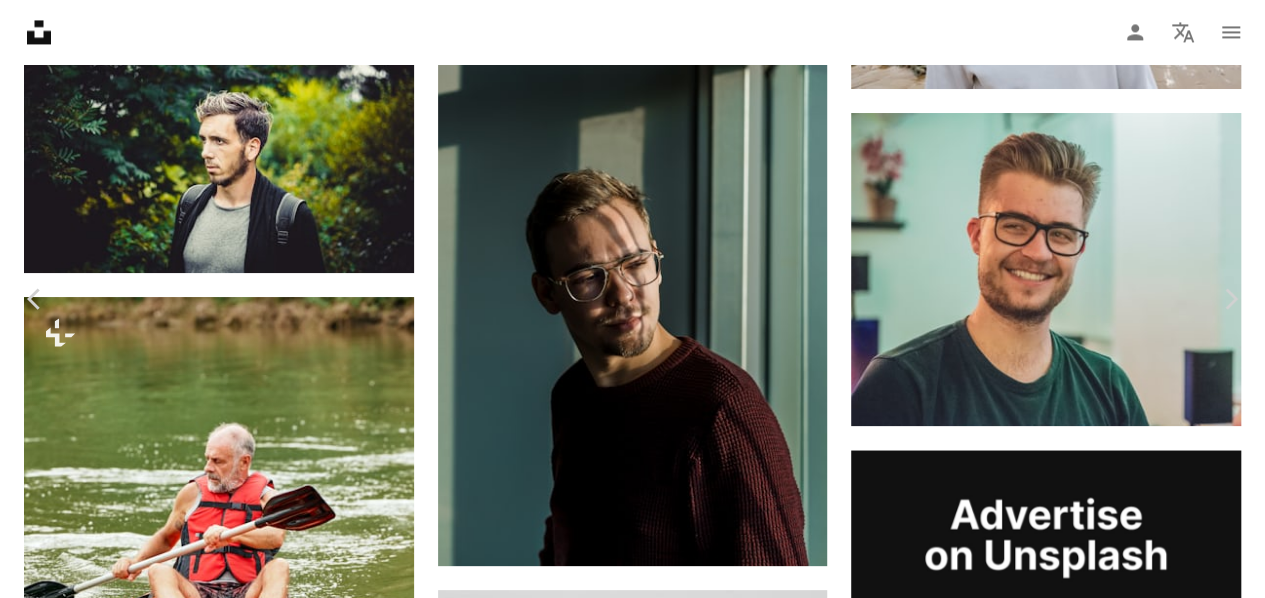 click on "An X shape" at bounding box center [20, 20] 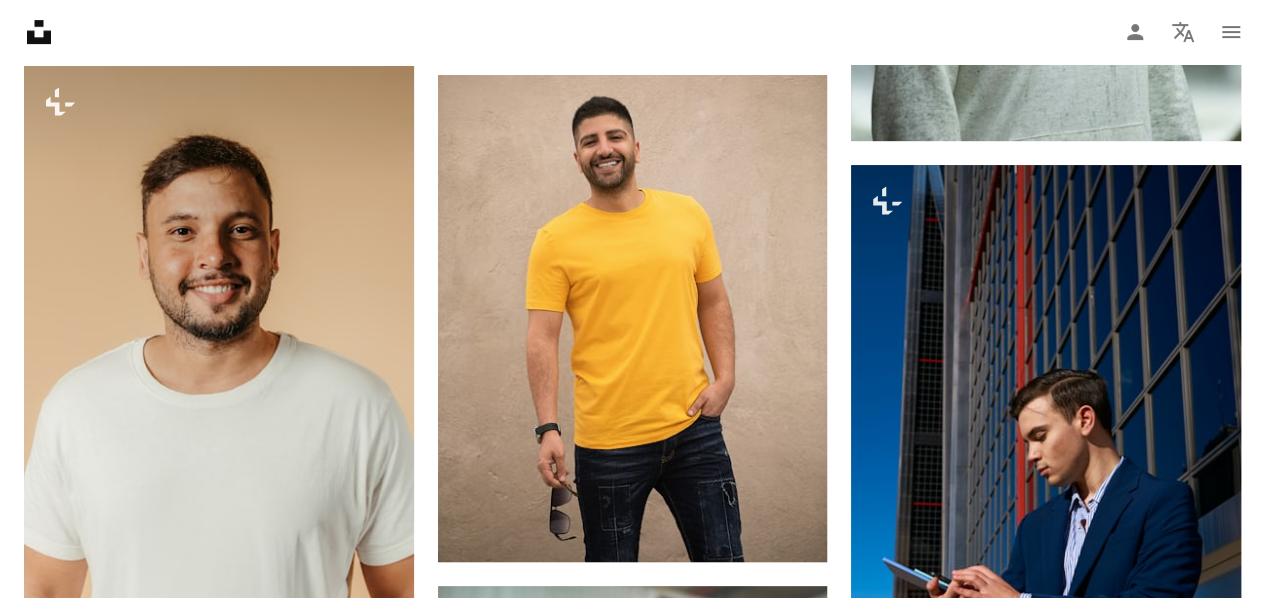scroll, scrollTop: 11799, scrollLeft: 0, axis: vertical 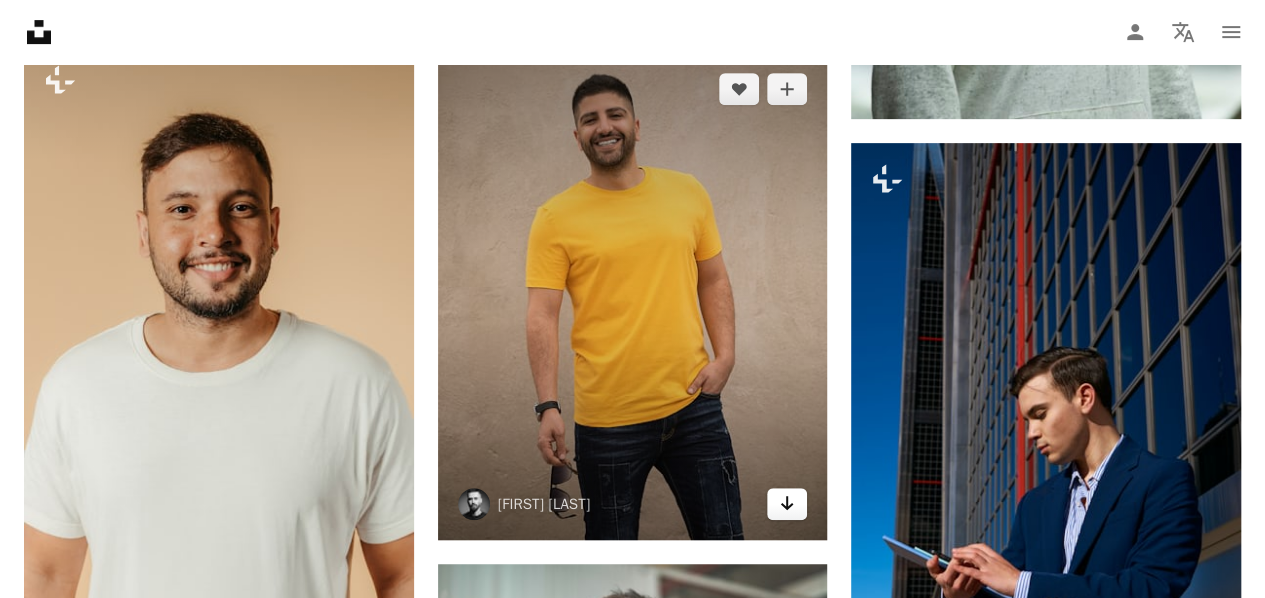click on "Arrow pointing down" at bounding box center [787, 504] 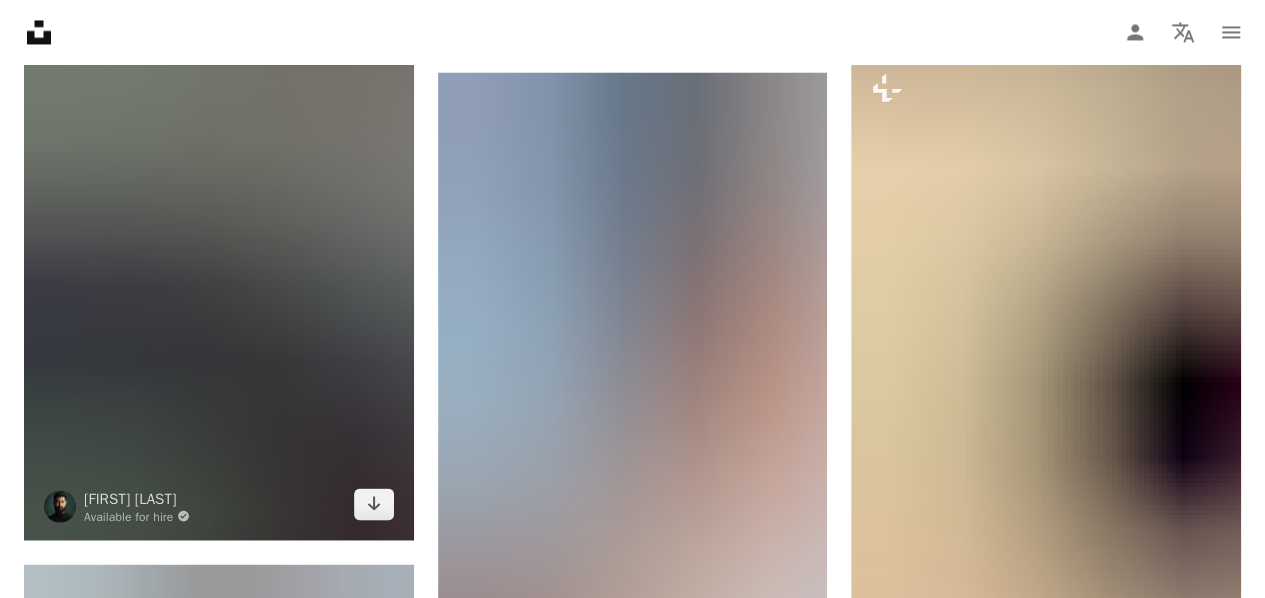 scroll, scrollTop: 13109, scrollLeft: 0, axis: vertical 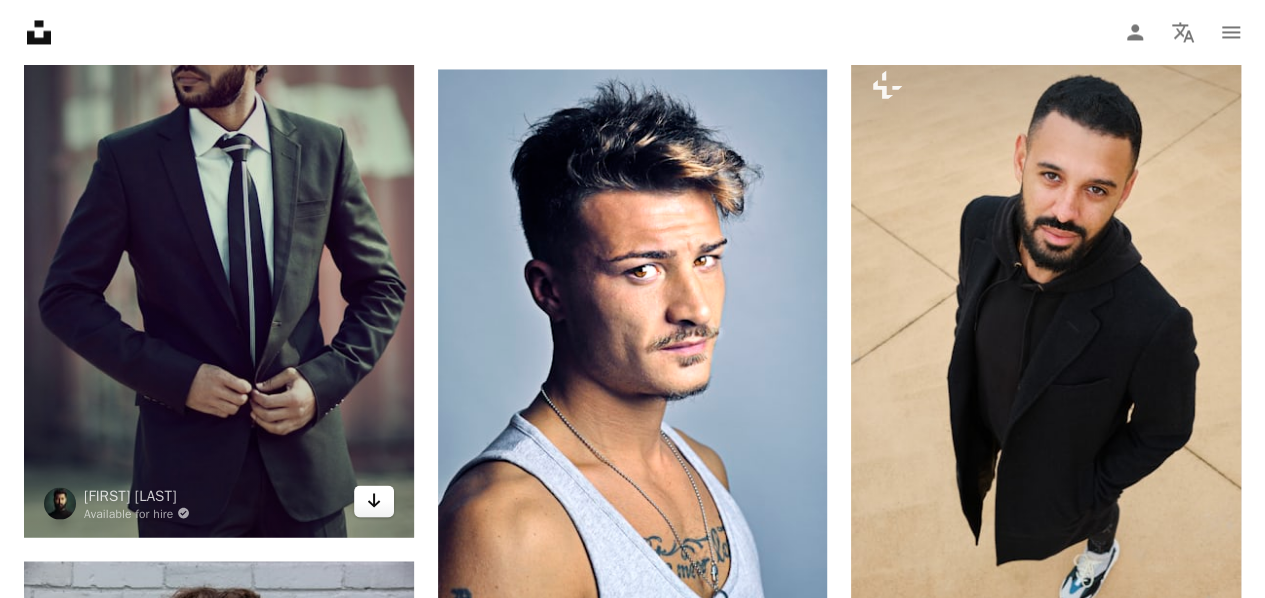 click 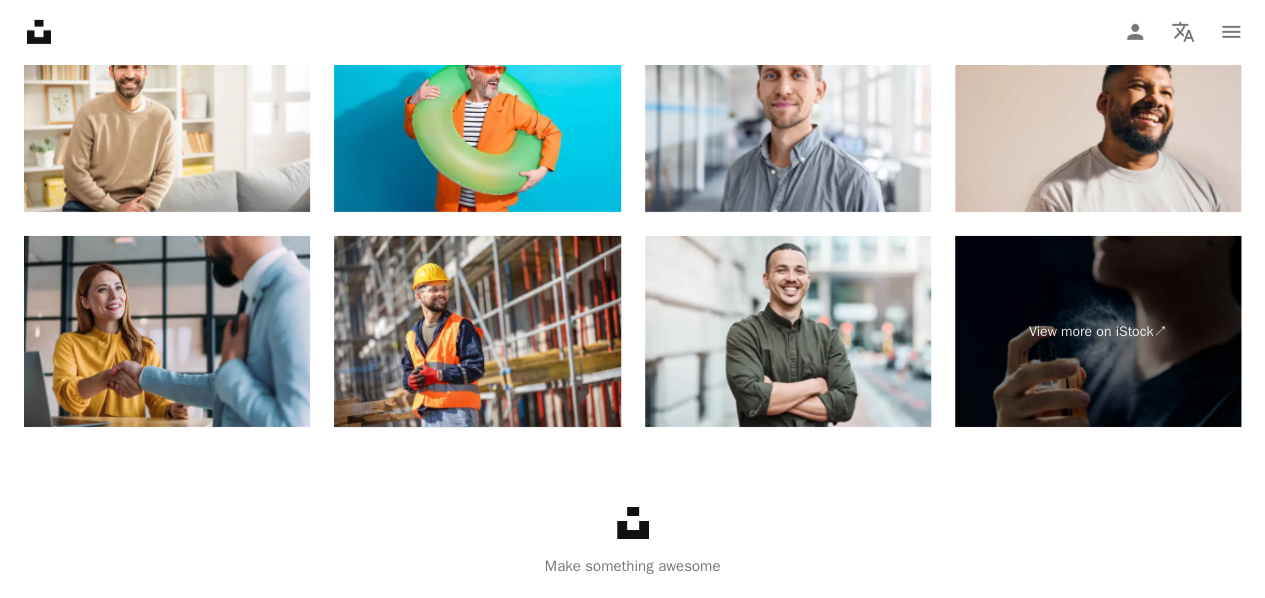 scroll, scrollTop: 14672, scrollLeft: 0, axis: vertical 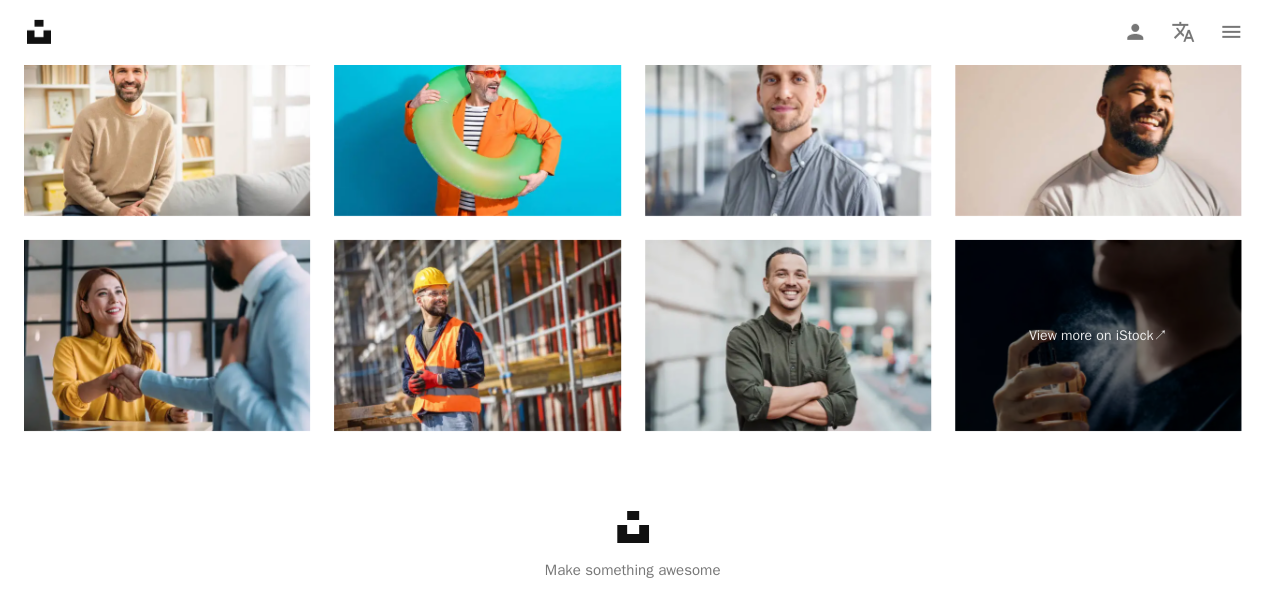 click at bounding box center [788, 335] 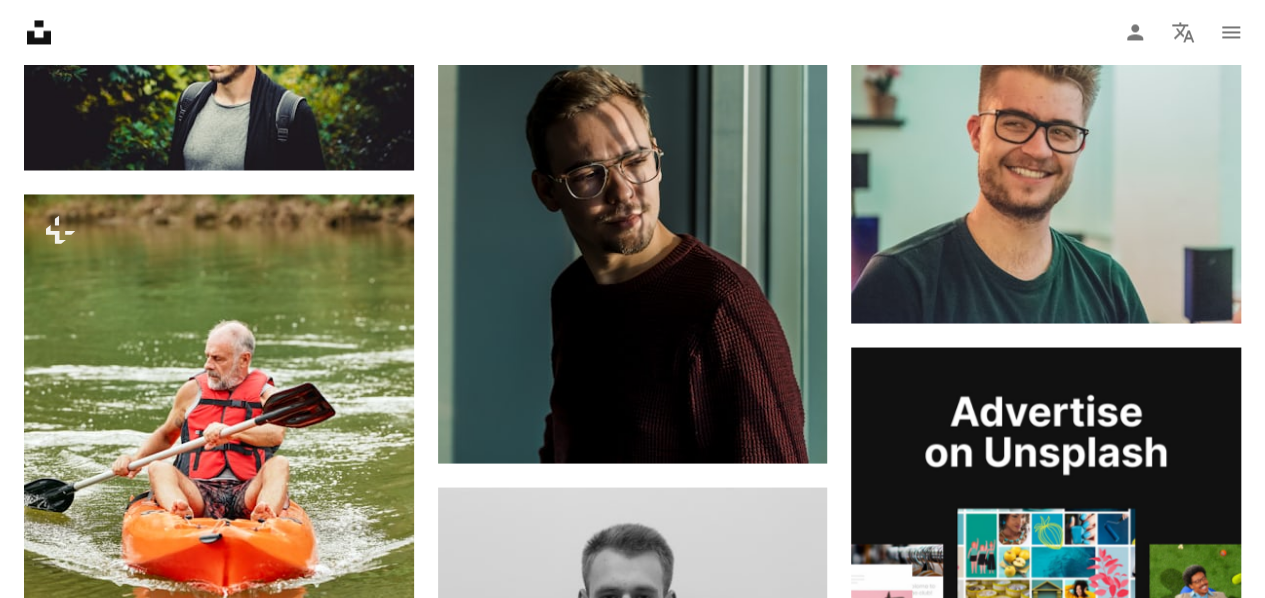scroll, scrollTop: 0, scrollLeft: 0, axis: both 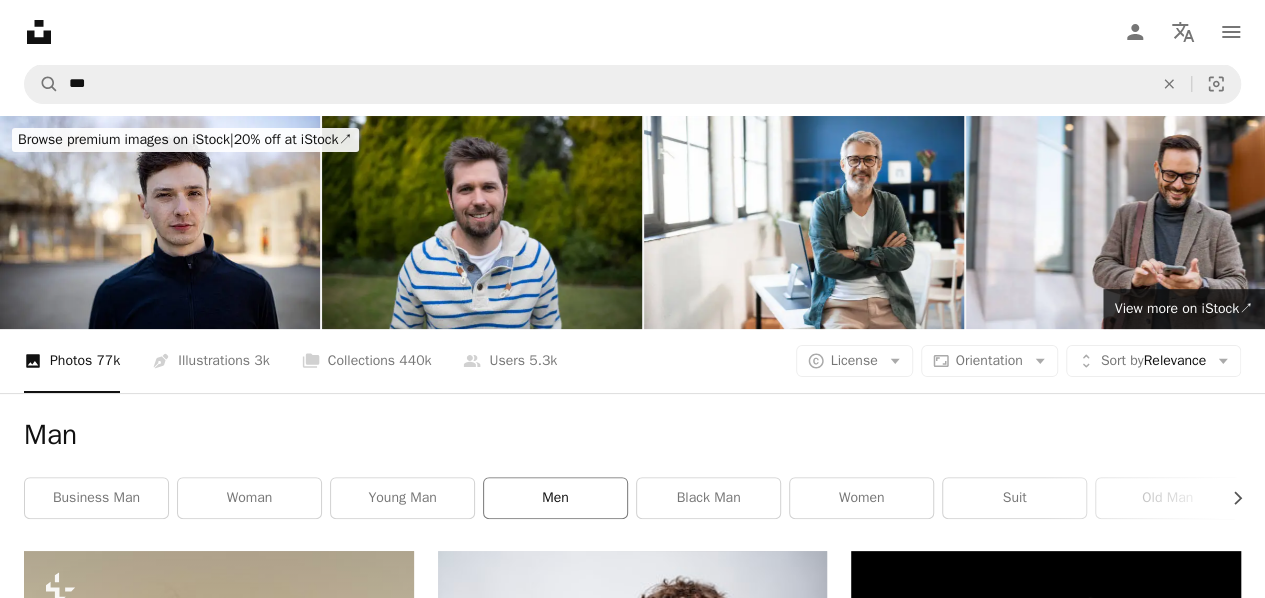 click on "men" at bounding box center [555, 498] 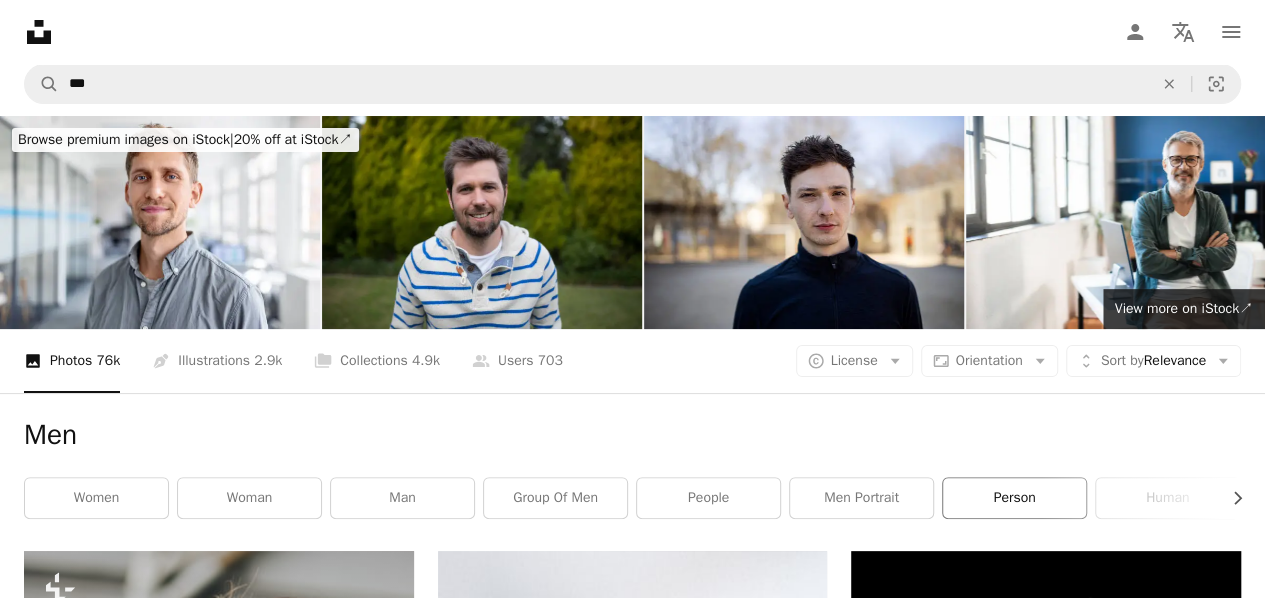 click on "person" at bounding box center (1014, 498) 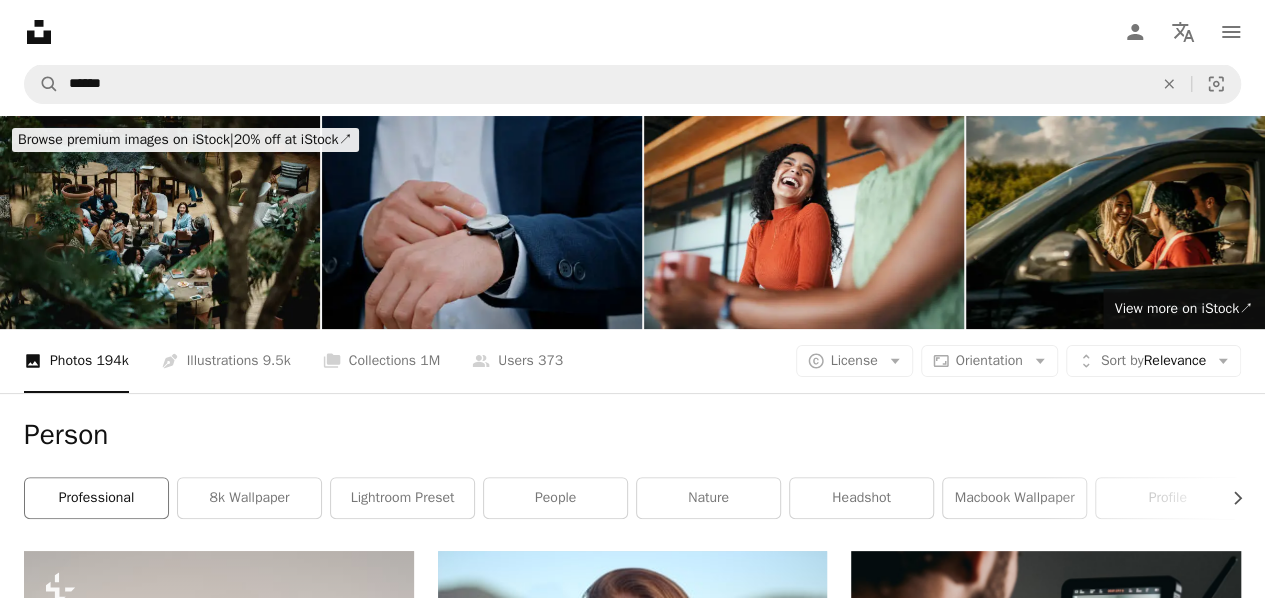 click on "professional" at bounding box center [96, 498] 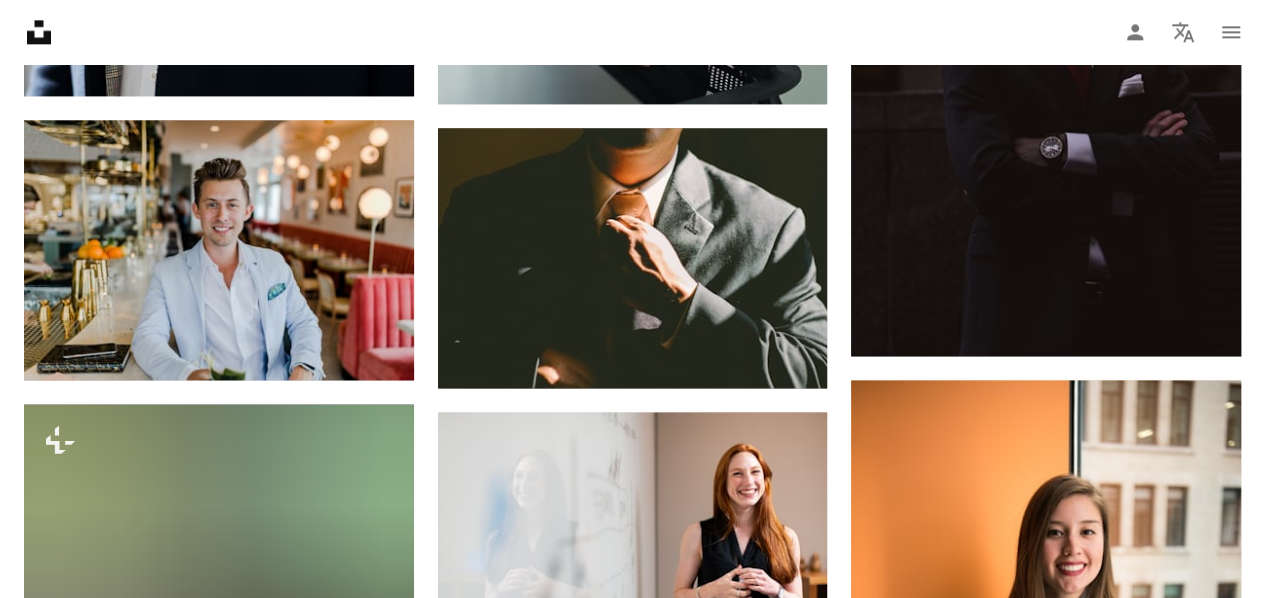 scroll, scrollTop: 1315, scrollLeft: 0, axis: vertical 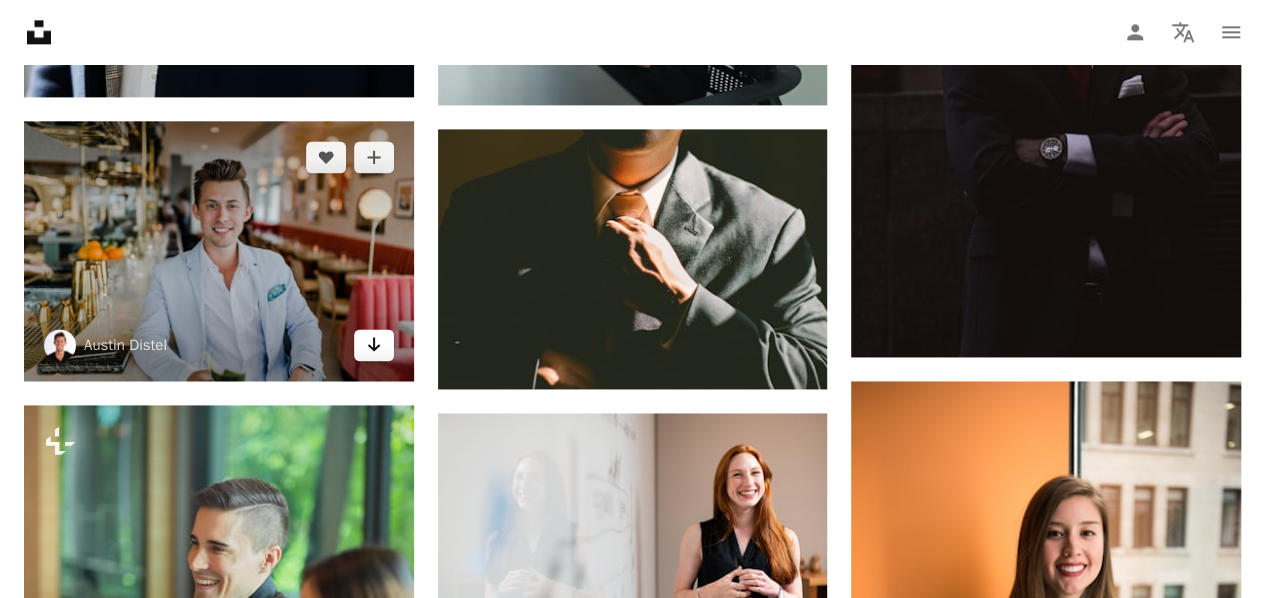 click on "Arrow pointing down" 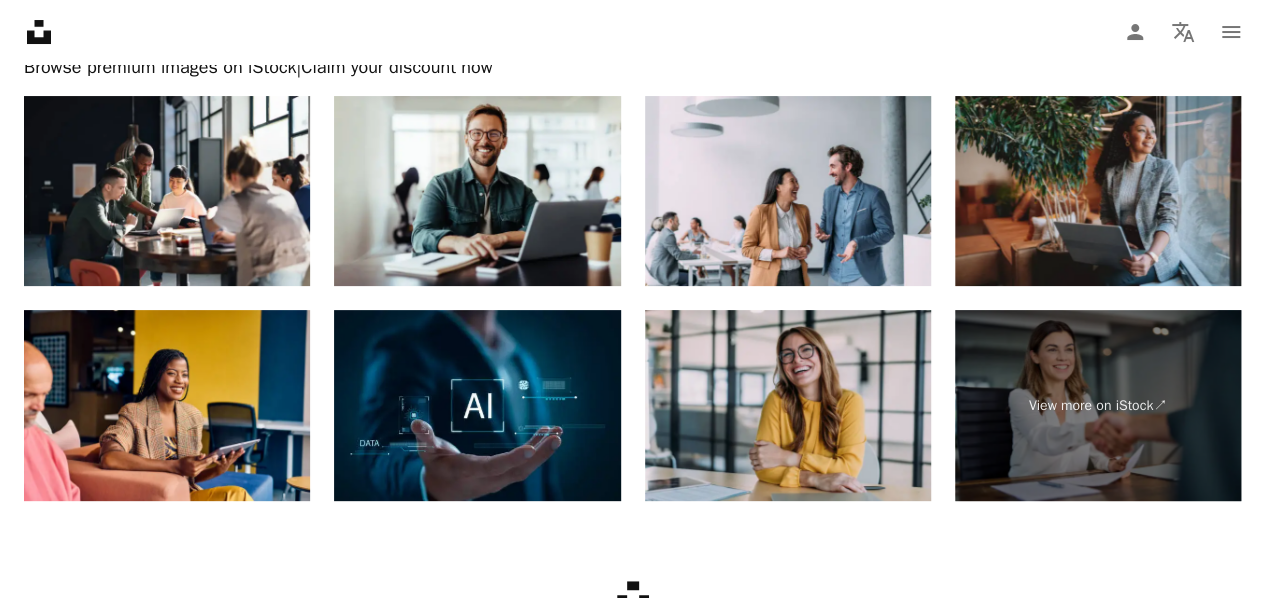 scroll, scrollTop: 3931, scrollLeft: 0, axis: vertical 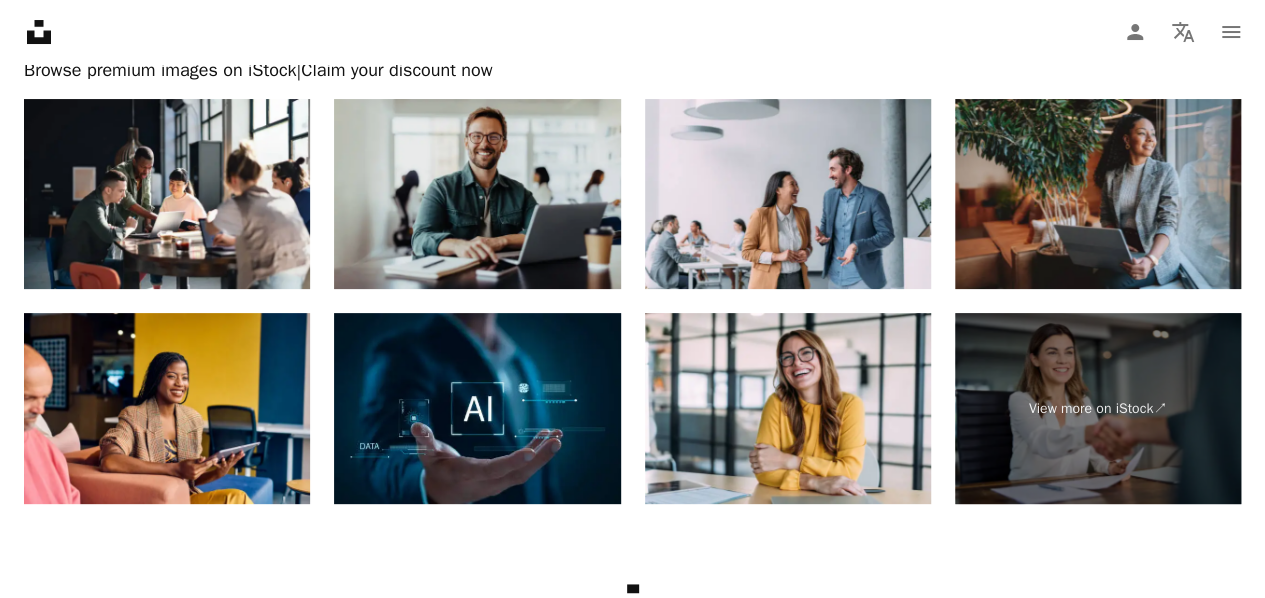 click at bounding box center (477, 194) 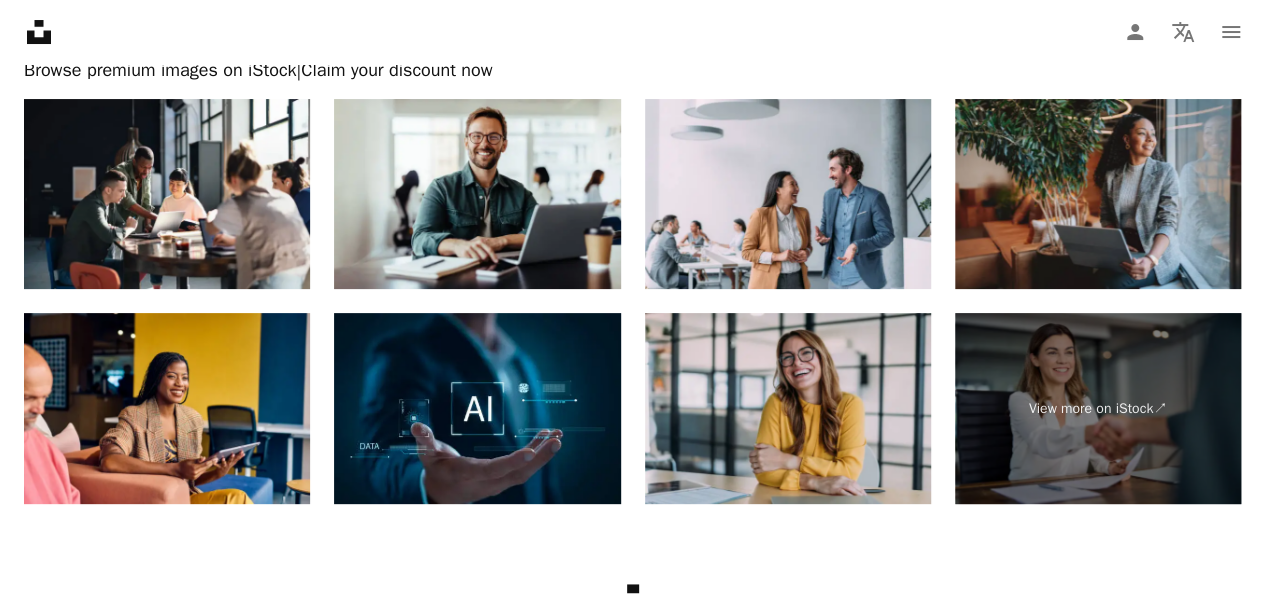 click at bounding box center (788, 408) 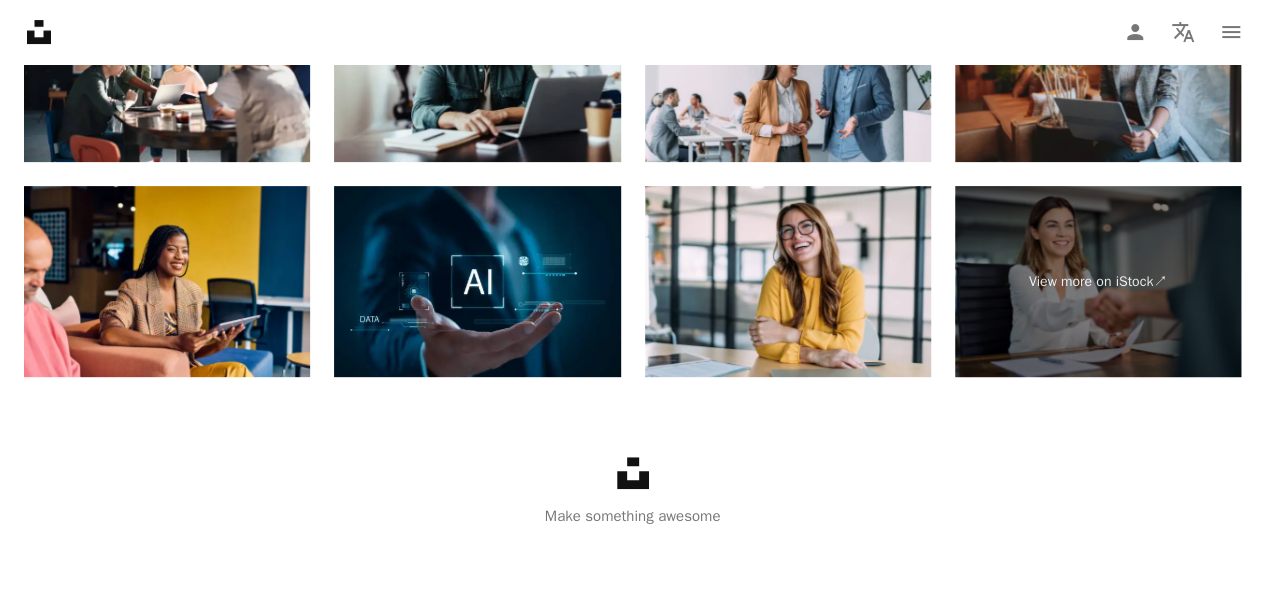 scroll, scrollTop: 4065, scrollLeft: 0, axis: vertical 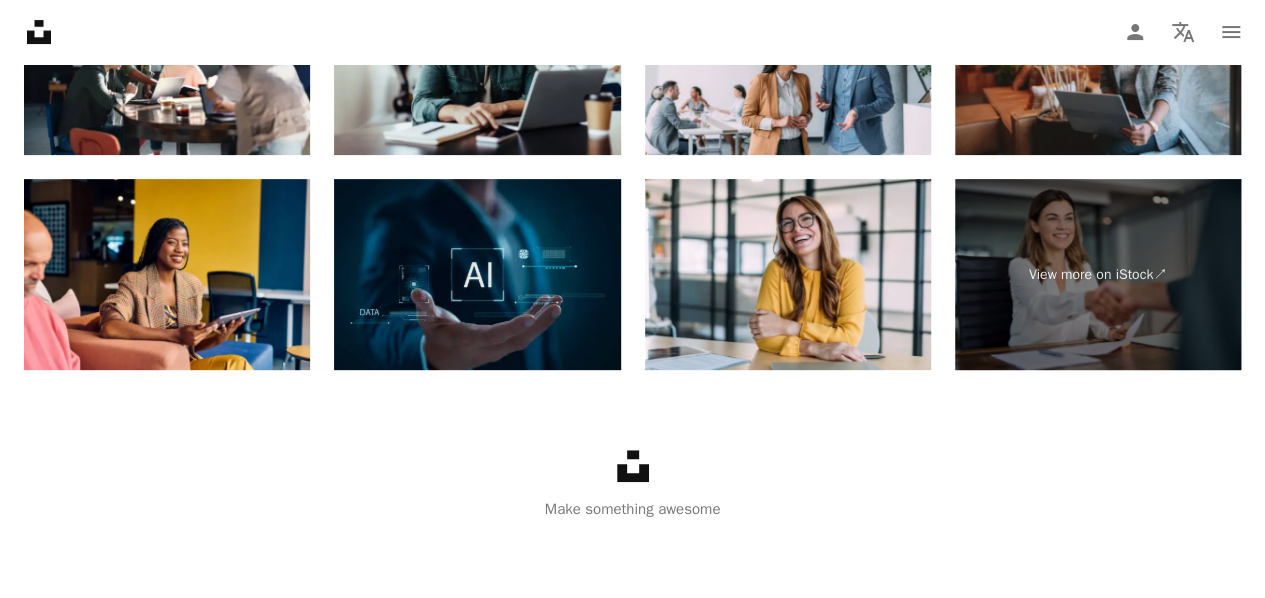 click at bounding box center (477, 274) 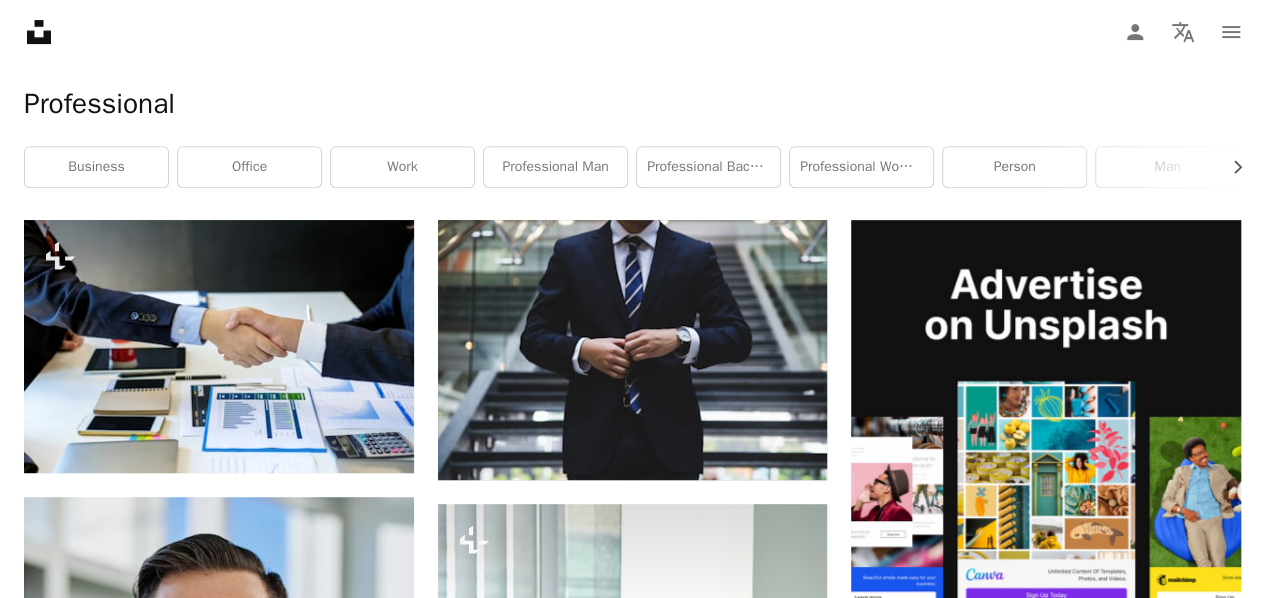 scroll, scrollTop: 0, scrollLeft: 0, axis: both 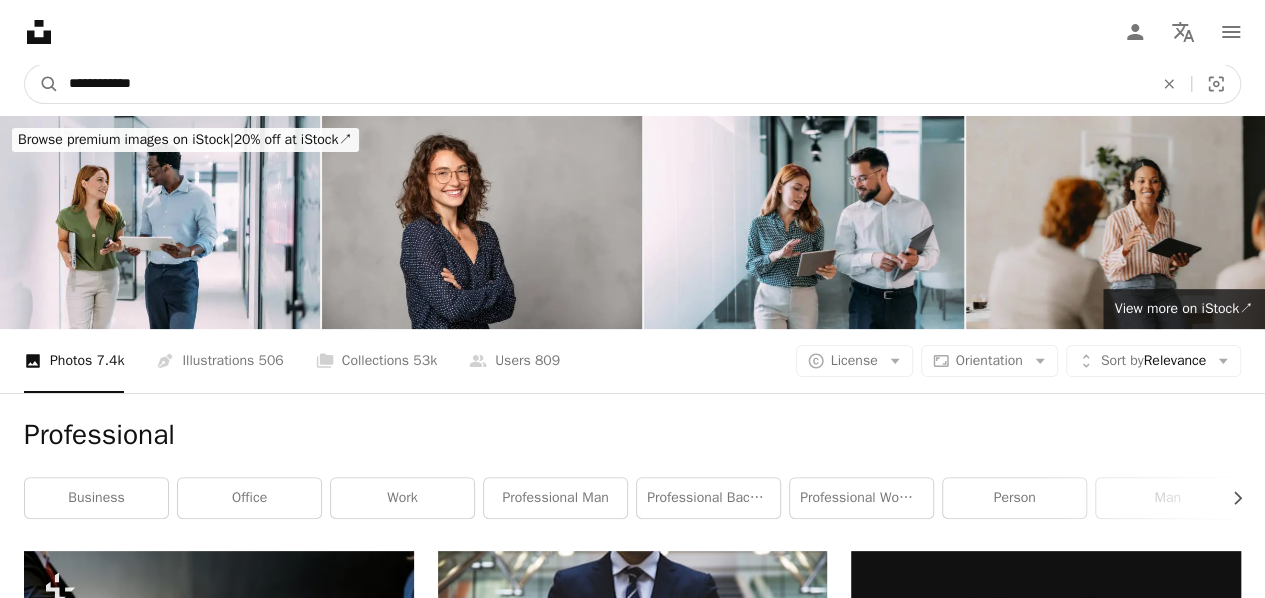 click on "**********" at bounding box center [603, 84] 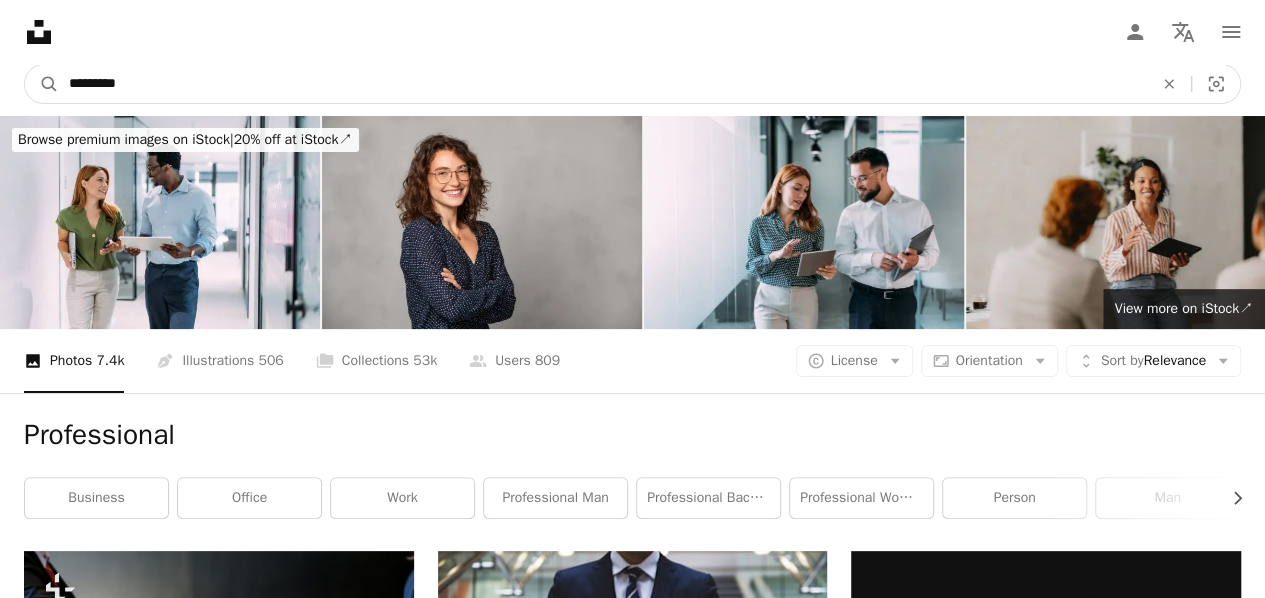 type on "*********" 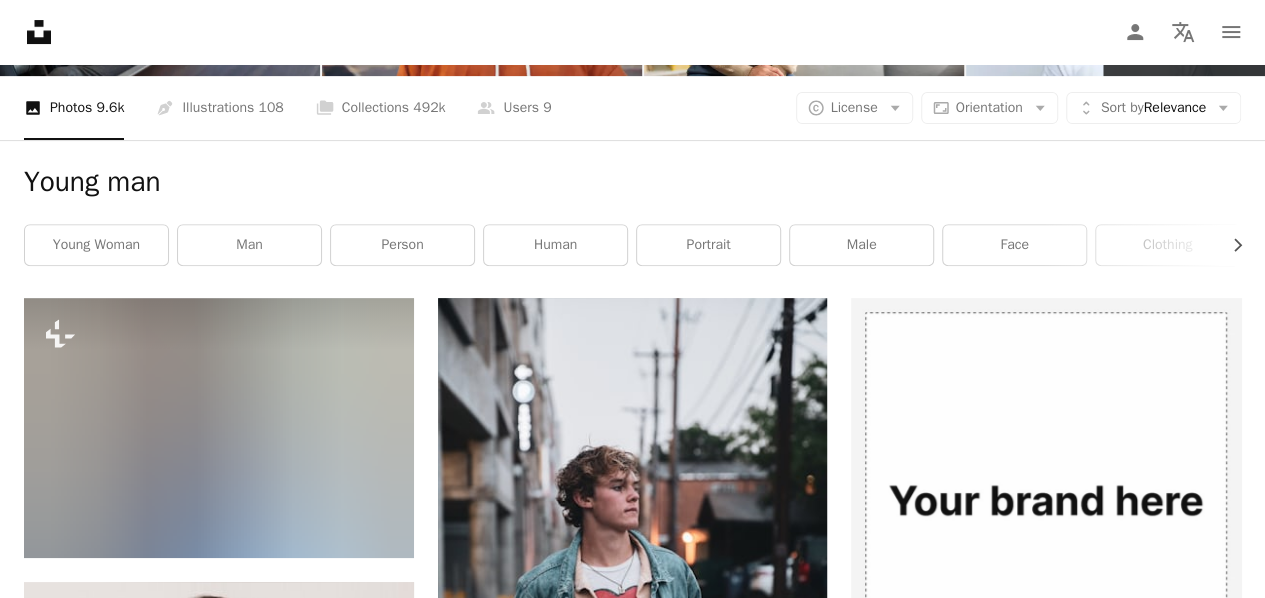 scroll, scrollTop: 254, scrollLeft: 0, axis: vertical 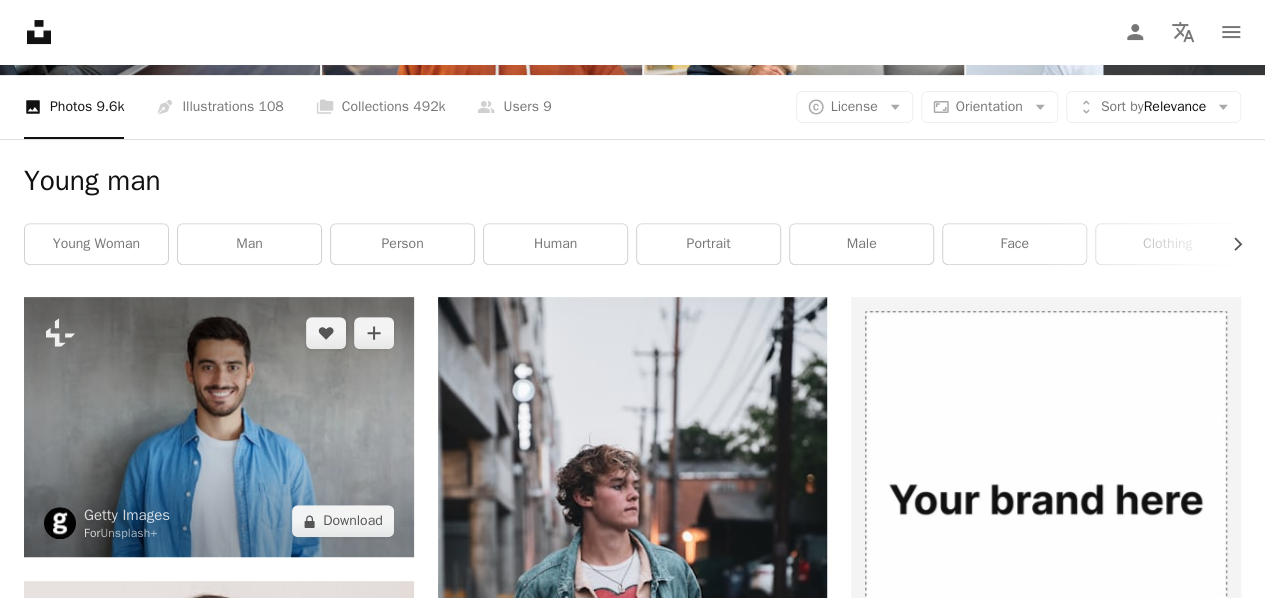 click at bounding box center (219, 427) 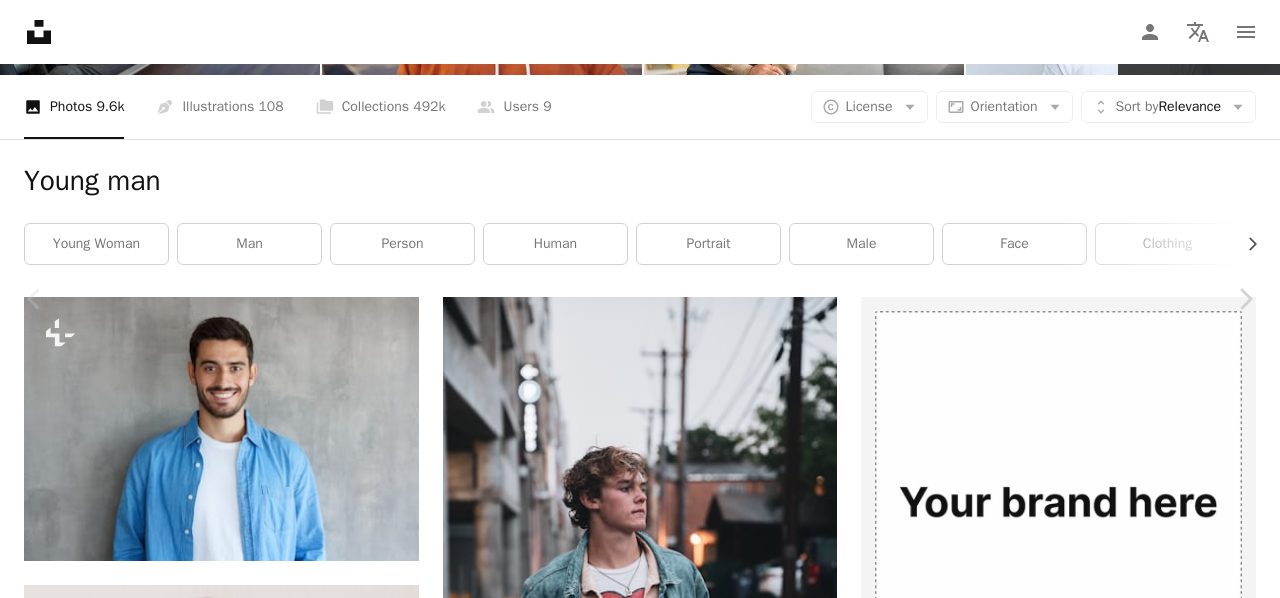 click on "An X shape" at bounding box center (20, 20) 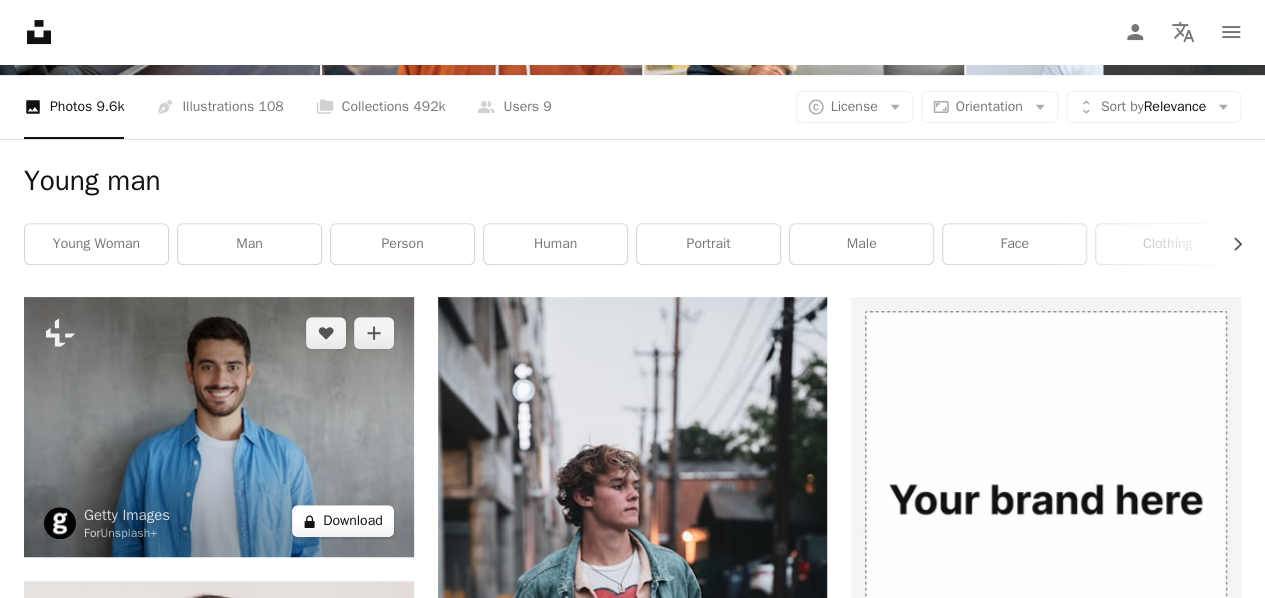click on "A lock Download" at bounding box center (343, 521) 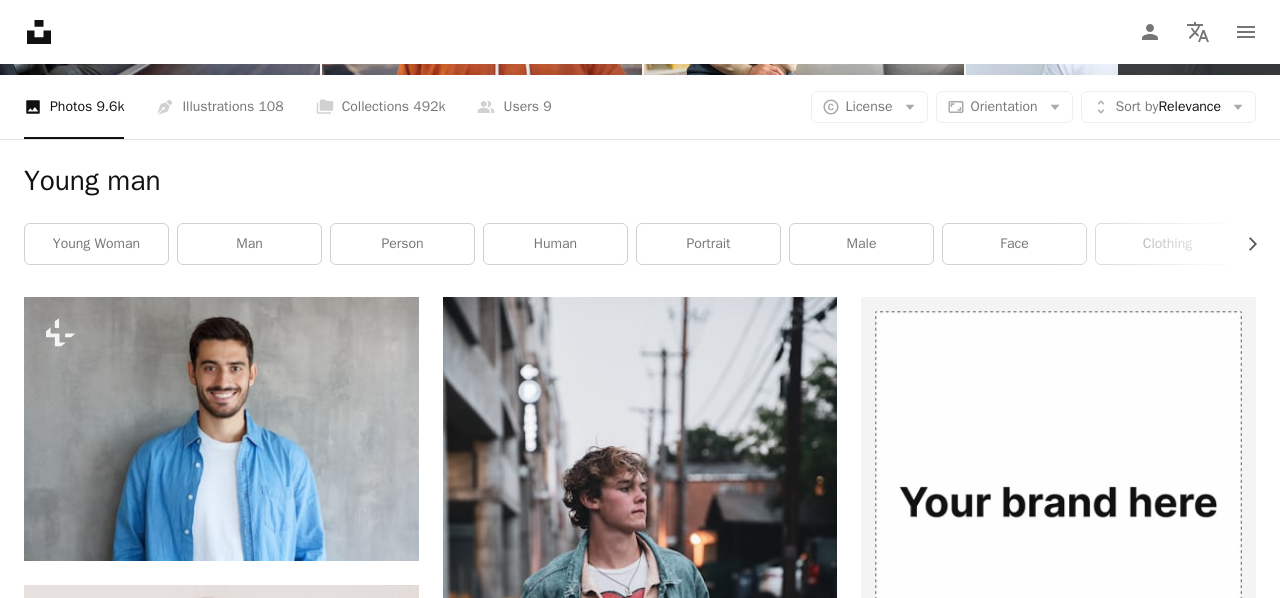 click on "An X shape" at bounding box center (20, 20) 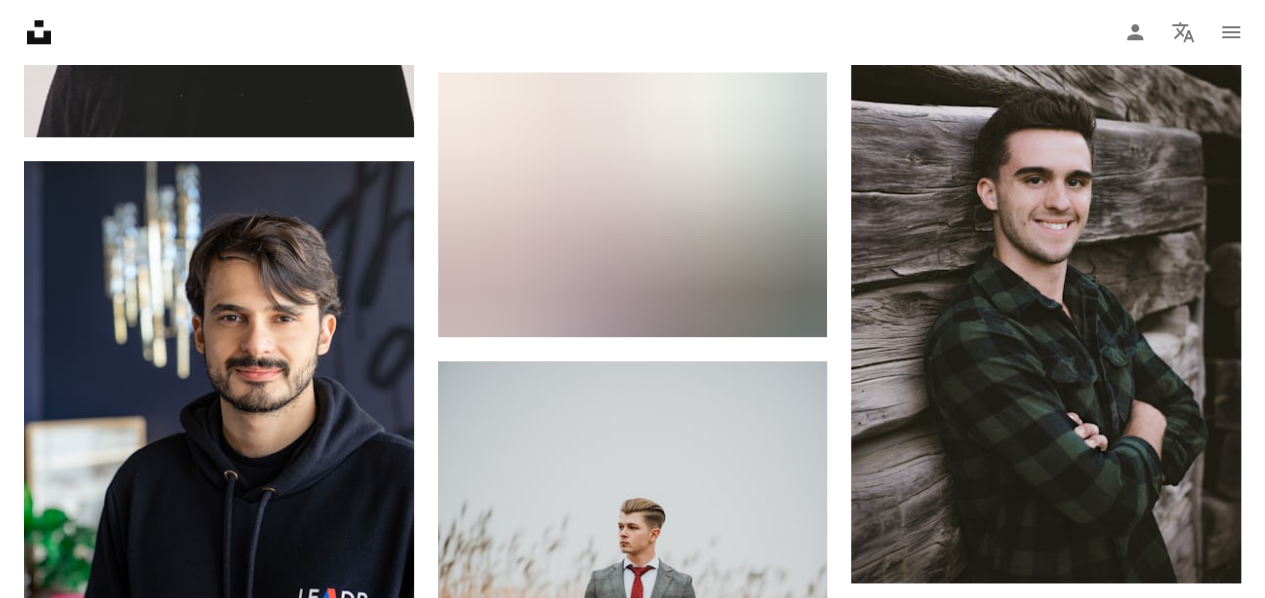 scroll, scrollTop: 1078, scrollLeft: 0, axis: vertical 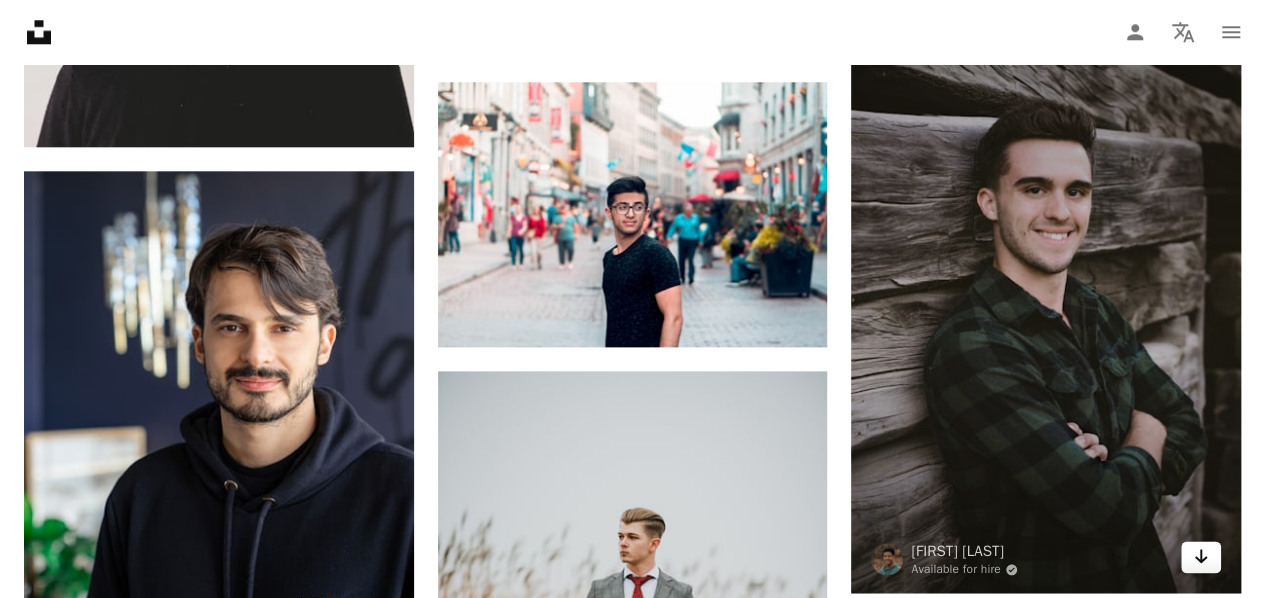 click on "Arrow pointing down" 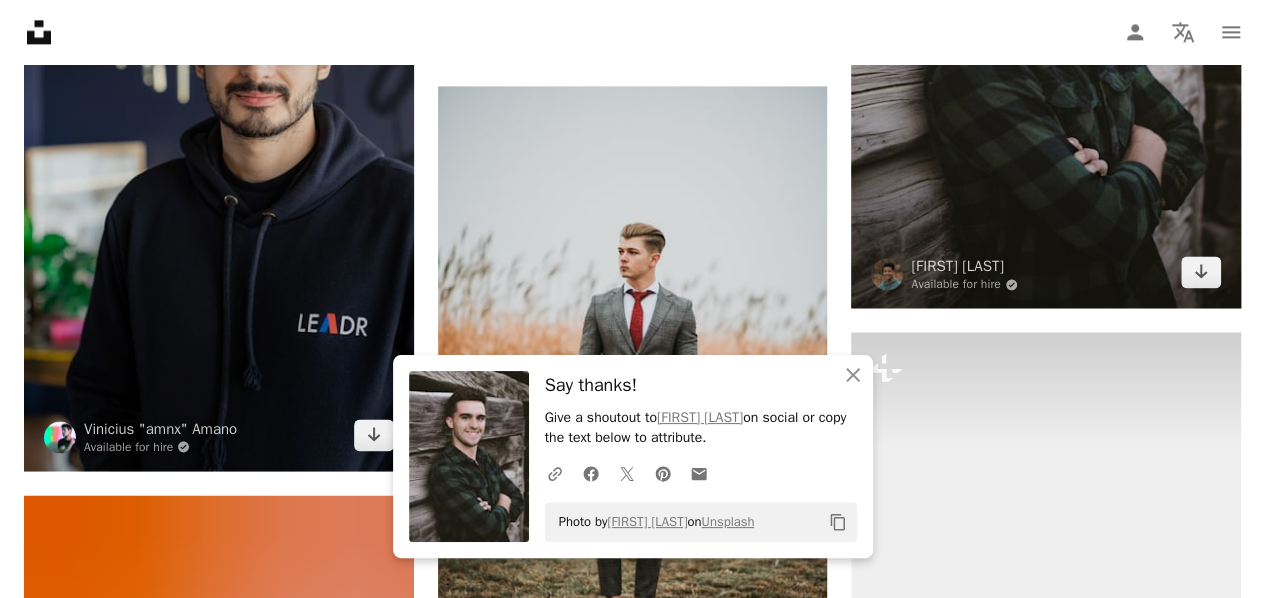 scroll, scrollTop: 1364, scrollLeft: 0, axis: vertical 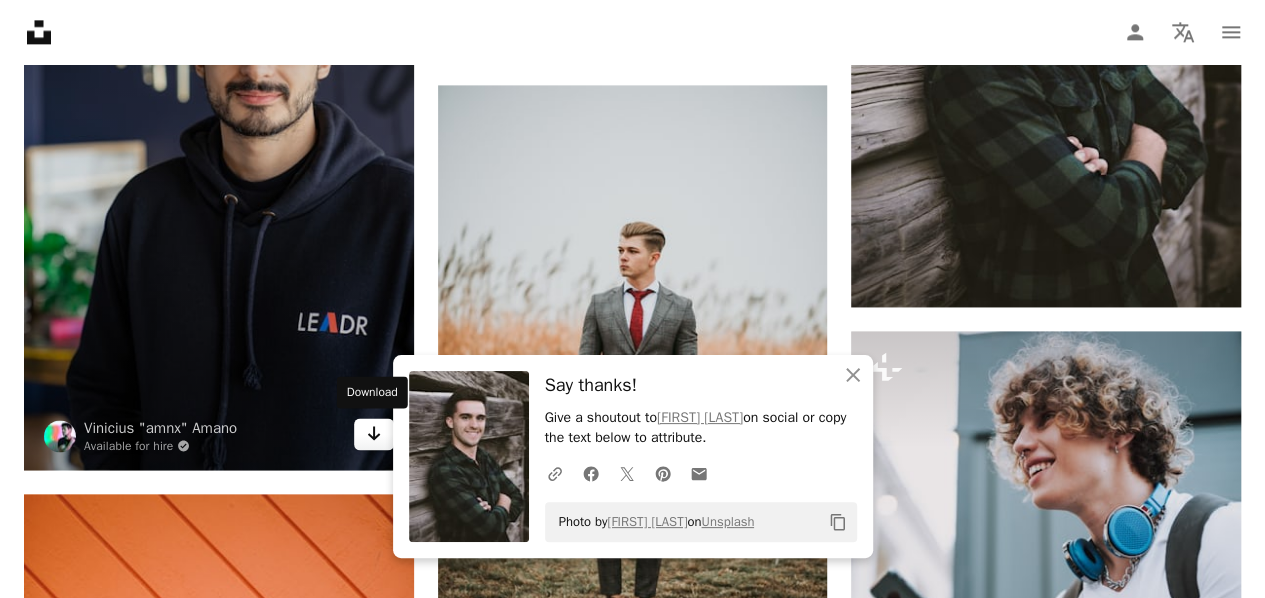 click on "Arrow pointing down" 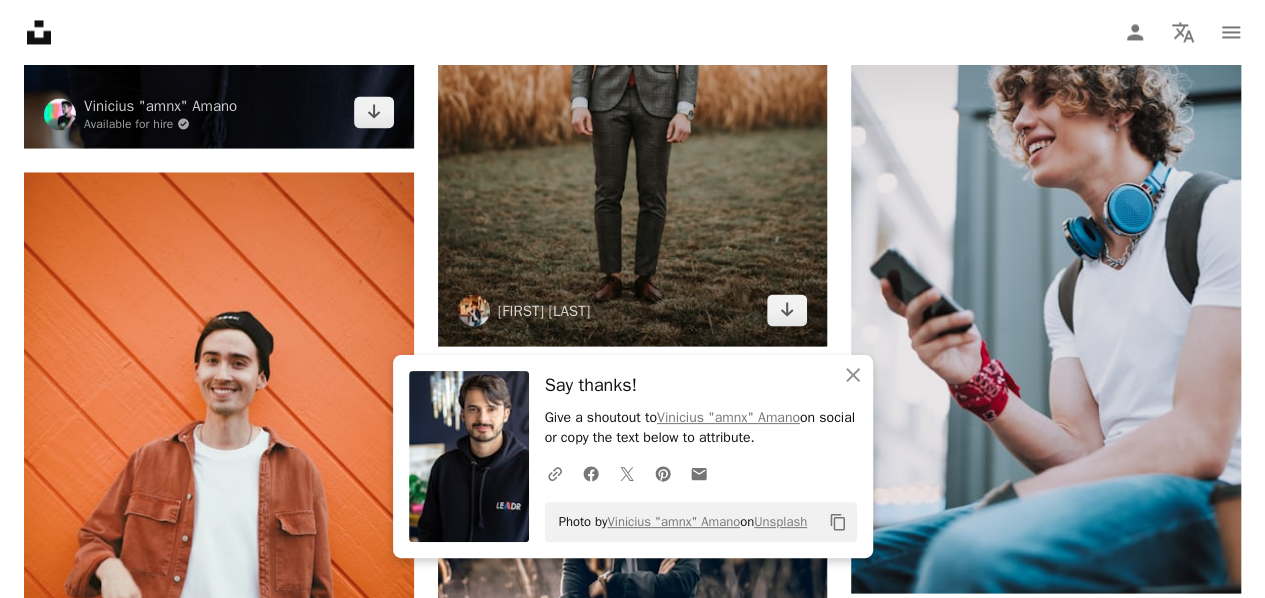 scroll, scrollTop: 1689, scrollLeft: 0, axis: vertical 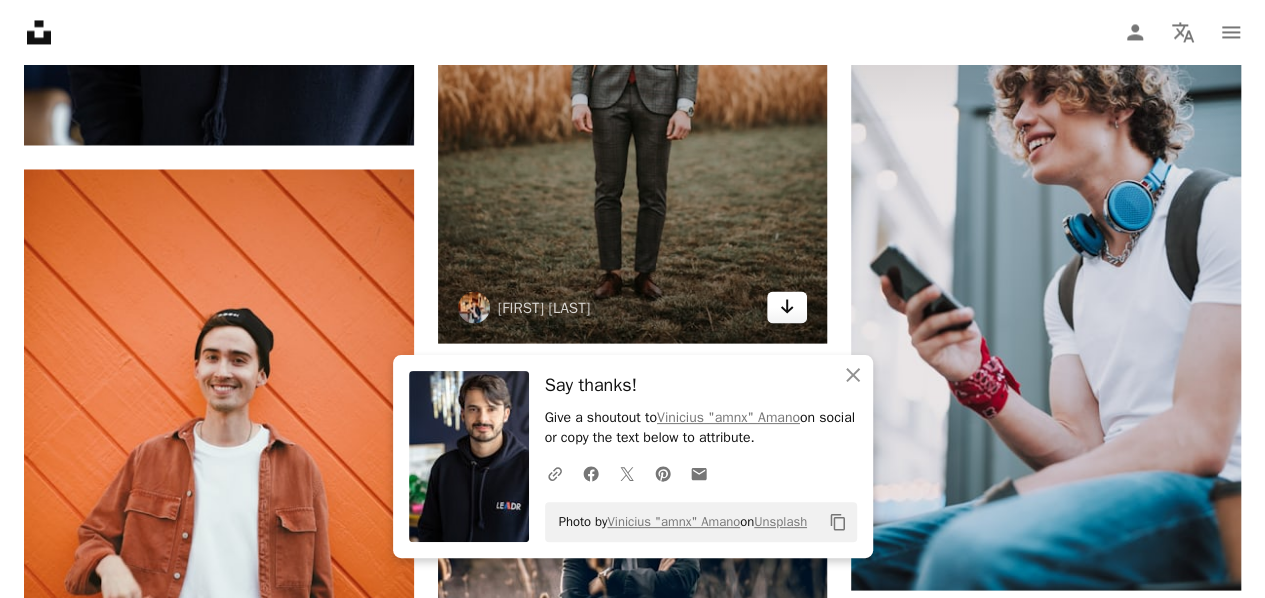 click on "Arrow pointing down" 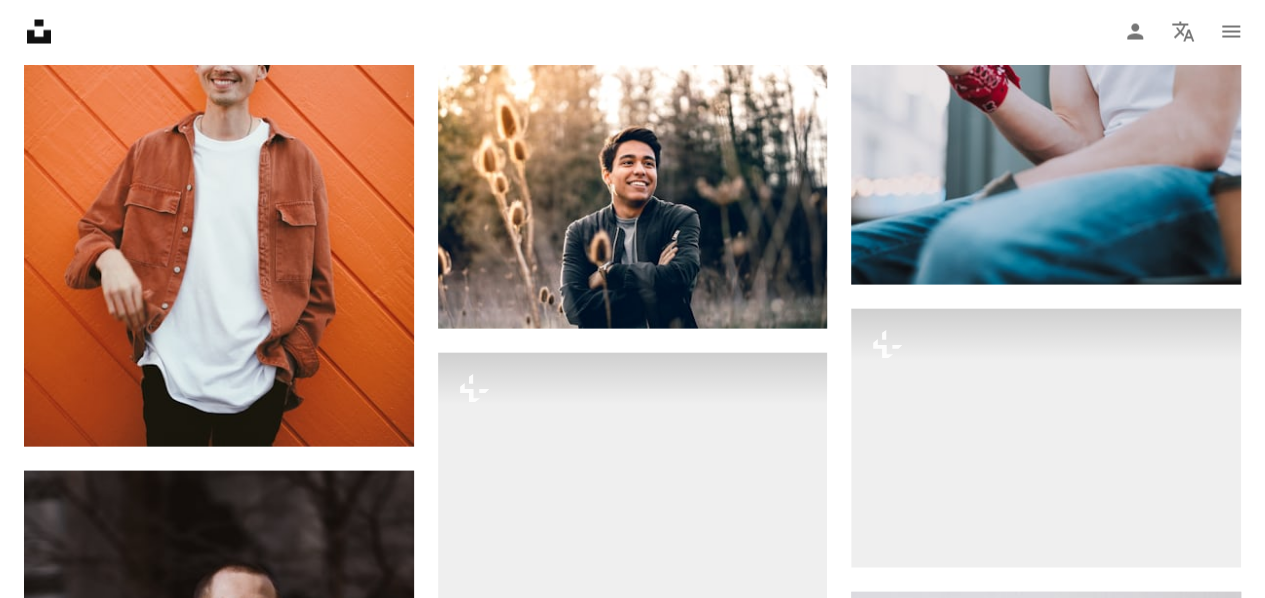 scroll, scrollTop: 1996, scrollLeft: 0, axis: vertical 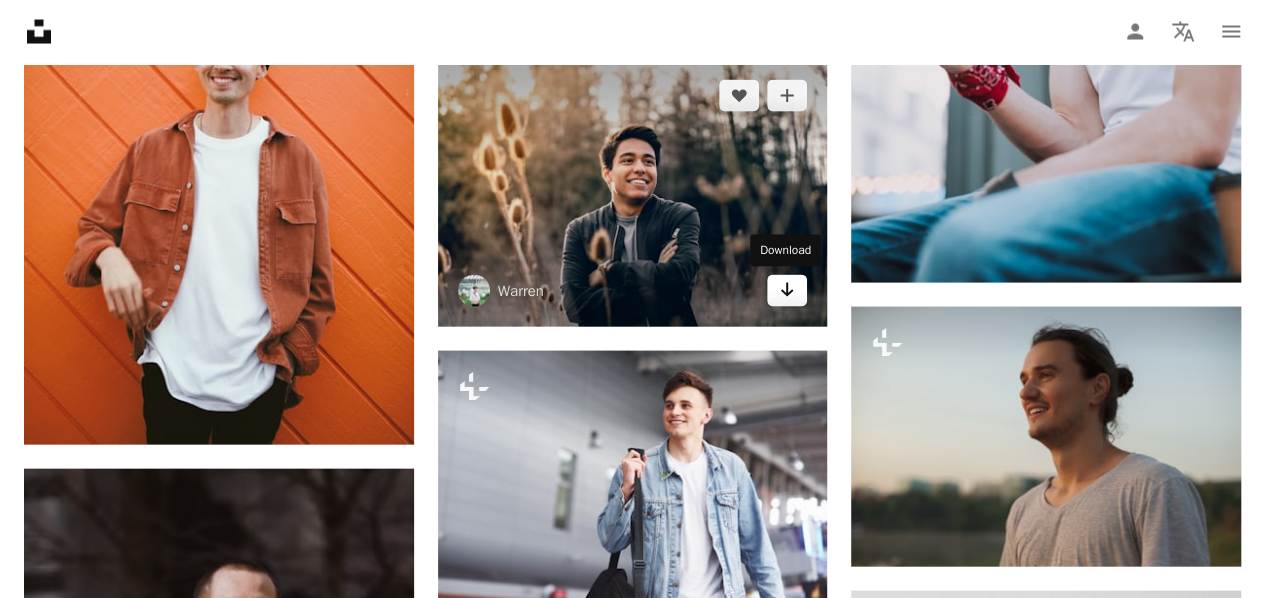 click on "Arrow pointing down" 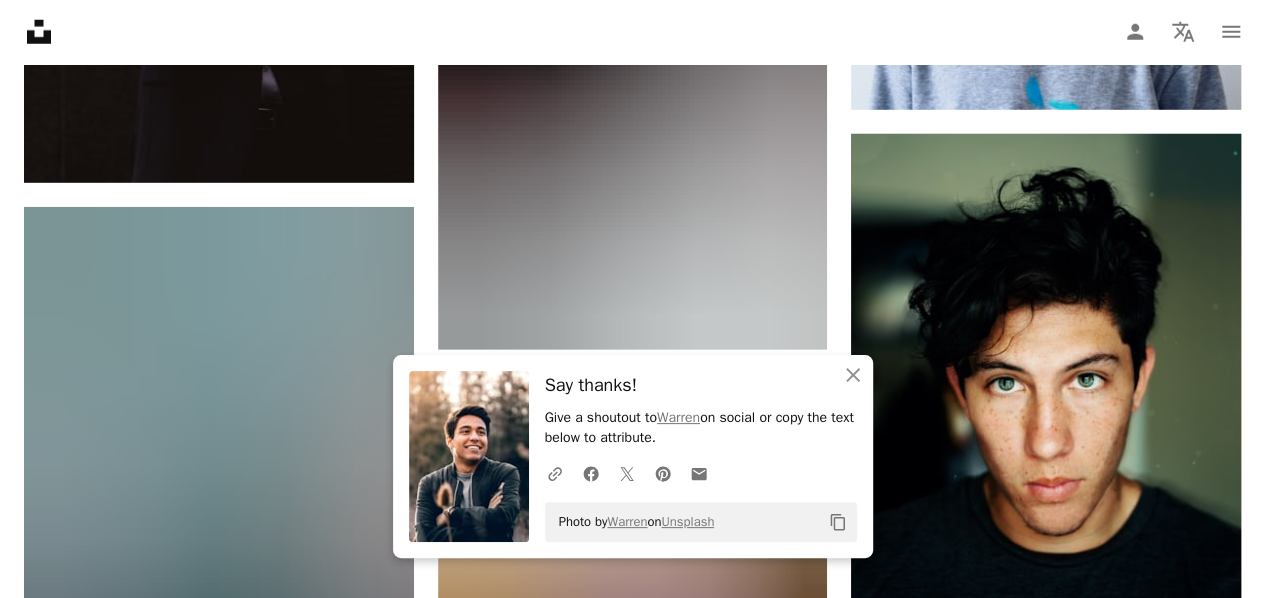 scroll, scrollTop: 2953, scrollLeft: 0, axis: vertical 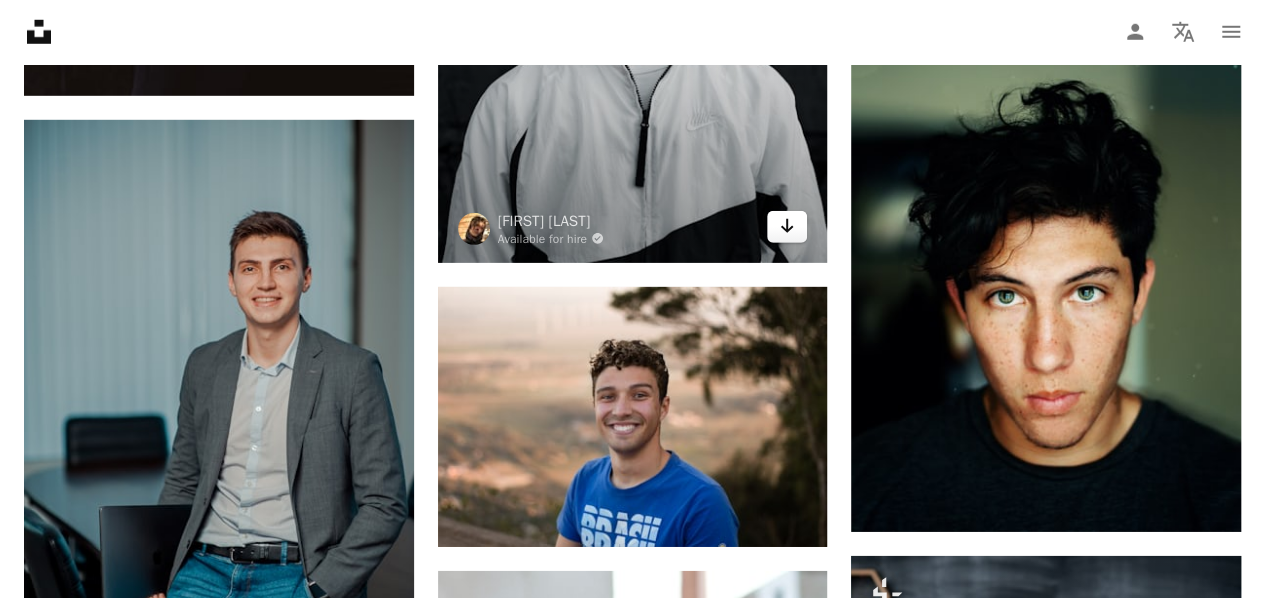 click on "Arrow pointing down" 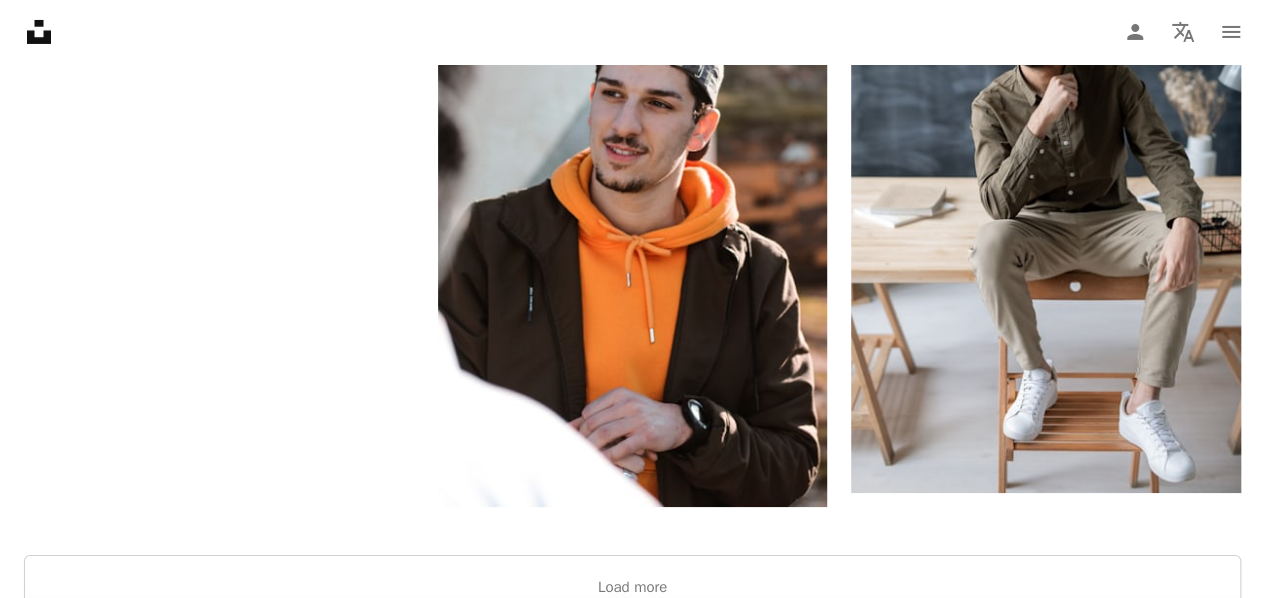 scroll, scrollTop: 3600, scrollLeft: 0, axis: vertical 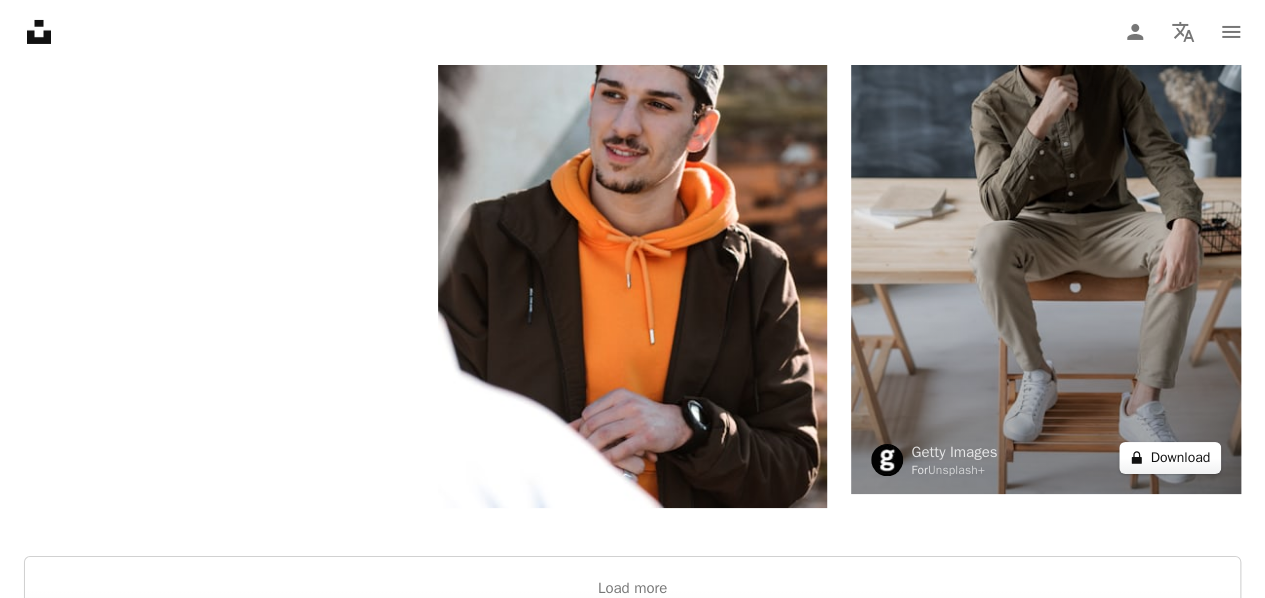 click on "A lock Download" at bounding box center [1170, 458] 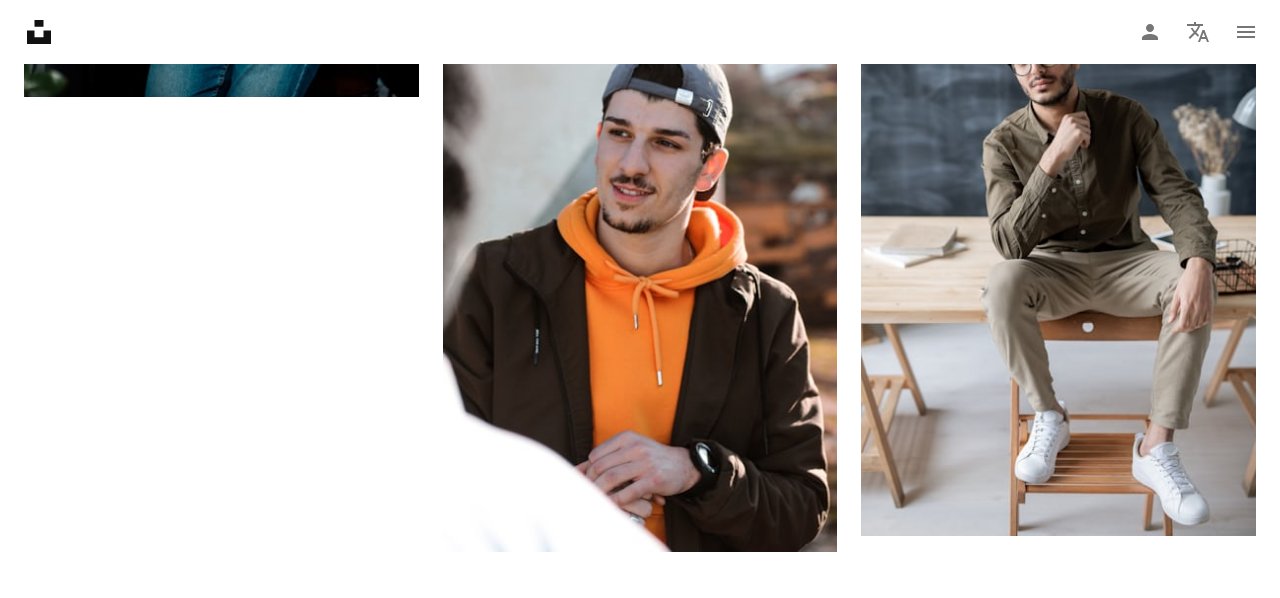 click on "An X shape" at bounding box center (20, 20) 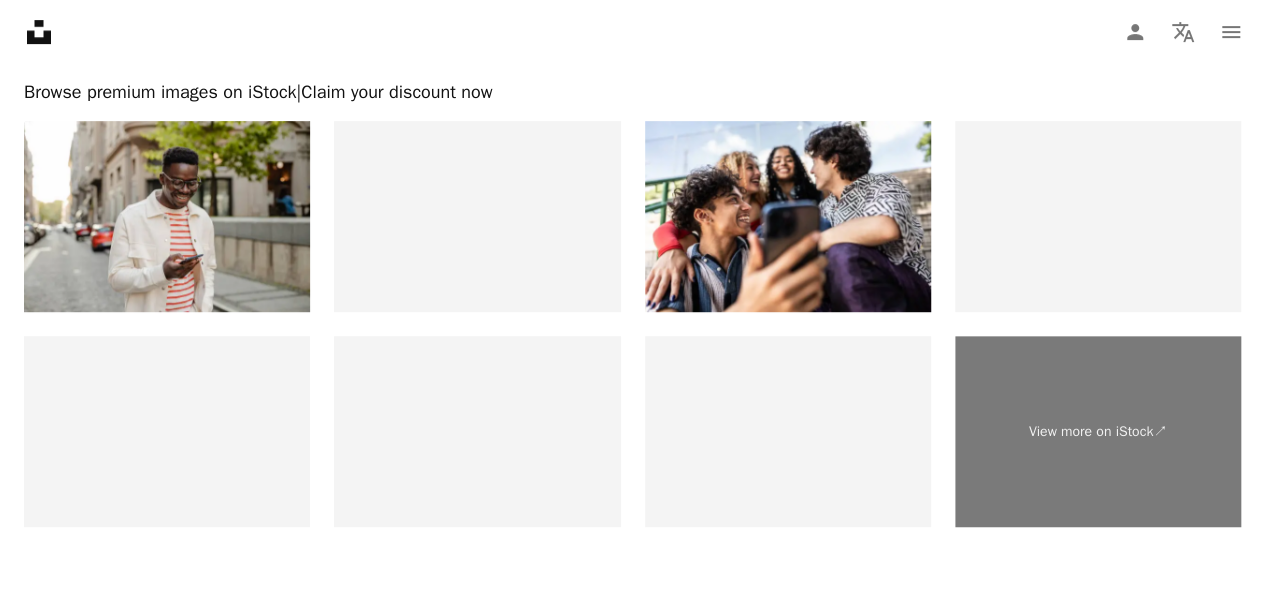scroll, scrollTop: 4246, scrollLeft: 0, axis: vertical 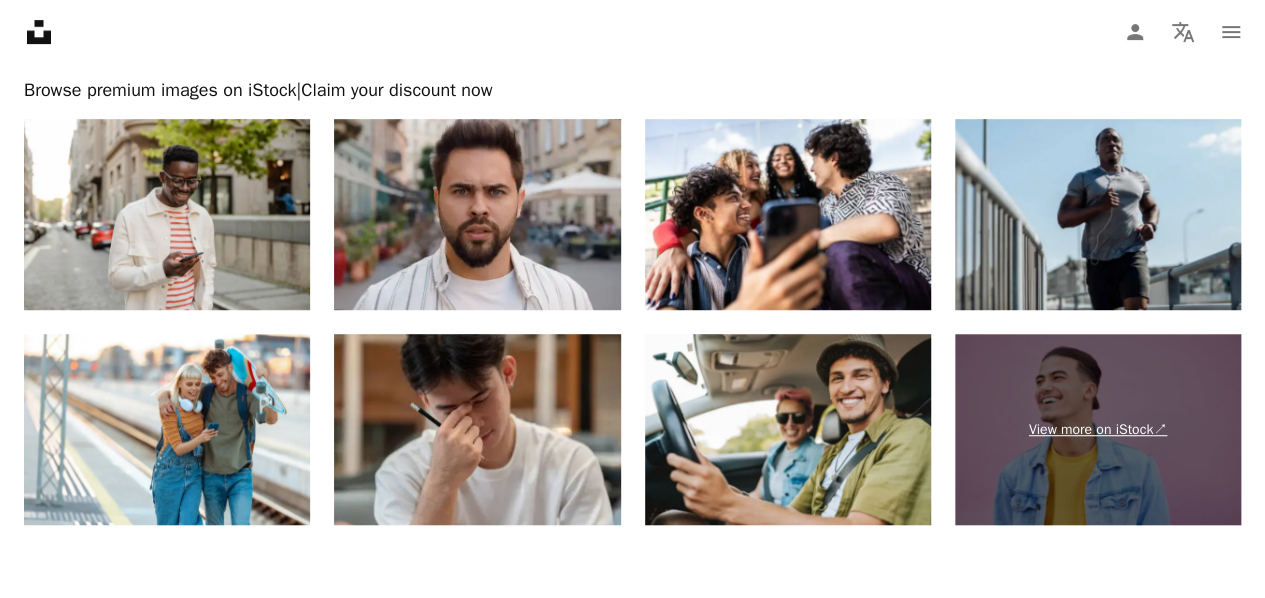 click on "View more on iStock  ↗" at bounding box center [1098, 429] 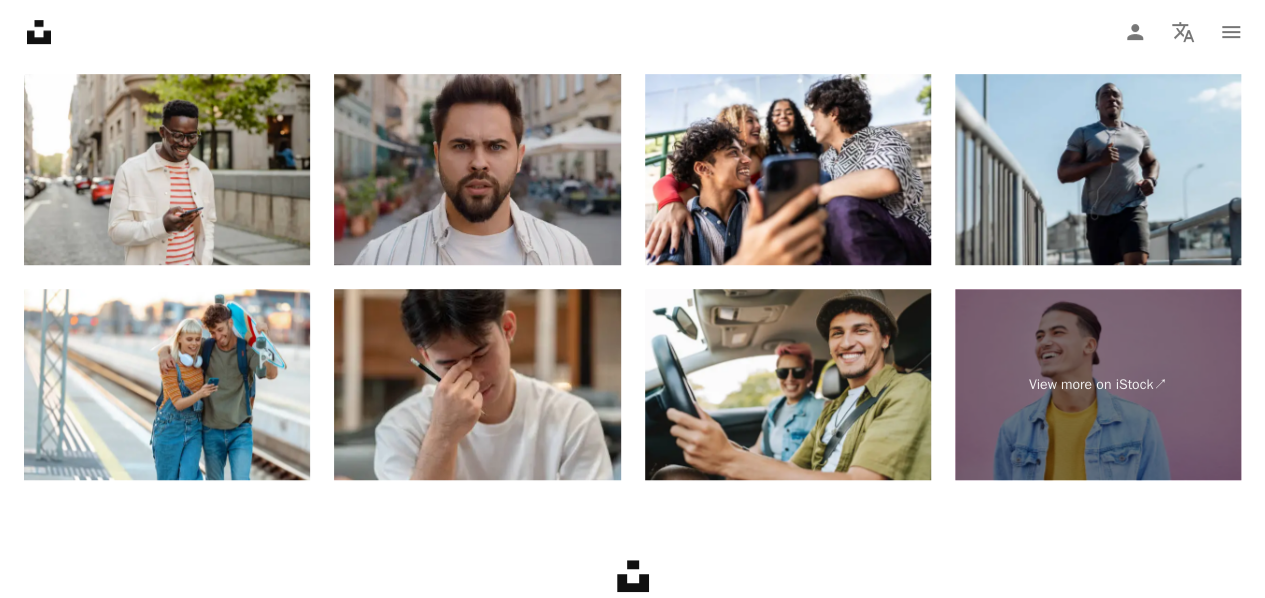 scroll, scrollTop: 4272, scrollLeft: 0, axis: vertical 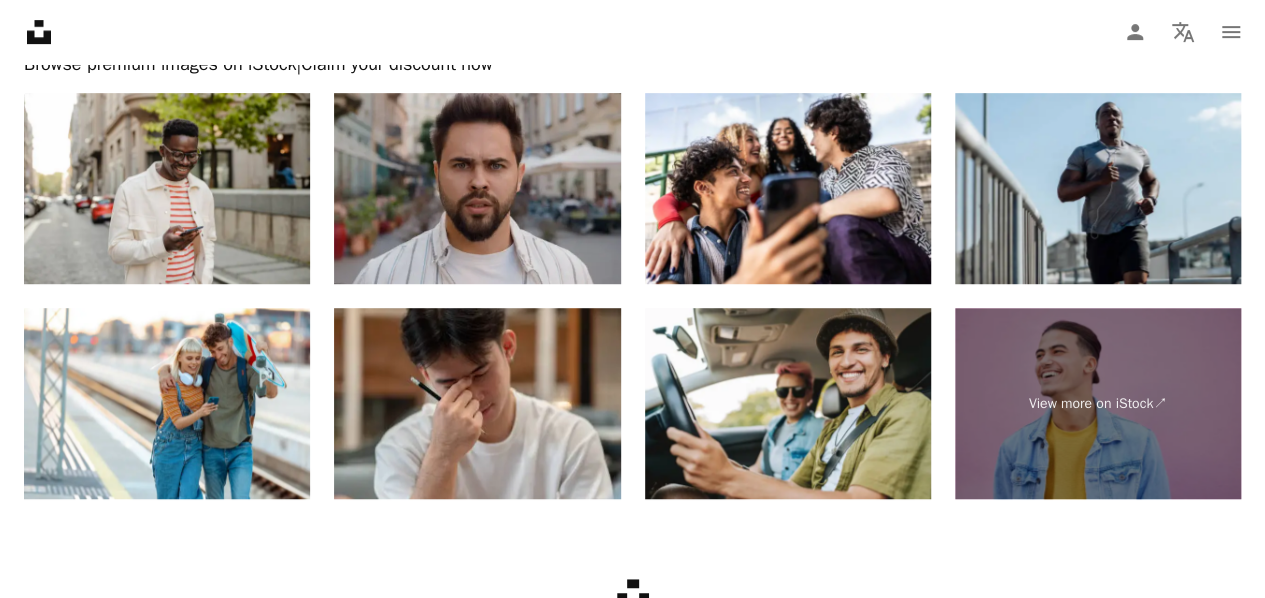 click at bounding box center (477, 188) 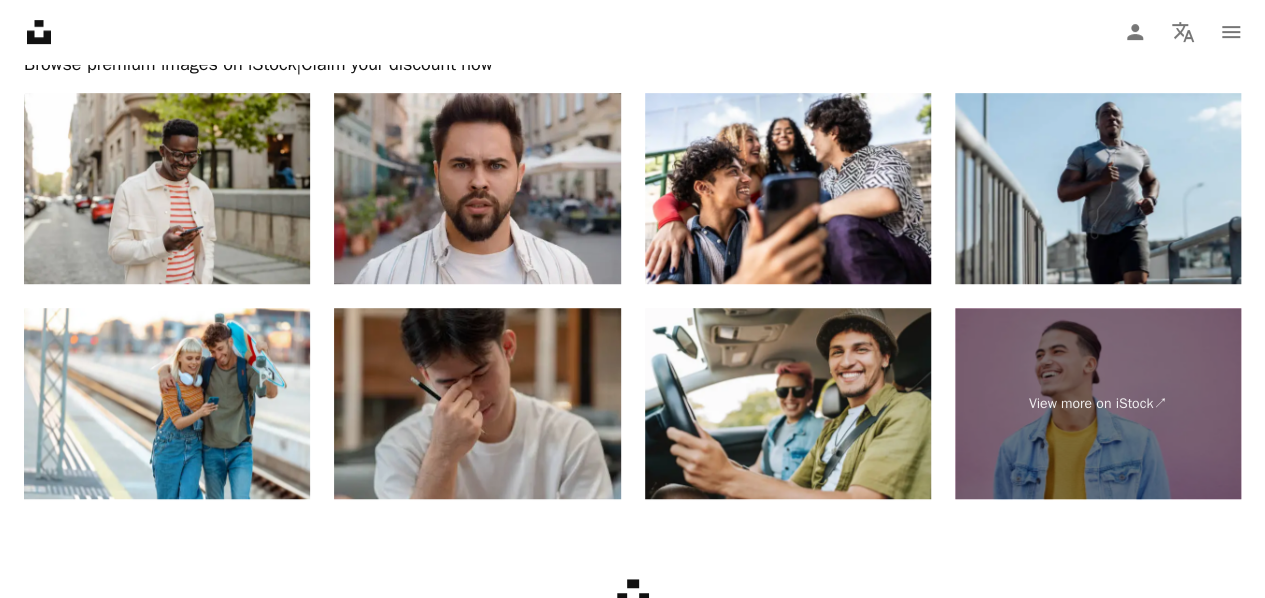 click at bounding box center [477, 403] 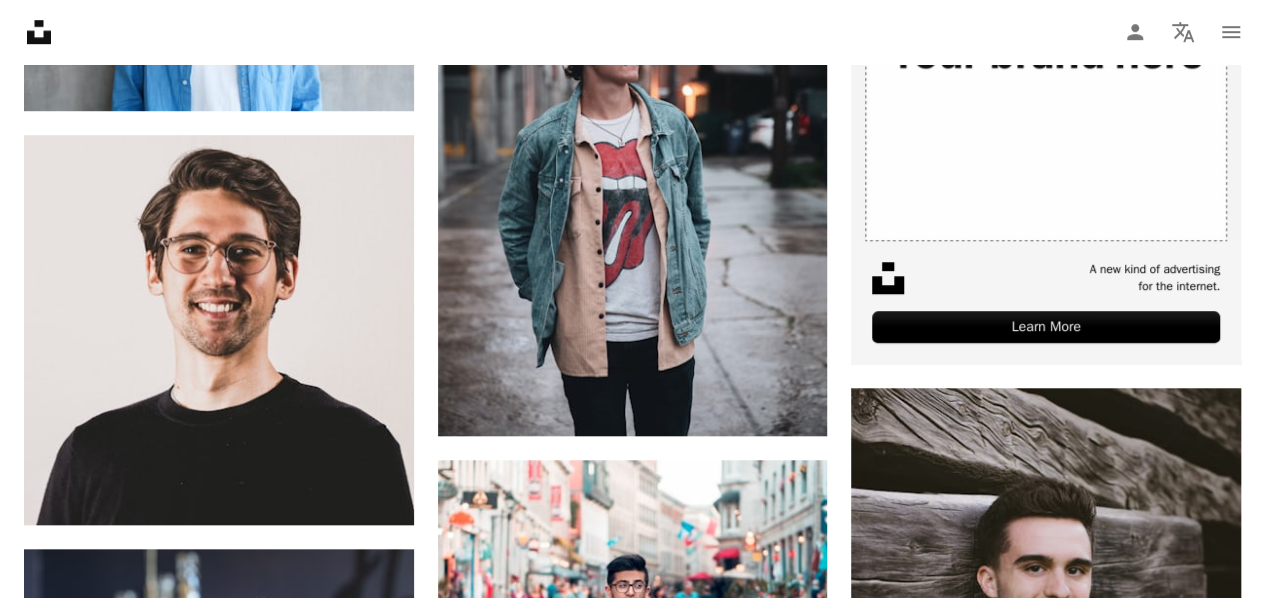 scroll, scrollTop: 0, scrollLeft: 0, axis: both 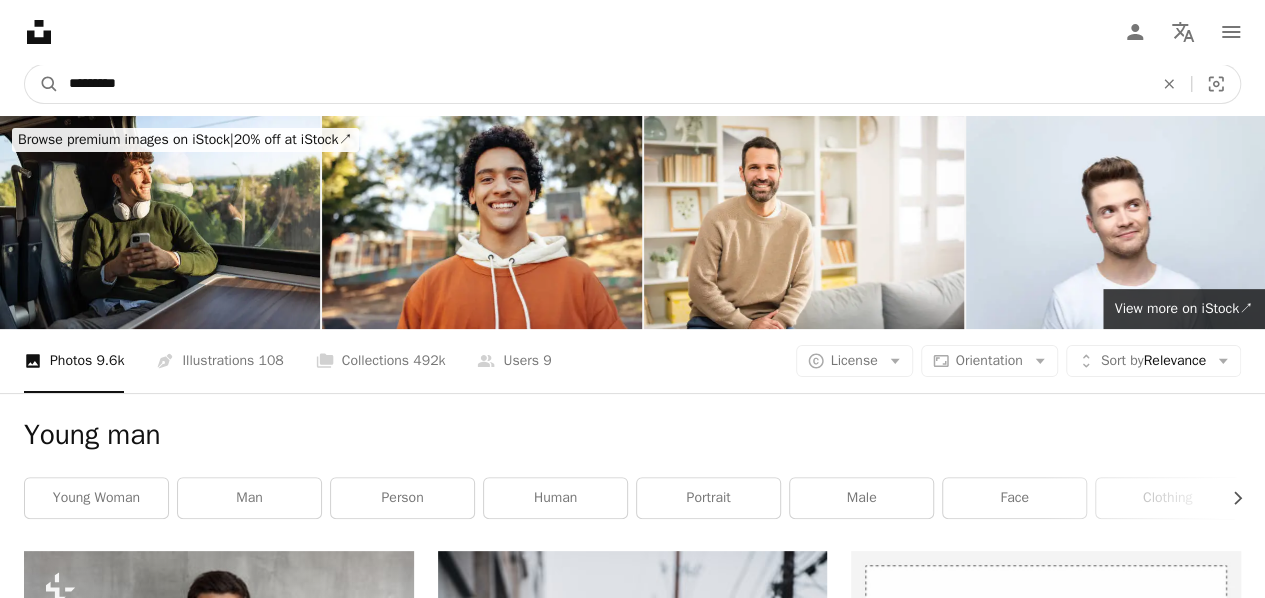 click on "*********" at bounding box center [603, 84] 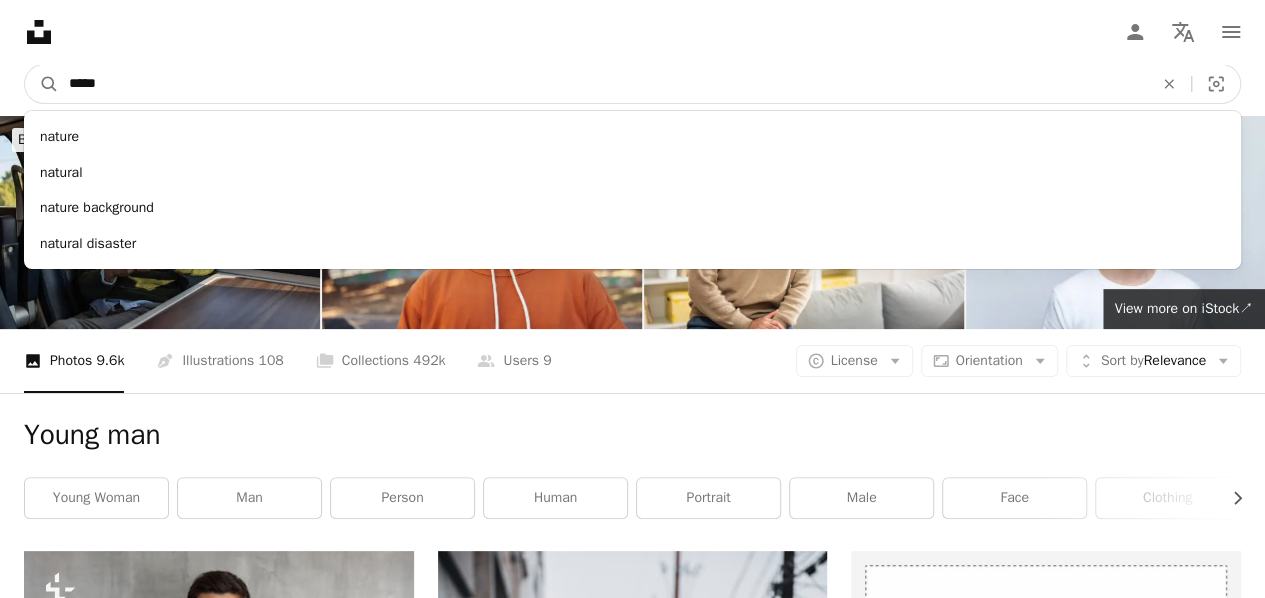 type on "******" 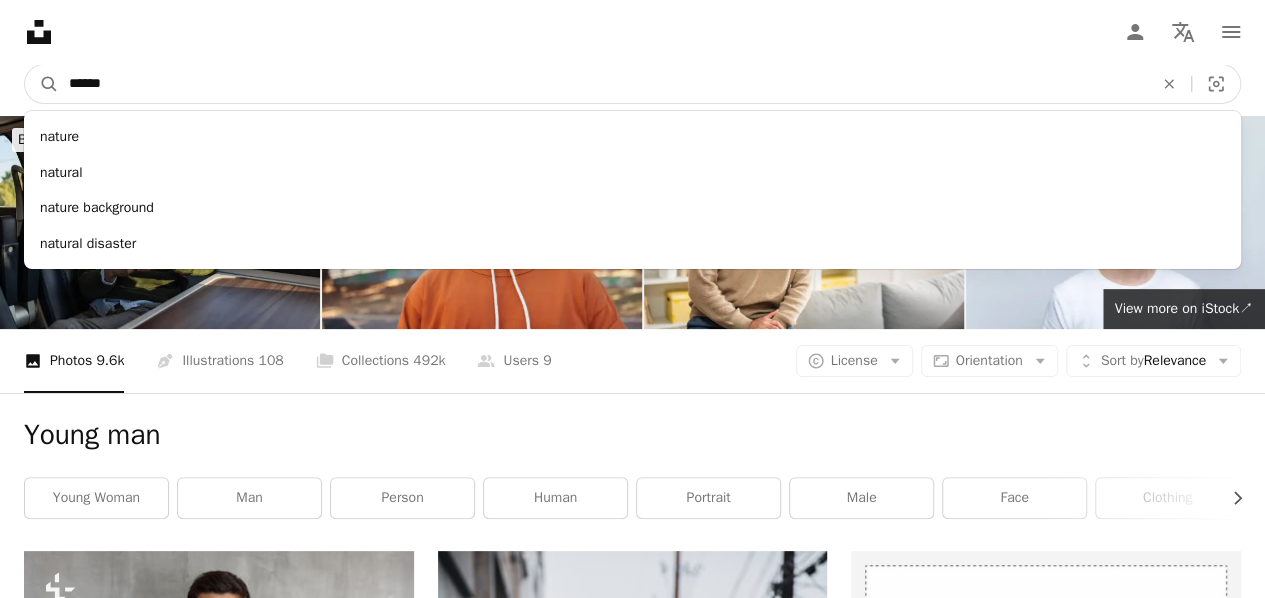click on "A magnifying glass" at bounding box center [42, 84] 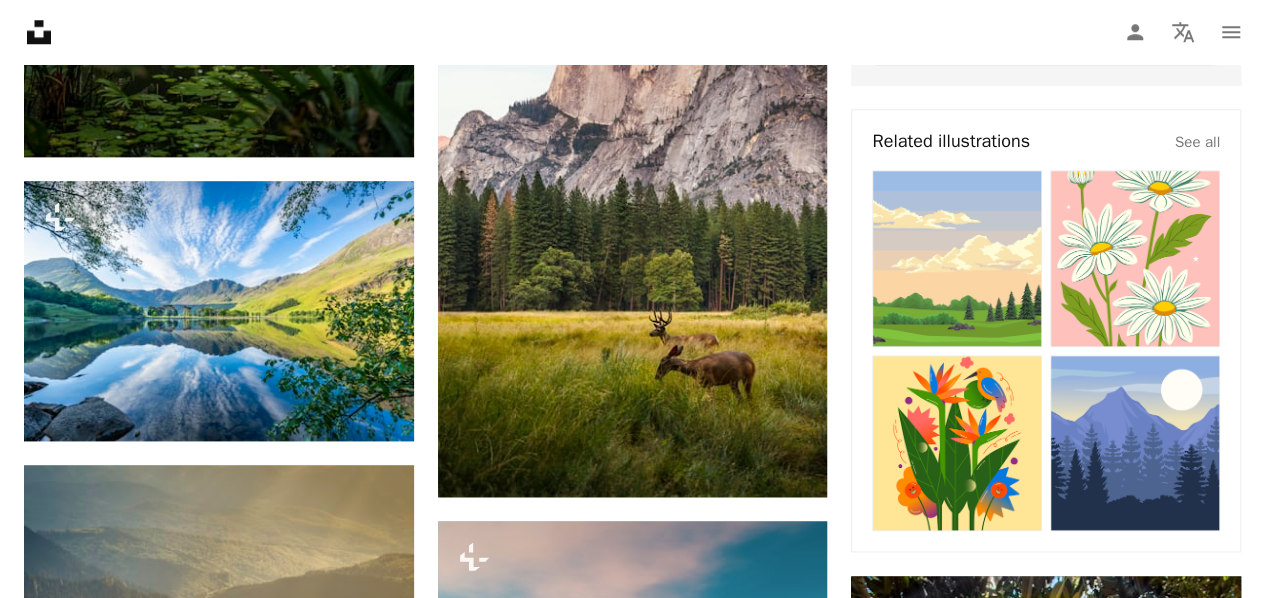 scroll, scrollTop: 1030, scrollLeft: 0, axis: vertical 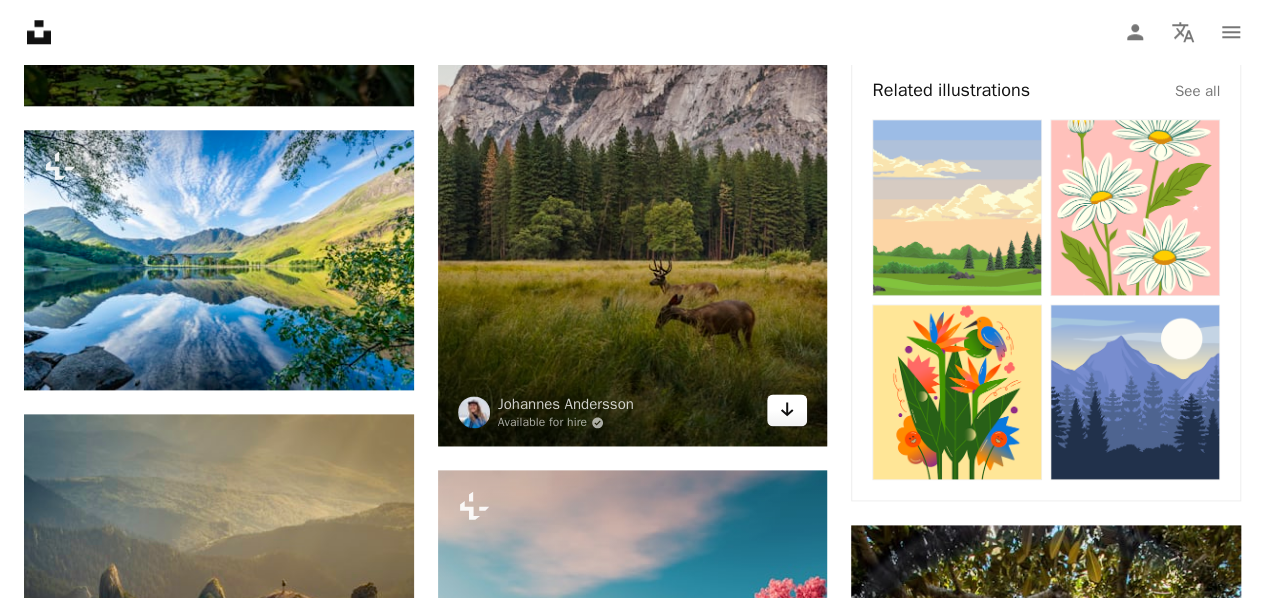 click on "Arrow pointing down" at bounding box center (787, 410) 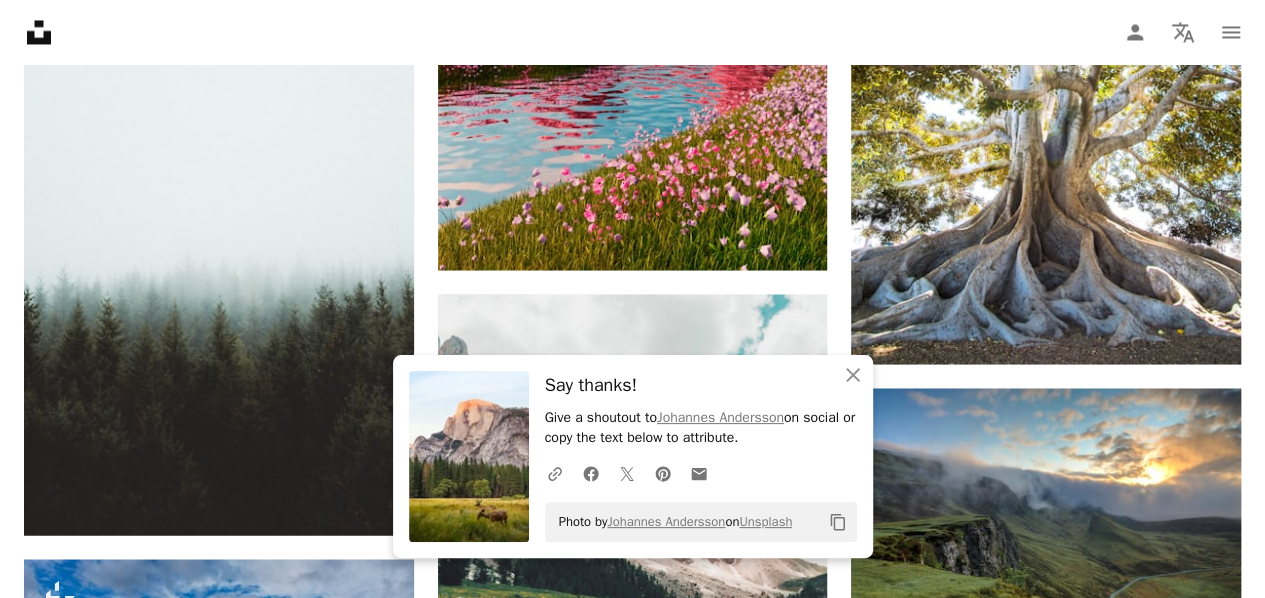 scroll, scrollTop: 1775, scrollLeft: 0, axis: vertical 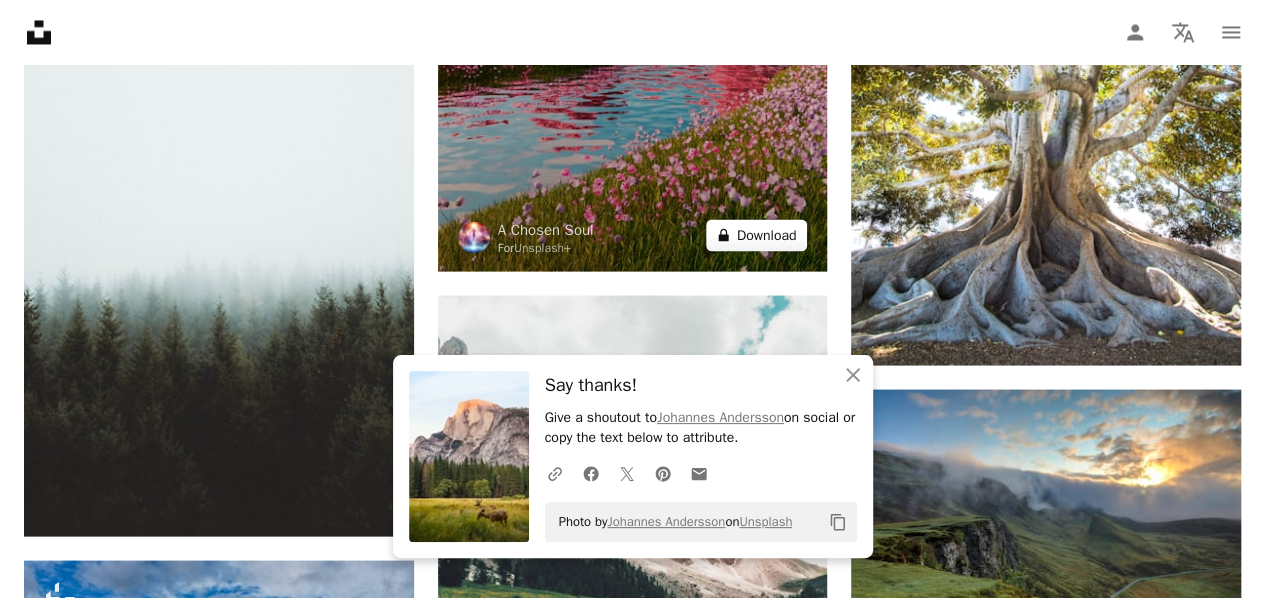 click on "A lock Download" at bounding box center [757, 235] 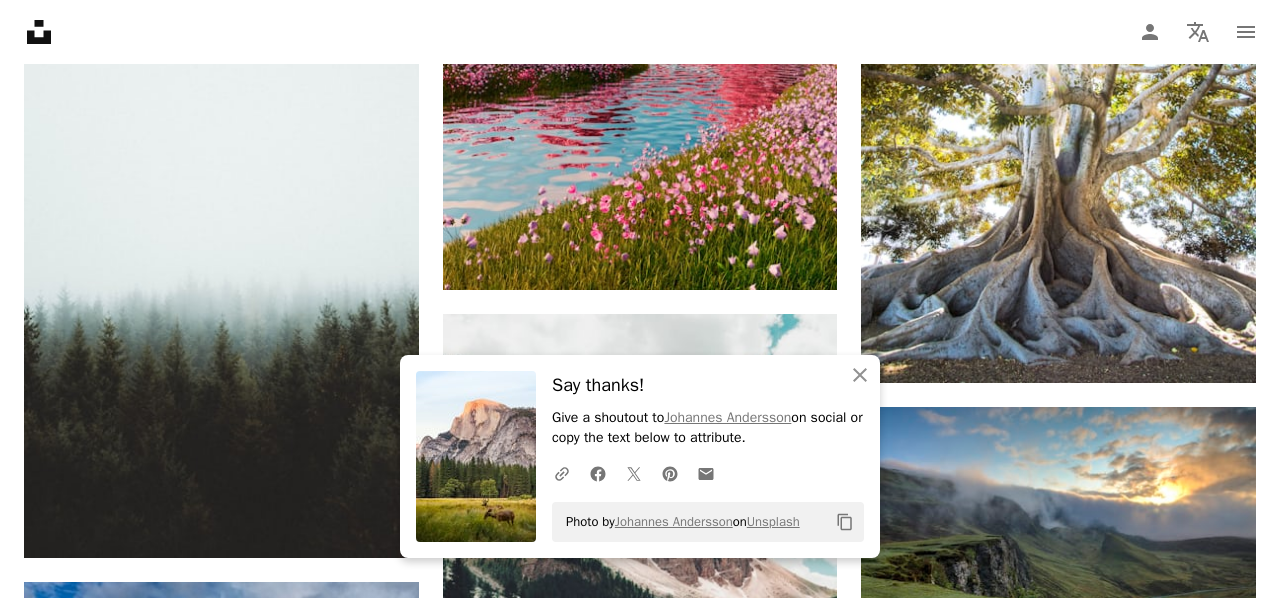 click on "An X shape" at bounding box center [20, 20] 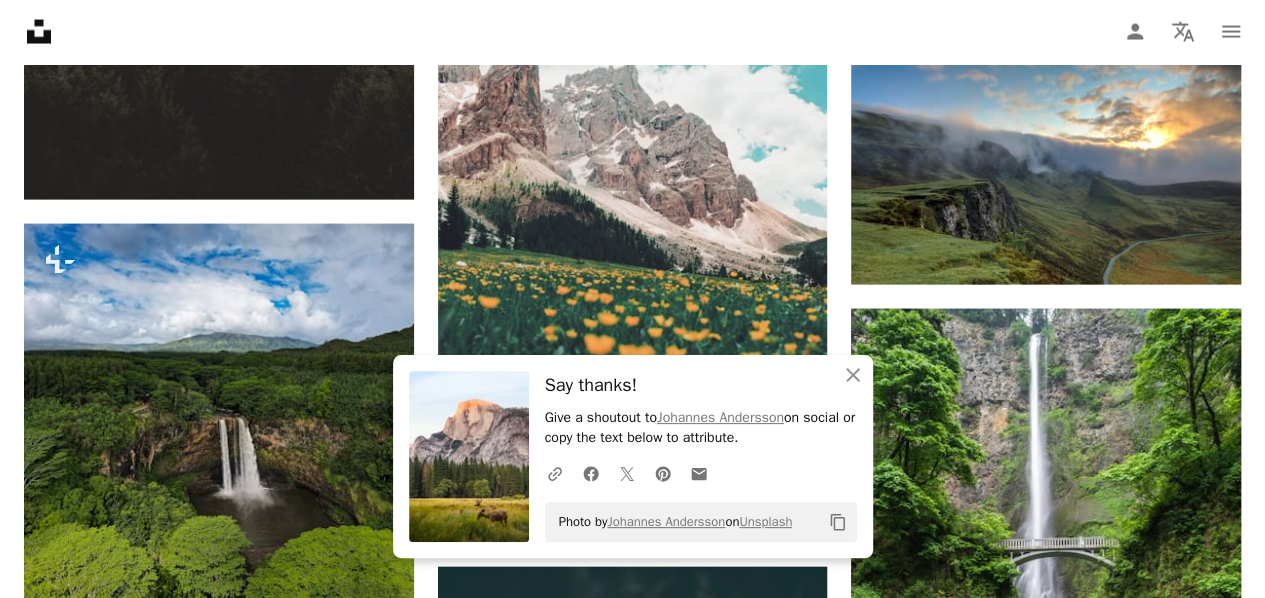 scroll, scrollTop: 2455, scrollLeft: 0, axis: vertical 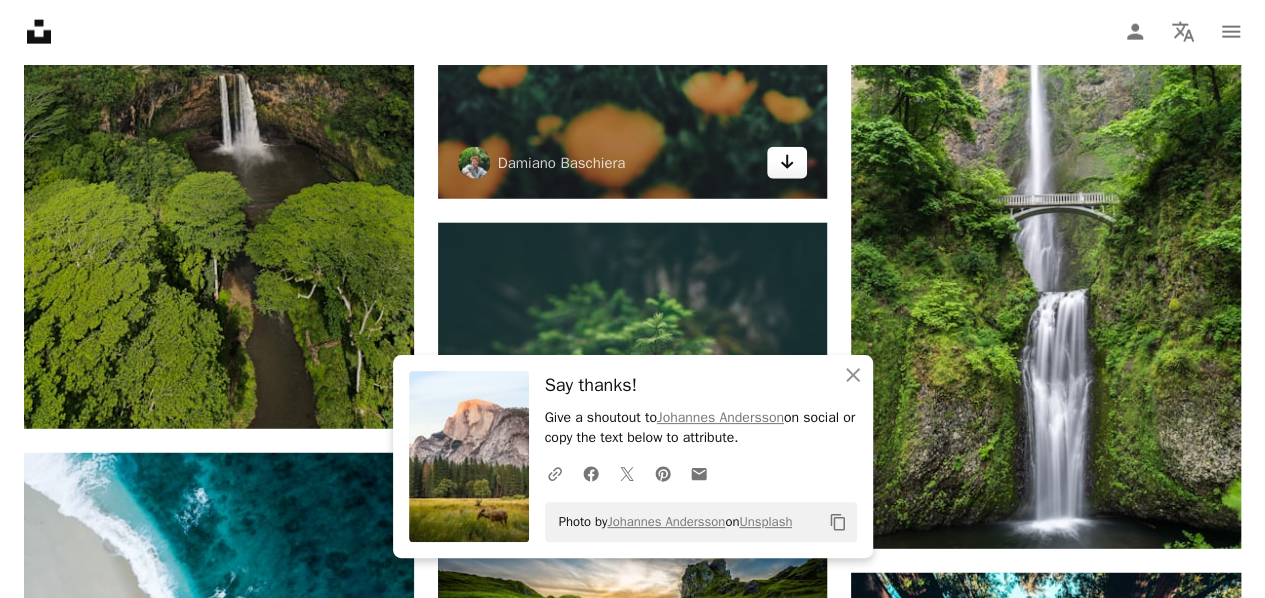 click on "Arrow pointing down" at bounding box center (787, 163) 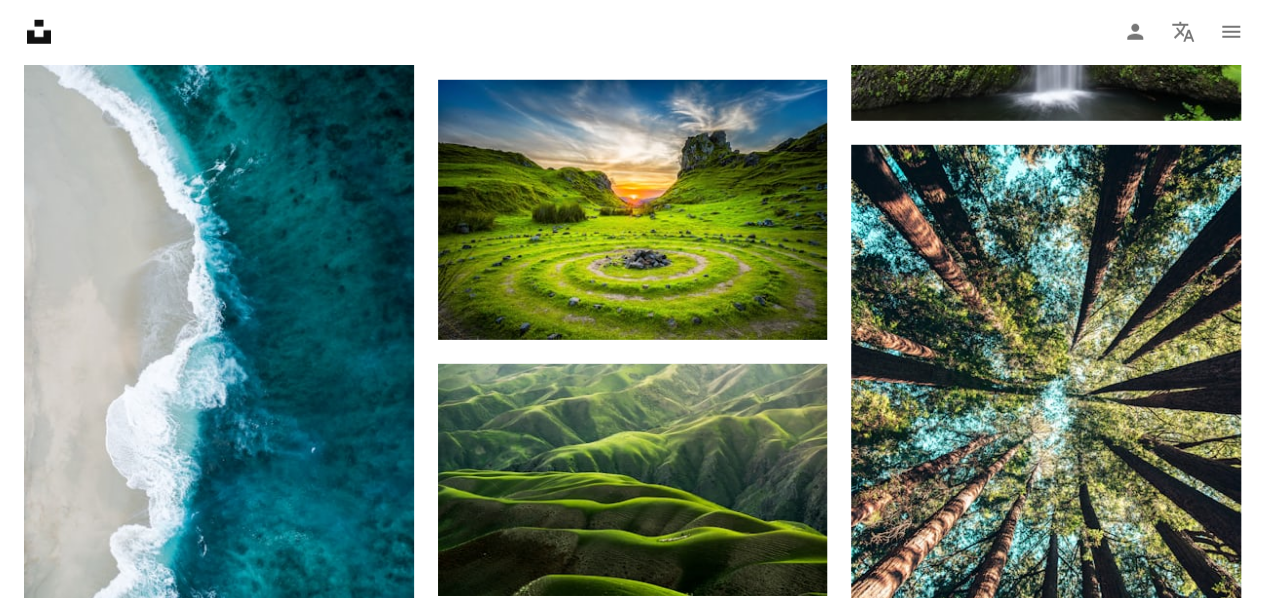 scroll, scrollTop: 2860, scrollLeft: 0, axis: vertical 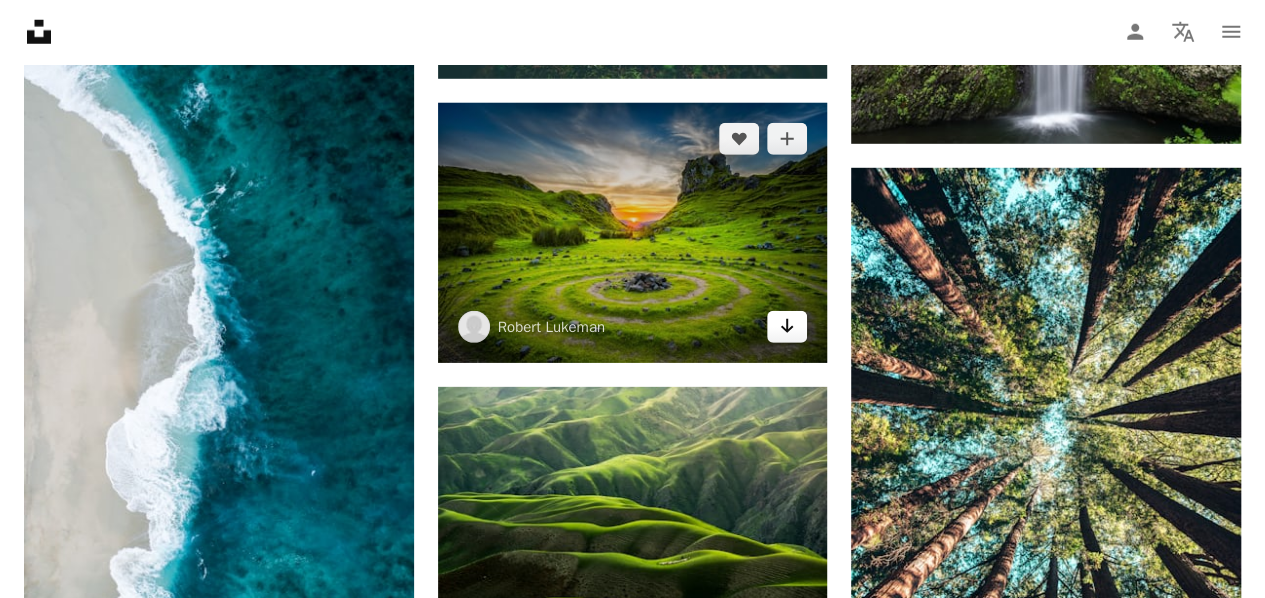 click 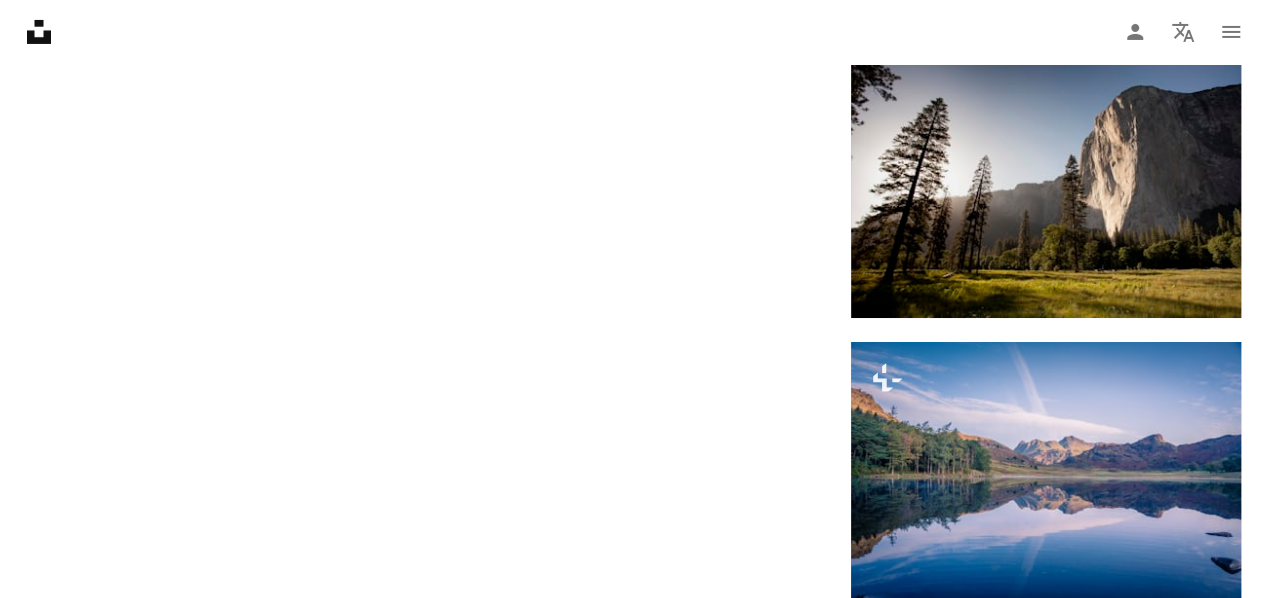 scroll, scrollTop: 3860, scrollLeft: 0, axis: vertical 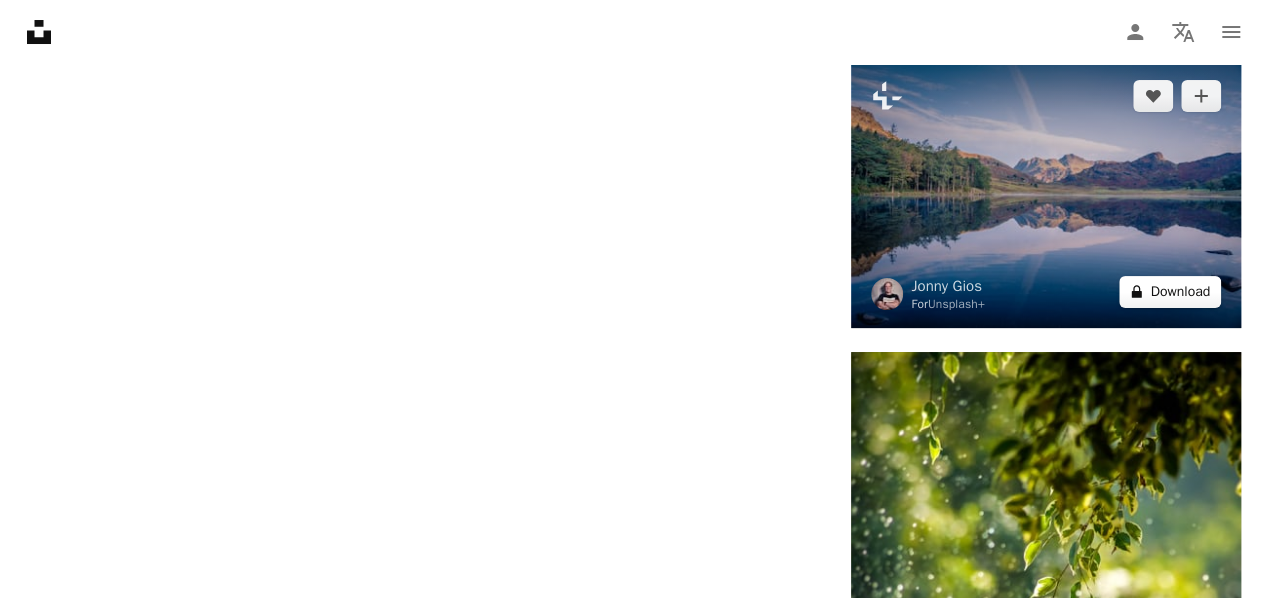click on "A lock Download" at bounding box center [1170, 292] 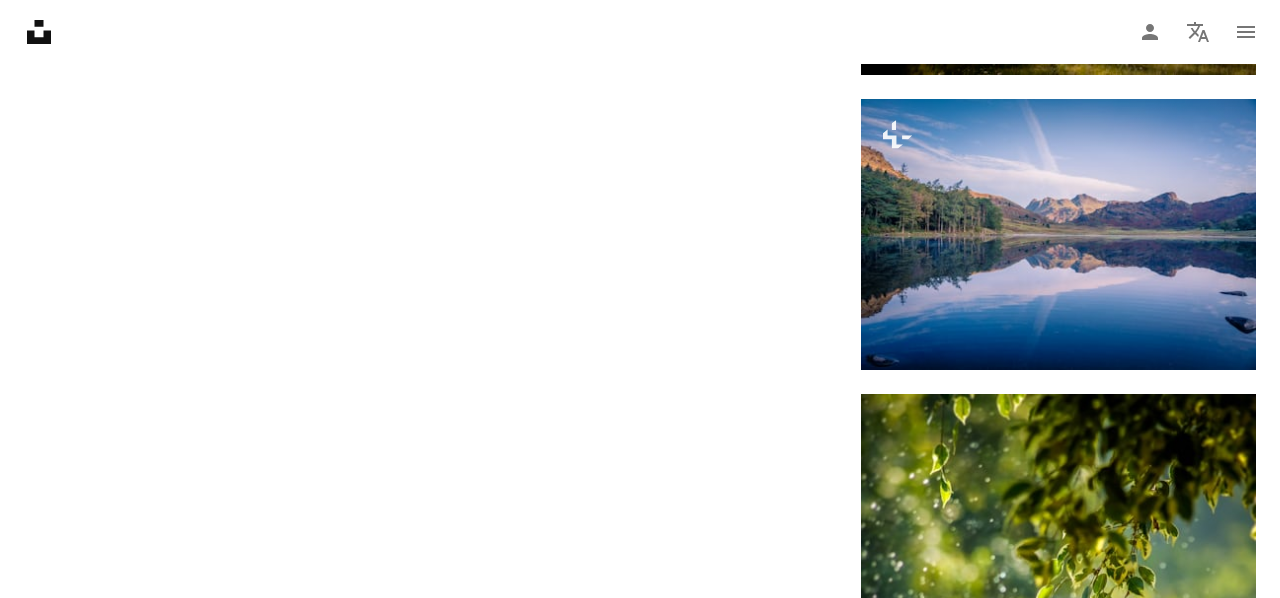 click on "An X shape" at bounding box center [20, 20] 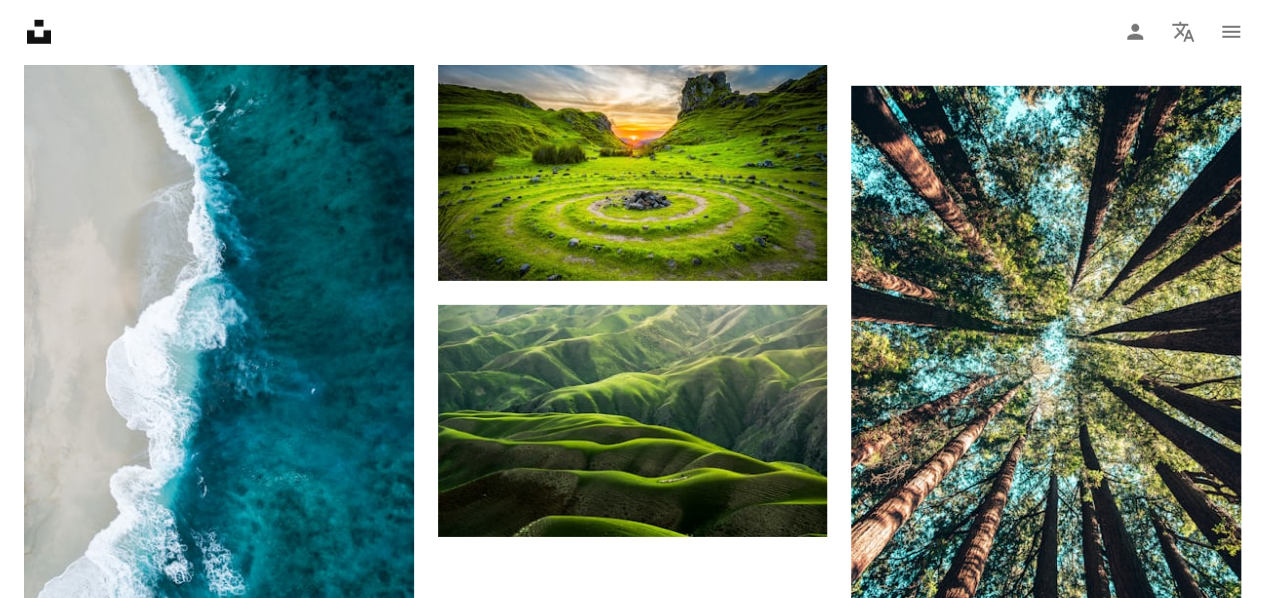 scroll, scrollTop: 2941, scrollLeft: 0, axis: vertical 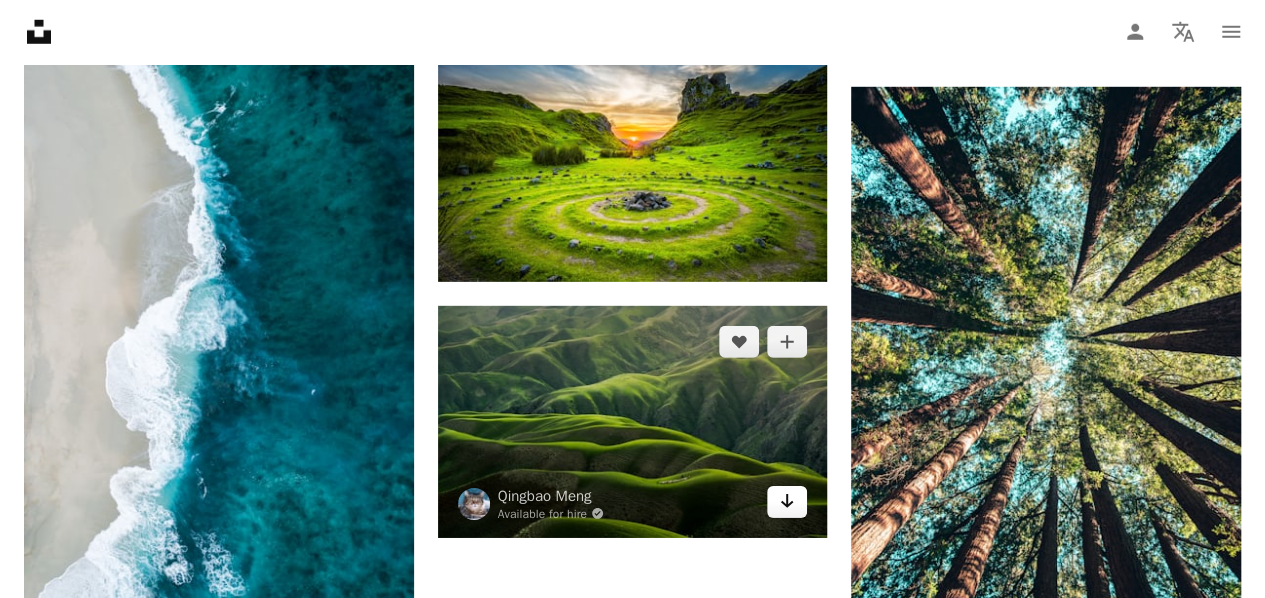 click 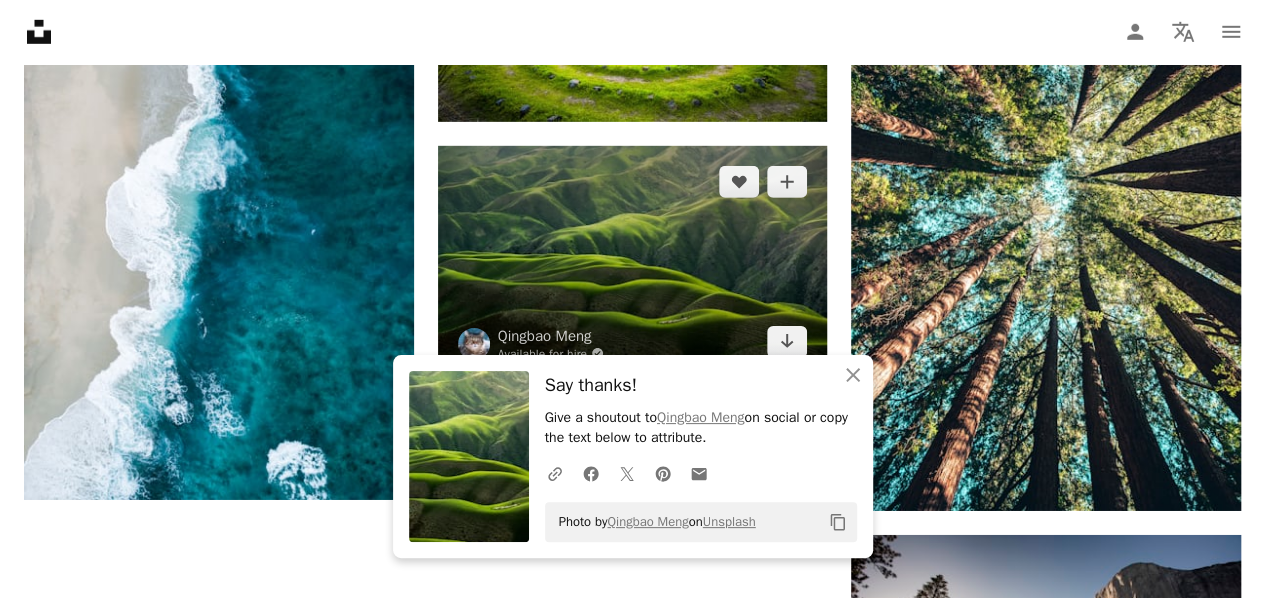 scroll, scrollTop: 3448, scrollLeft: 0, axis: vertical 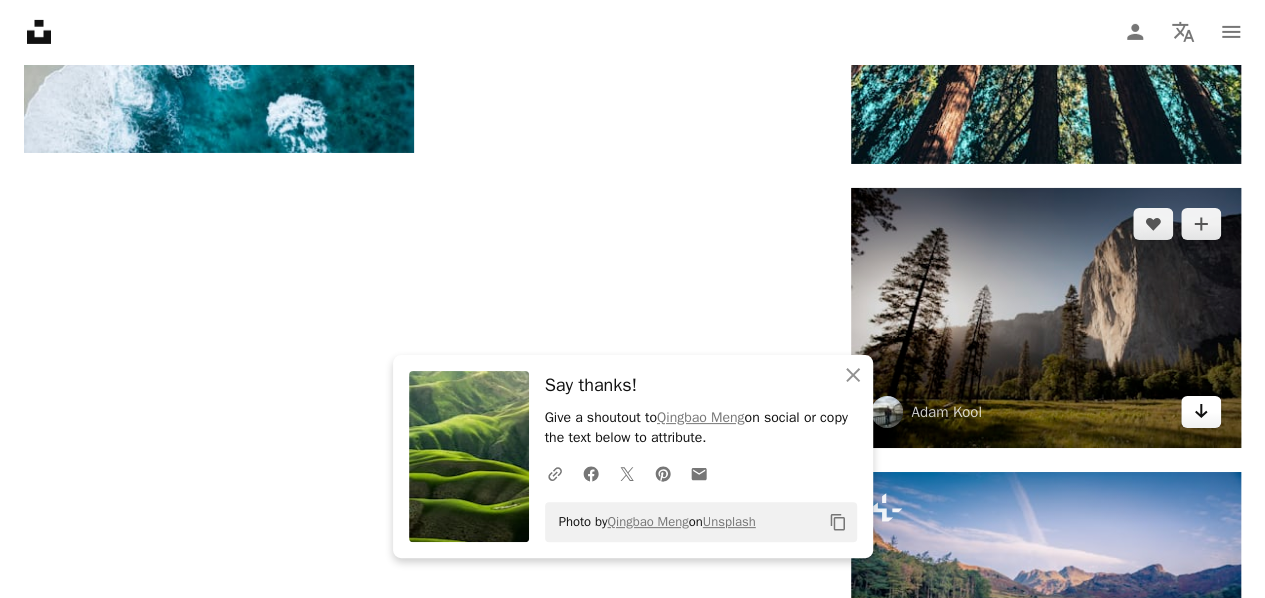 click 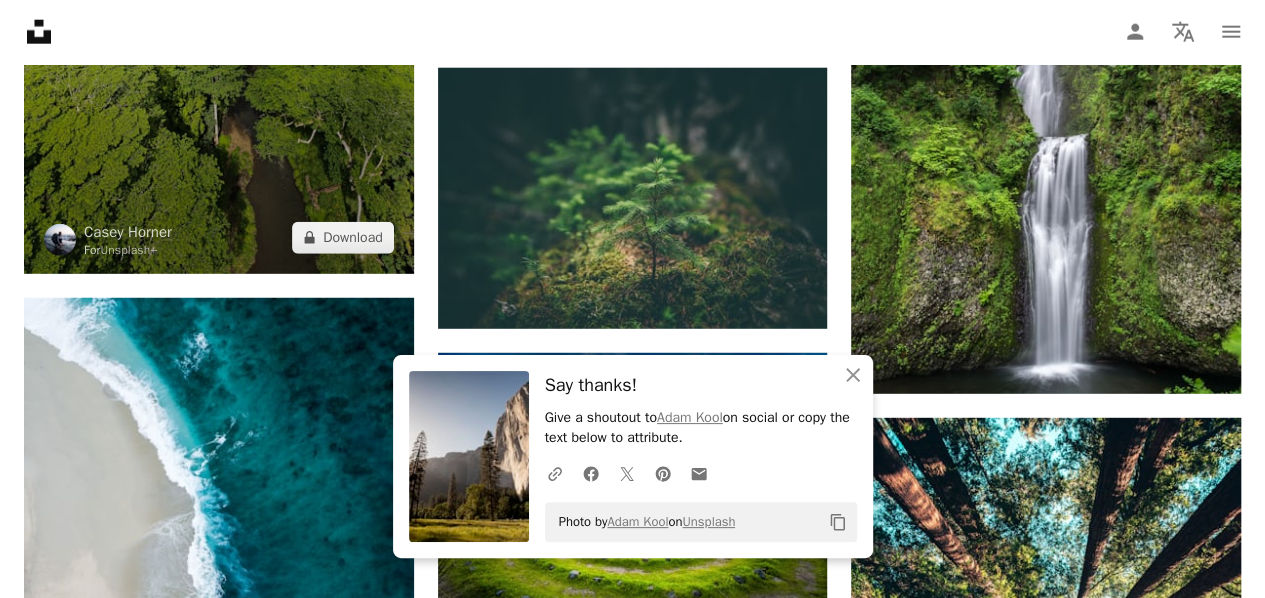 scroll, scrollTop: 2623, scrollLeft: 0, axis: vertical 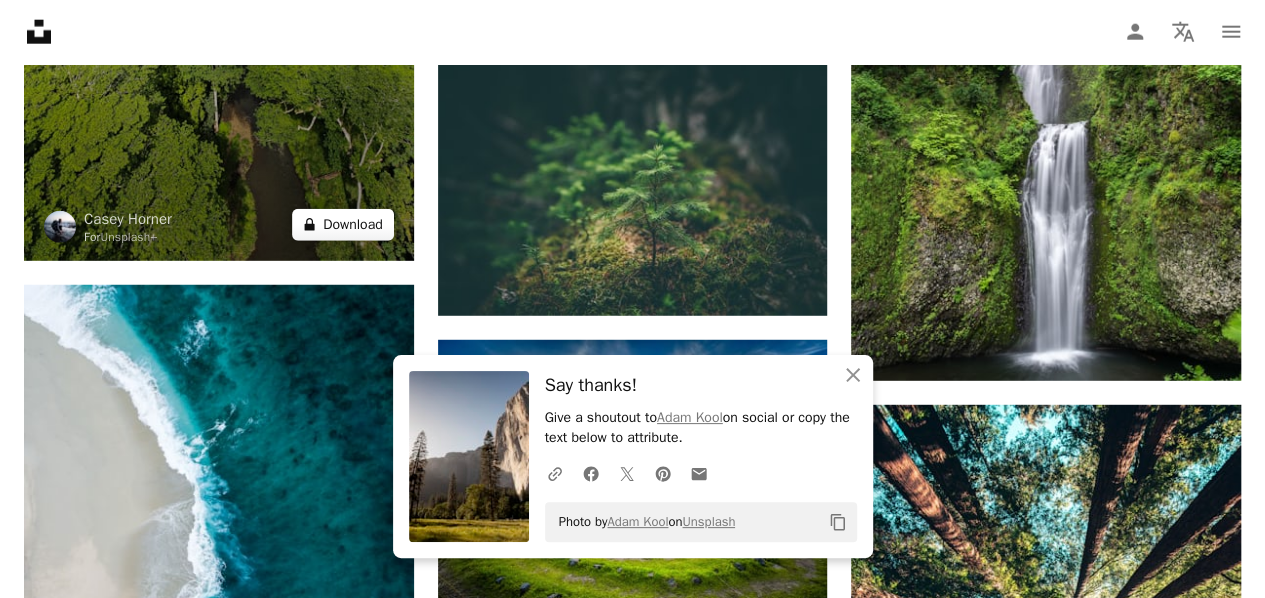 click on "A lock Download" at bounding box center (343, 225) 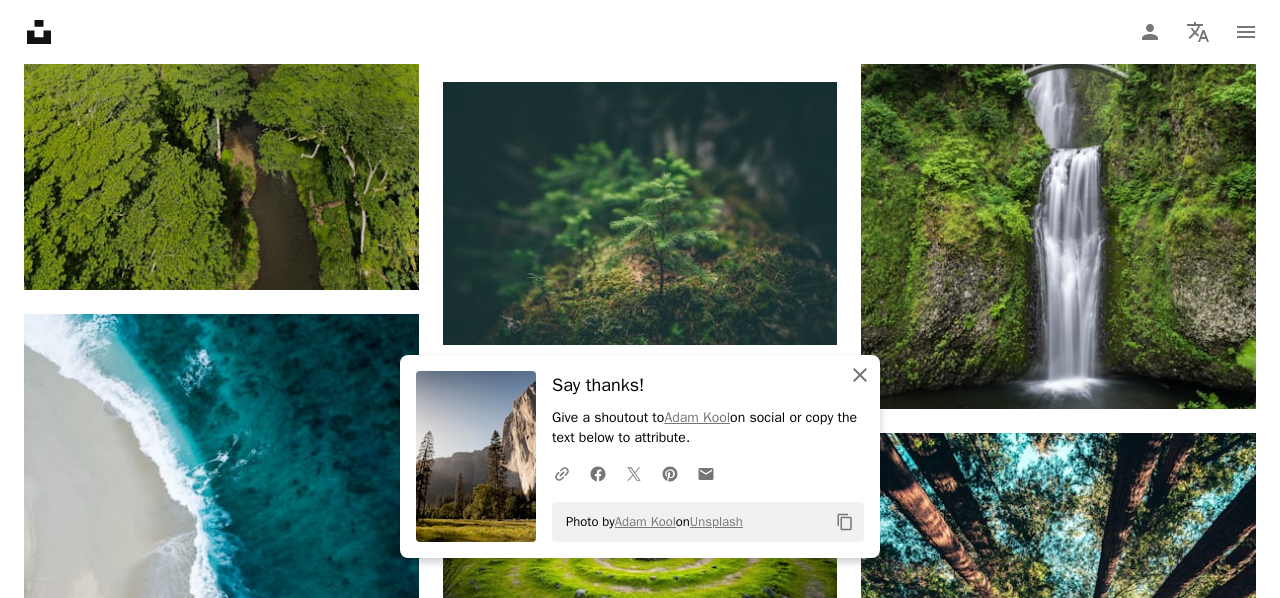 click 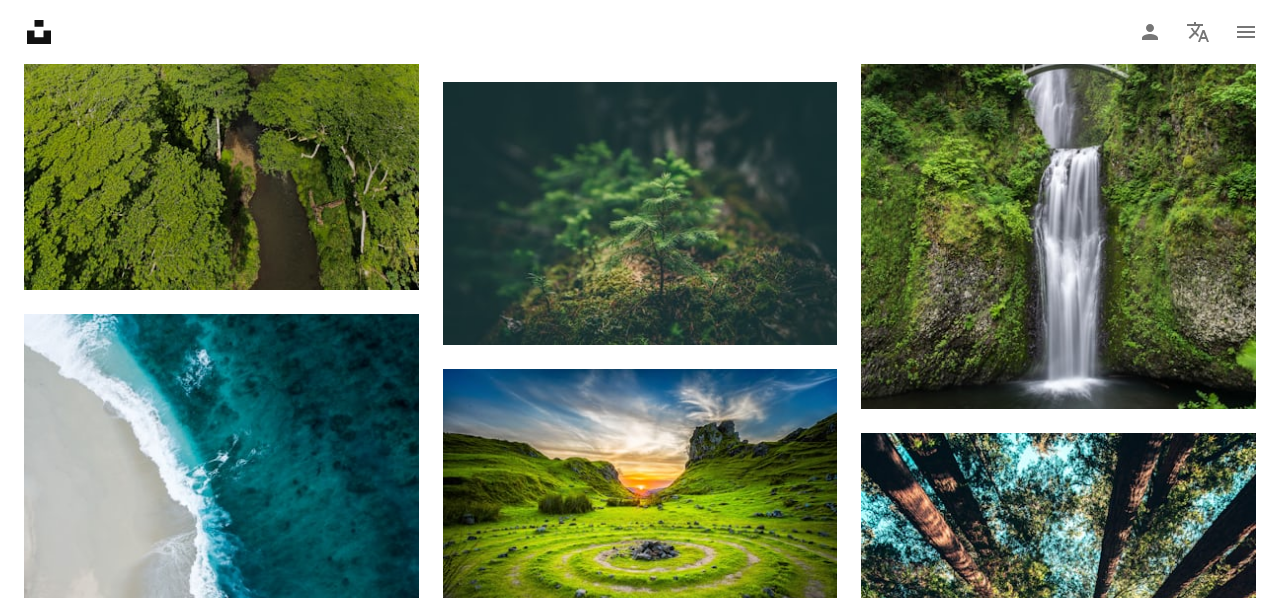 click on "An X shape" at bounding box center (20, 20) 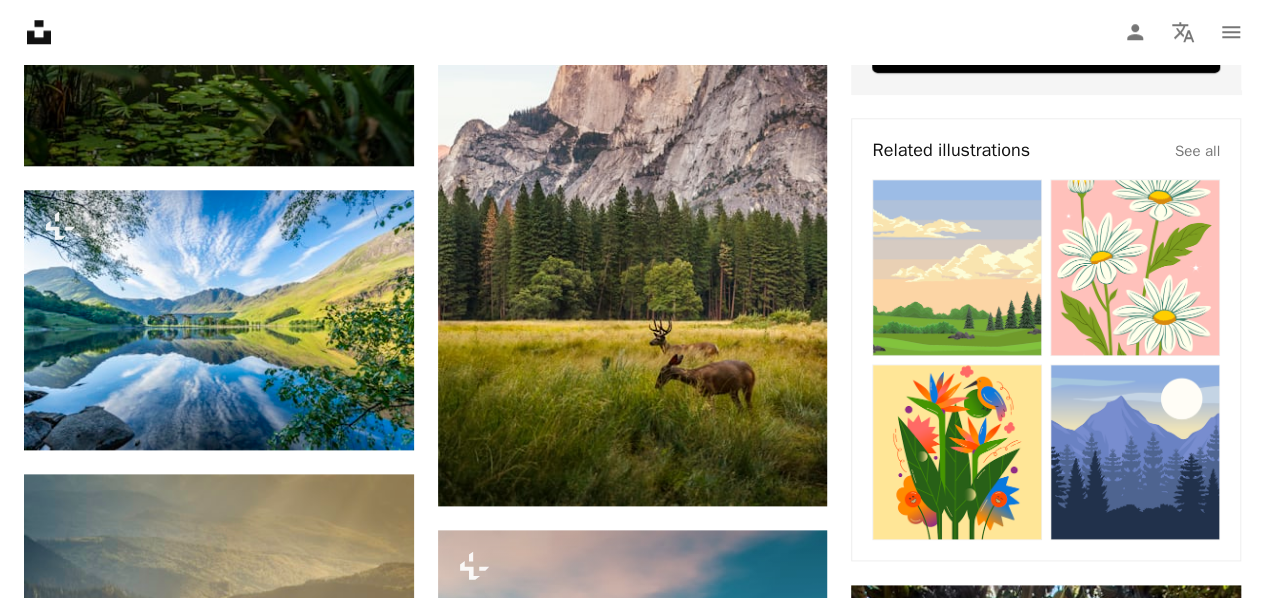 scroll, scrollTop: 969, scrollLeft: 0, axis: vertical 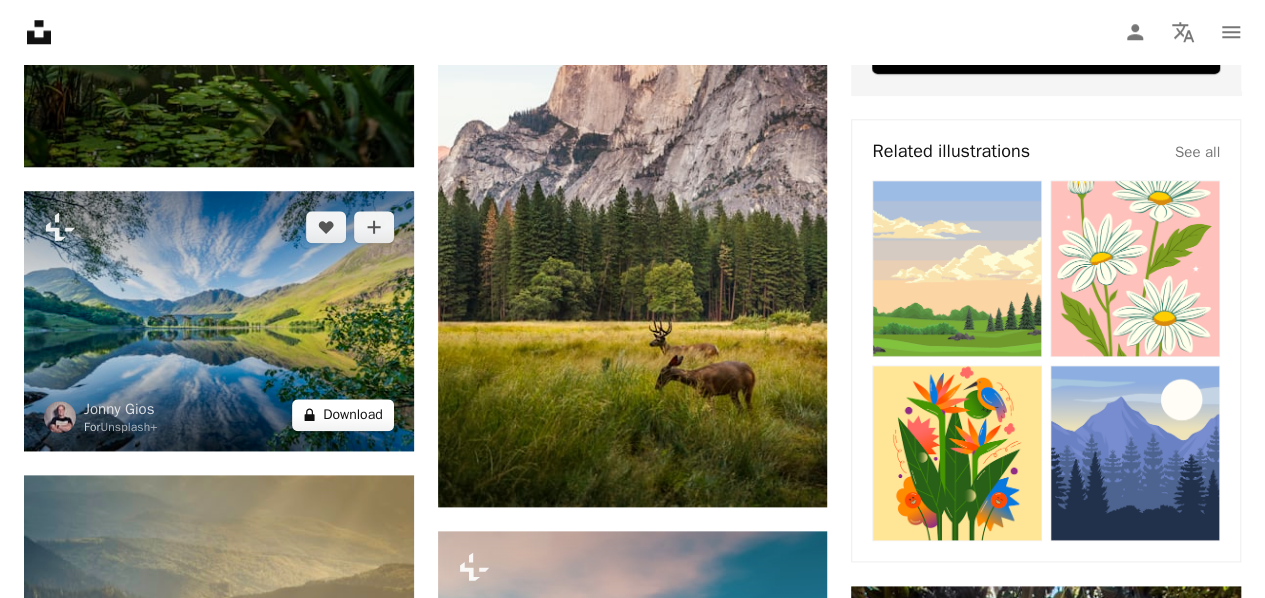 click on "A lock Download" at bounding box center (343, 415) 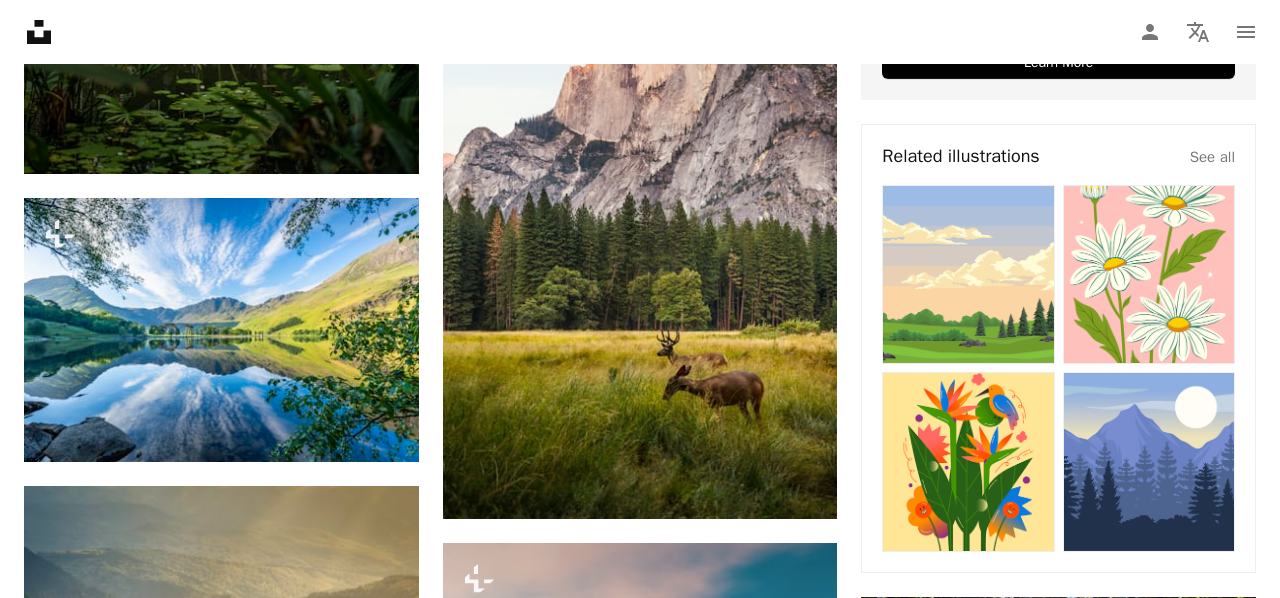 click on "An X shape" at bounding box center [20, 20] 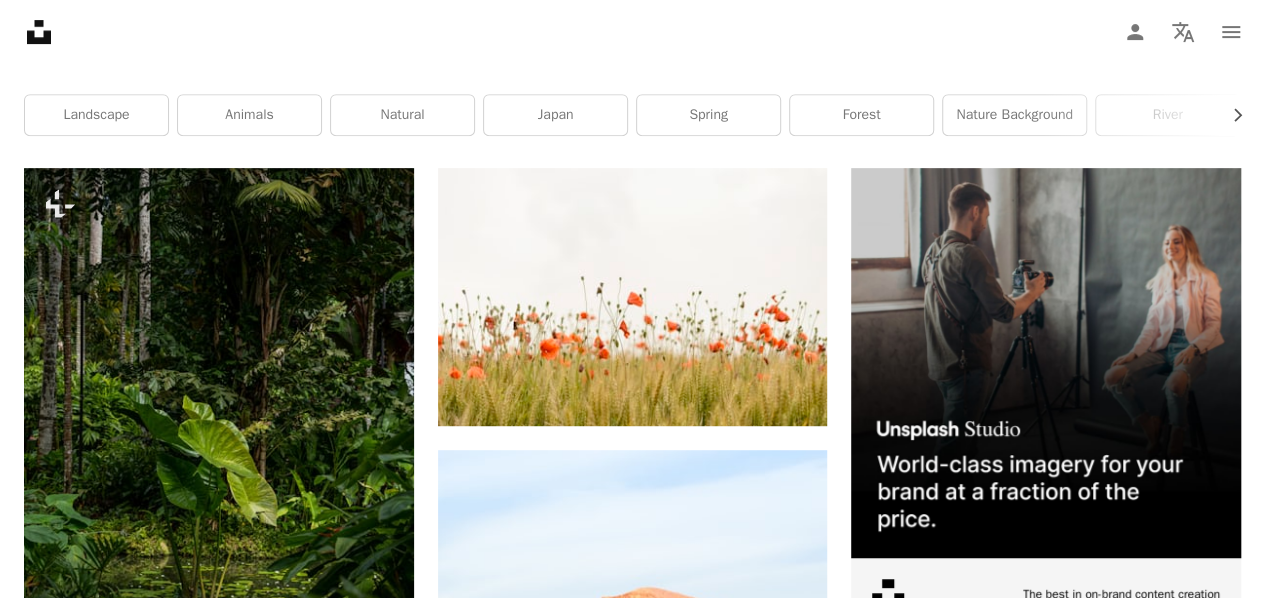 scroll, scrollTop: 366, scrollLeft: 0, axis: vertical 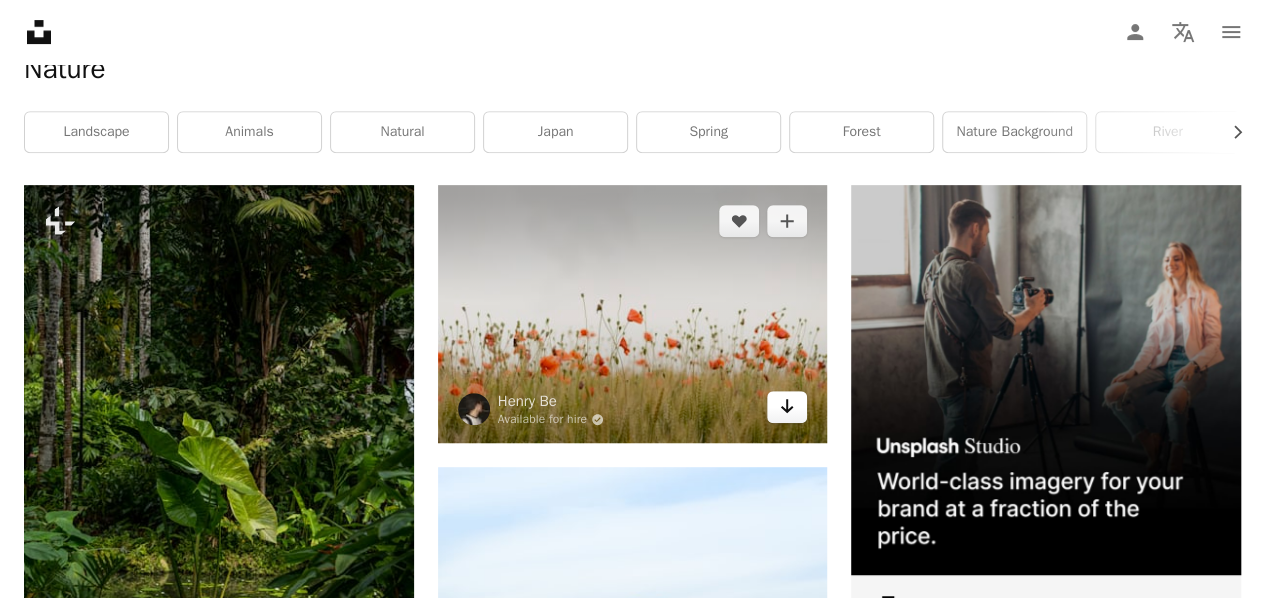 click on "Arrow pointing down" 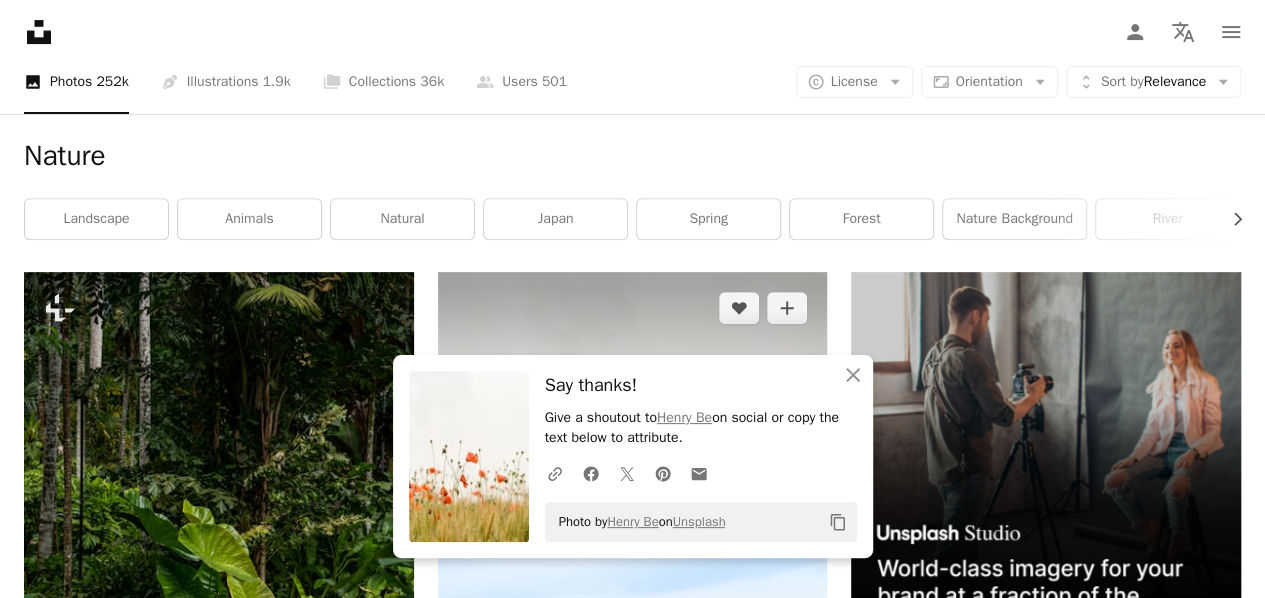 scroll, scrollTop: 280, scrollLeft: 0, axis: vertical 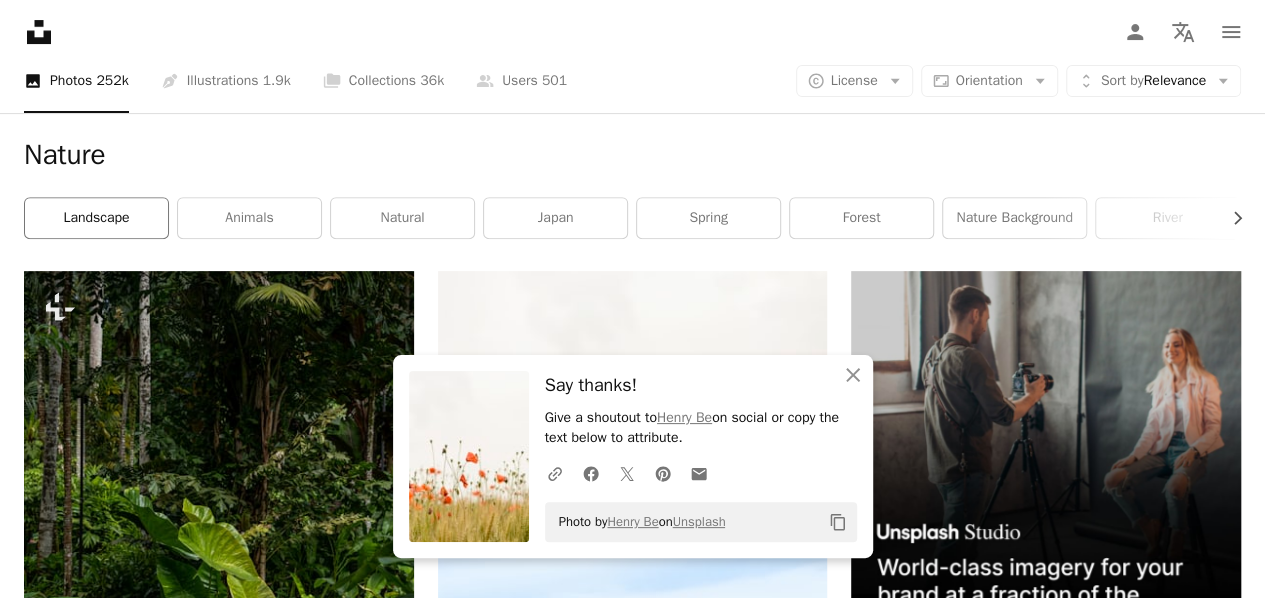 click on "landscape" at bounding box center (96, 218) 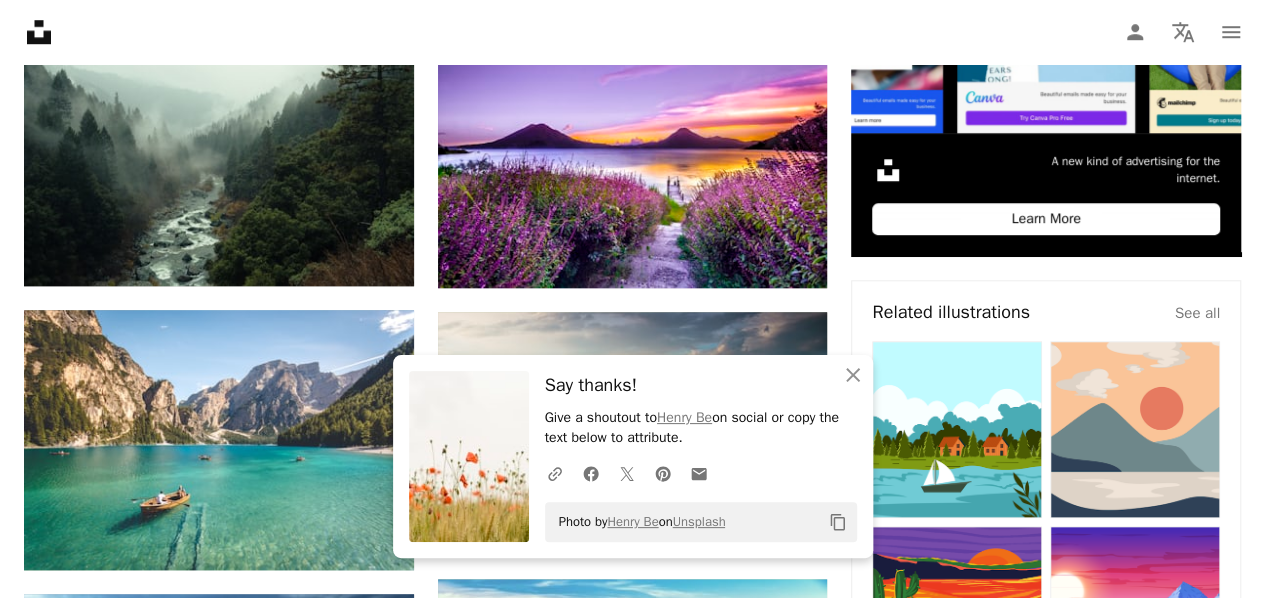 scroll, scrollTop: 810, scrollLeft: 0, axis: vertical 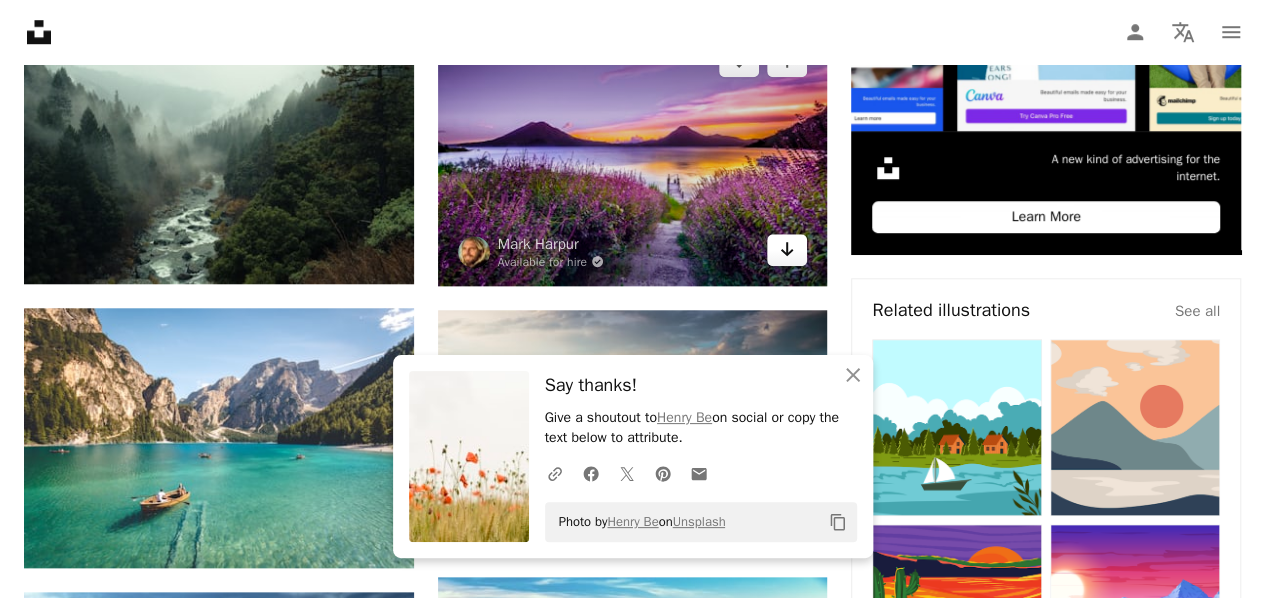 click 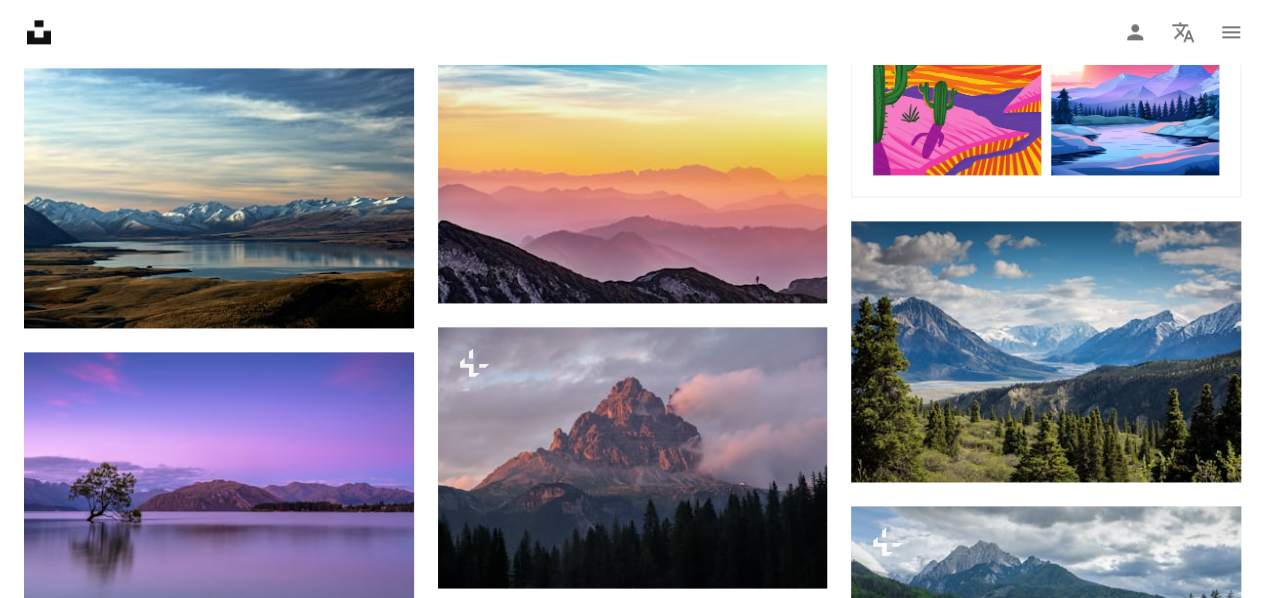 scroll, scrollTop: 1136, scrollLeft: 0, axis: vertical 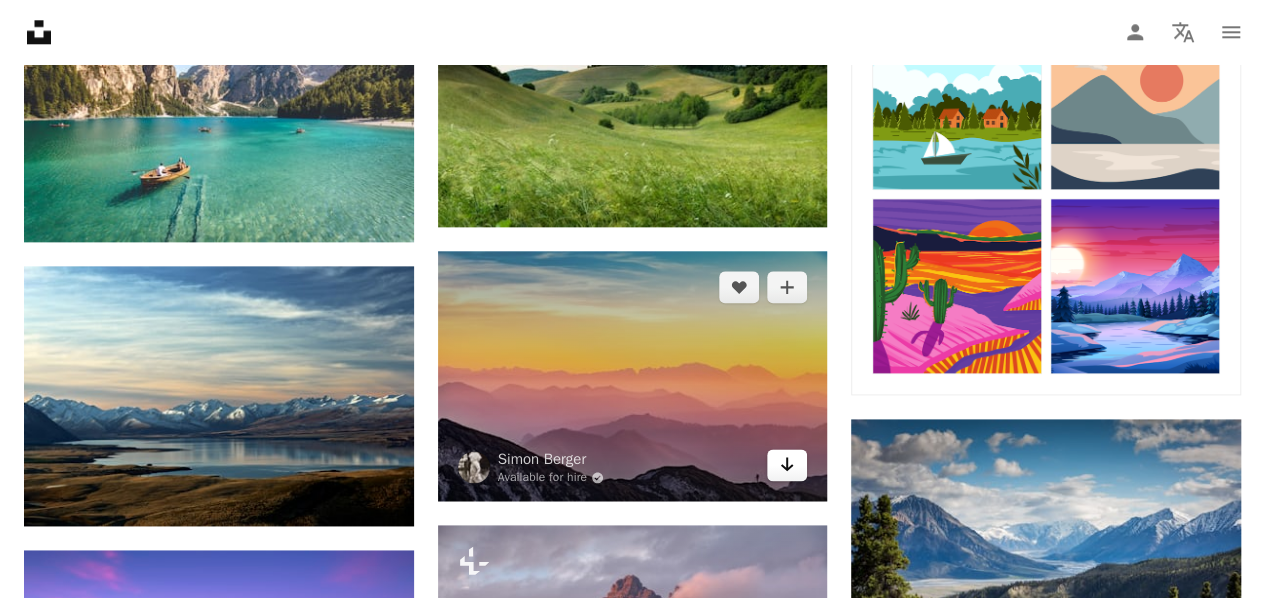 click on "Arrow pointing down" at bounding box center (787, 465) 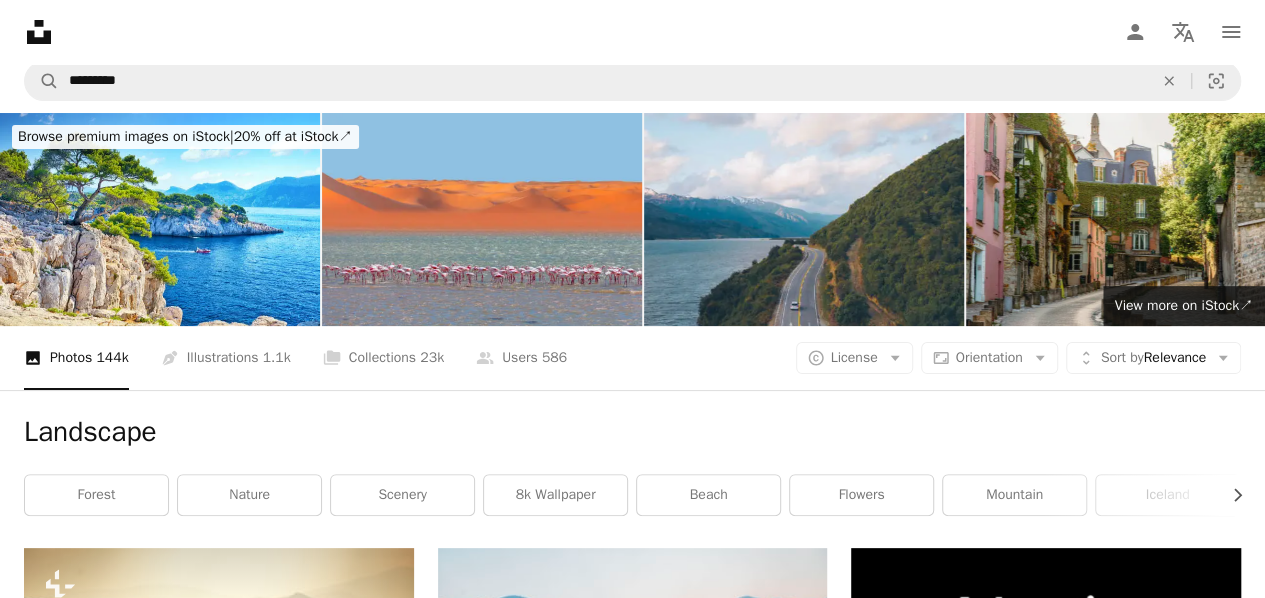 scroll, scrollTop: 0, scrollLeft: 0, axis: both 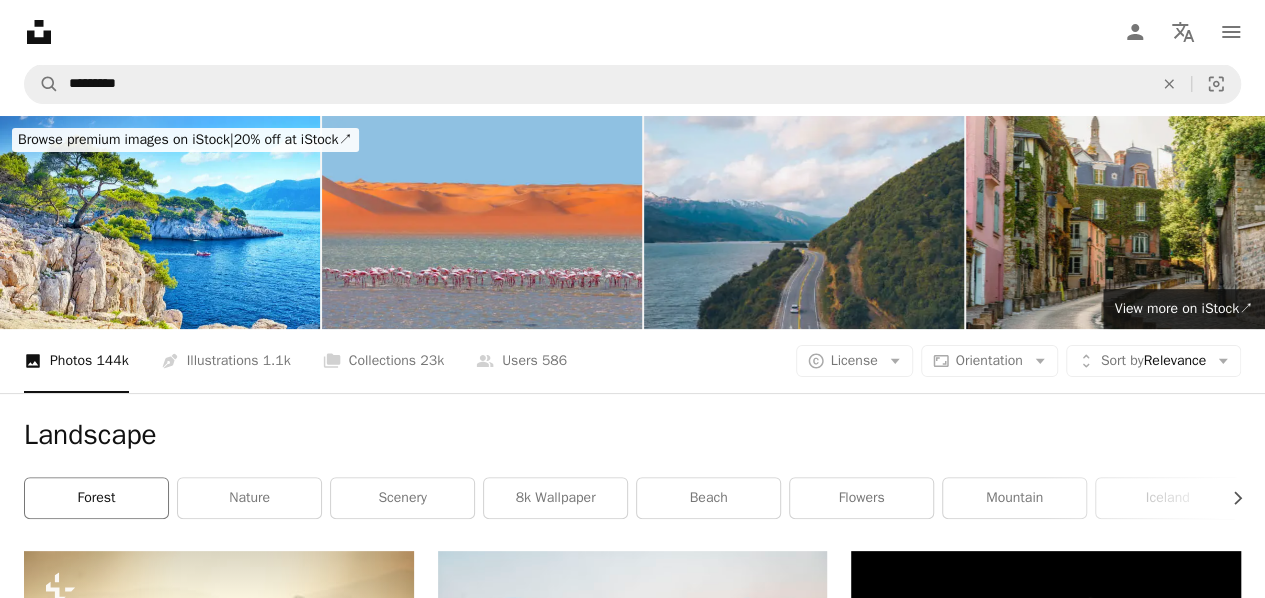 click on "forest" at bounding box center [96, 498] 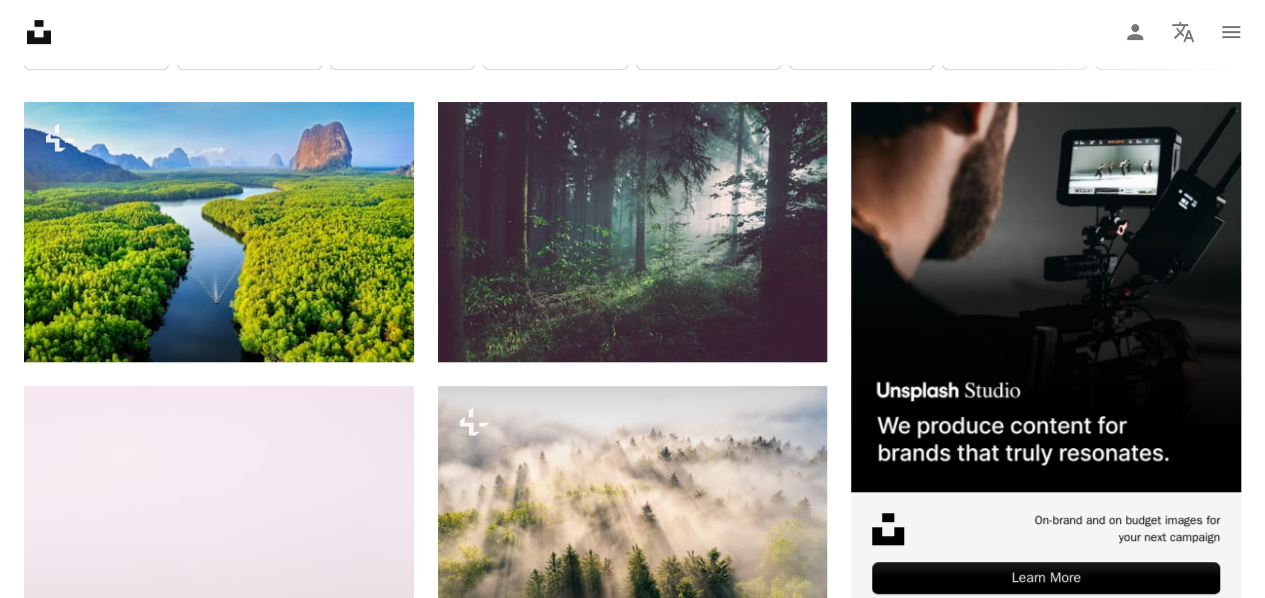 scroll, scrollTop: 450, scrollLeft: 0, axis: vertical 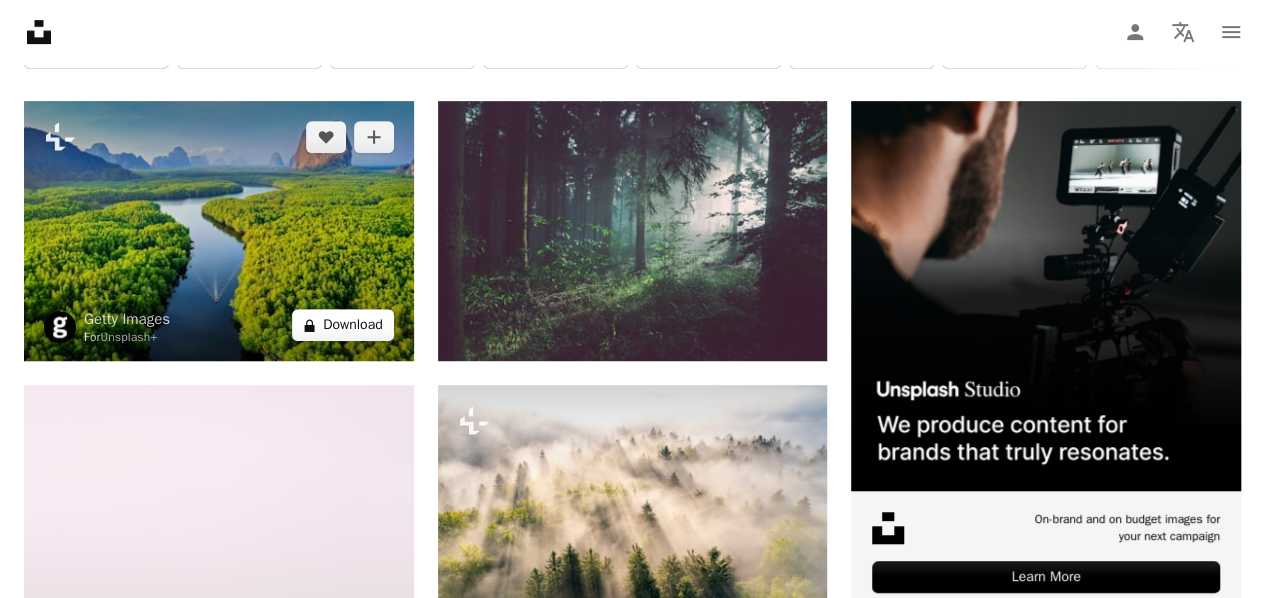 click on "A lock Download" at bounding box center (343, 325) 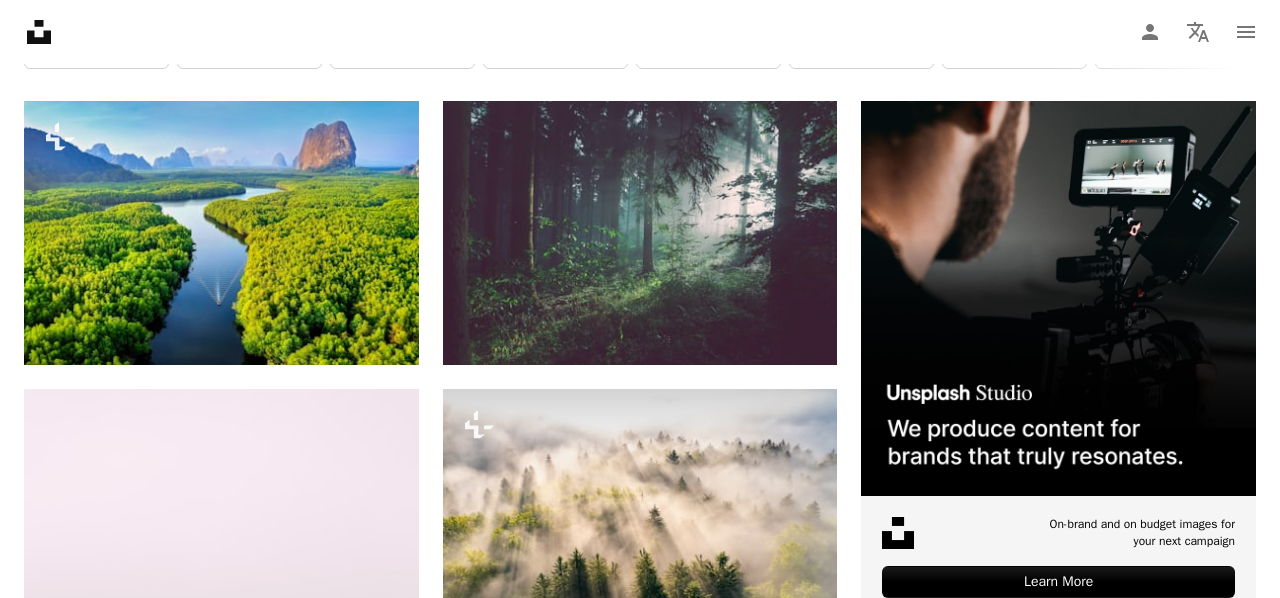 click on "An X shape" at bounding box center [20, 20] 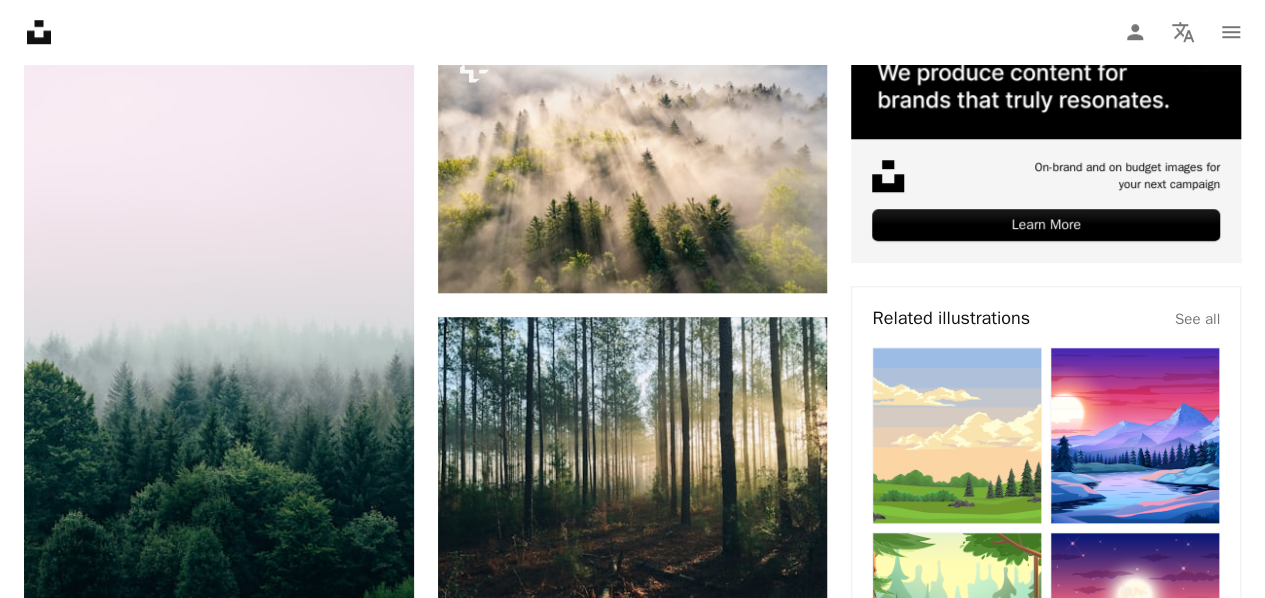 scroll, scrollTop: 829, scrollLeft: 0, axis: vertical 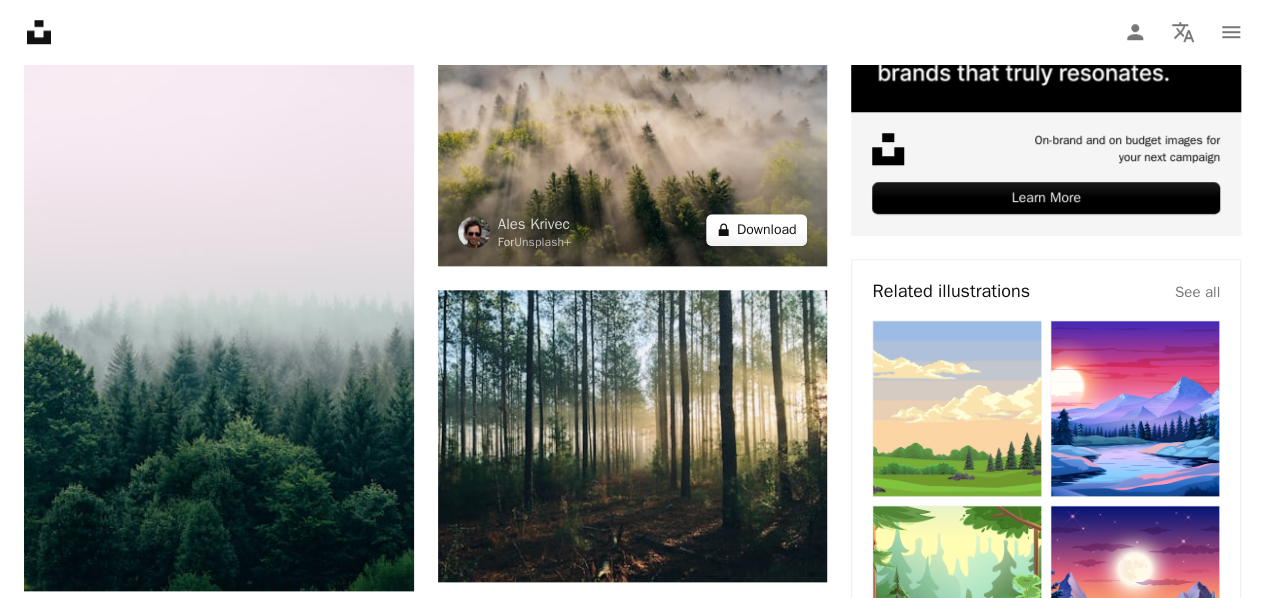 click on "A lock Download" at bounding box center [757, 230] 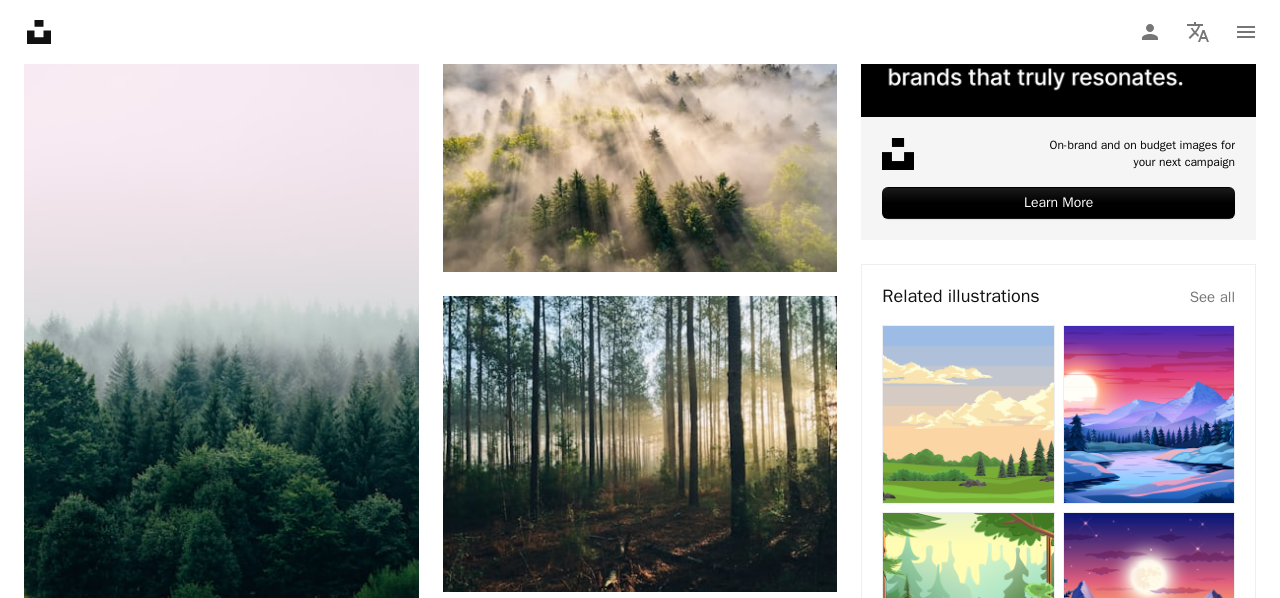 click on "An X shape" at bounding box center [20, 20] 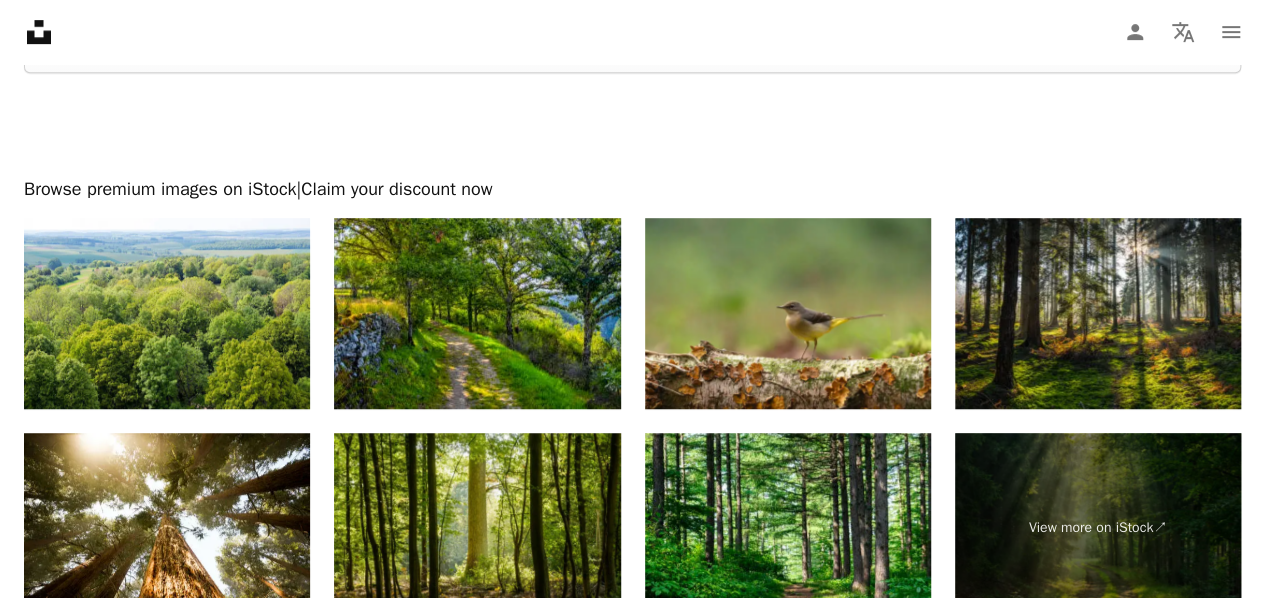 scroll, scrollTop: 4306, scrollLeft: 0, axis: vertical 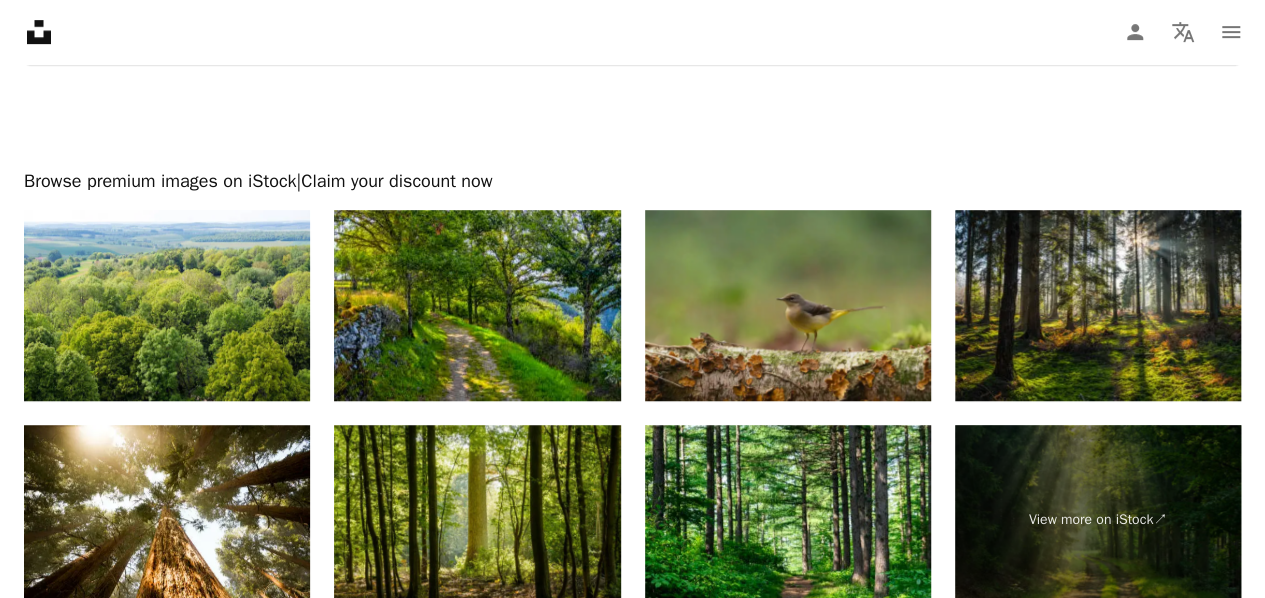 click at bounding box center (788, 305) 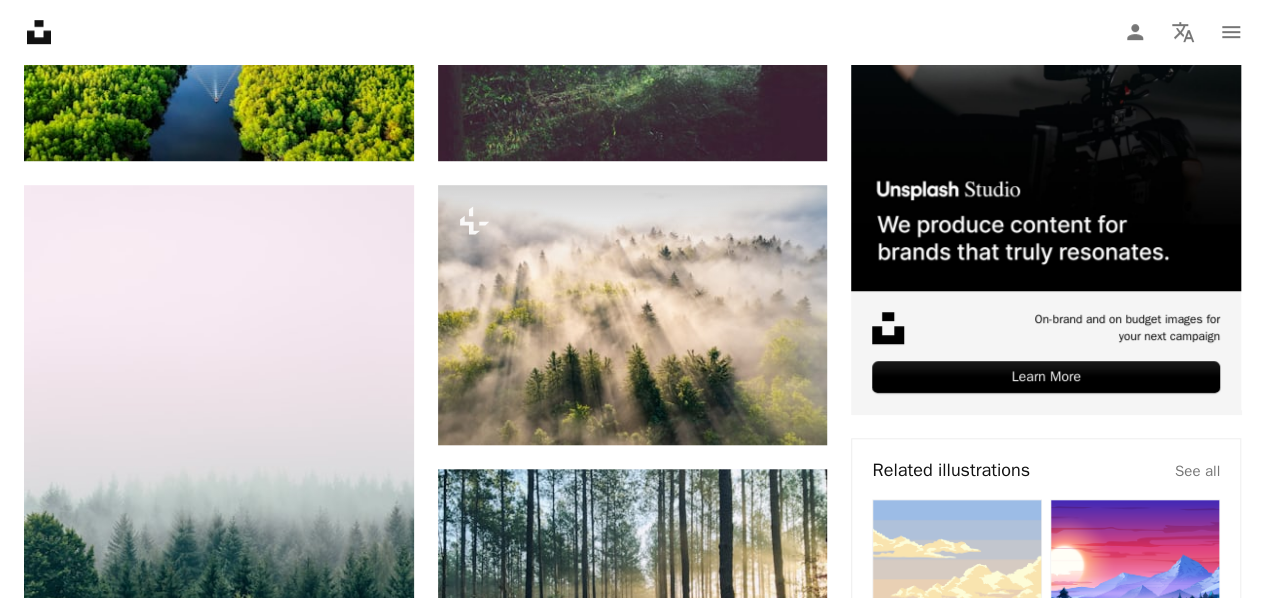 scroll, scrollTop: 378, scrollLeft: 0, axis: vertical 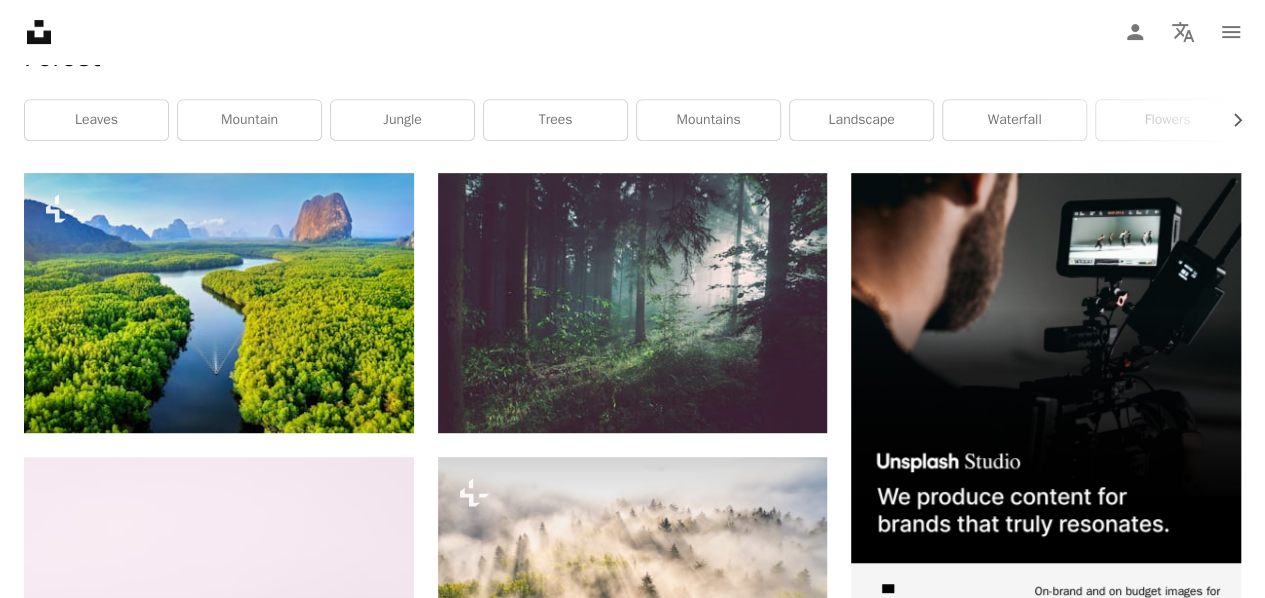 click on "Forest Chevron right leaves mountain jungle trees mountains landscape waterfall flowers river dark forest lake beach" at bounding box center [632, 94] 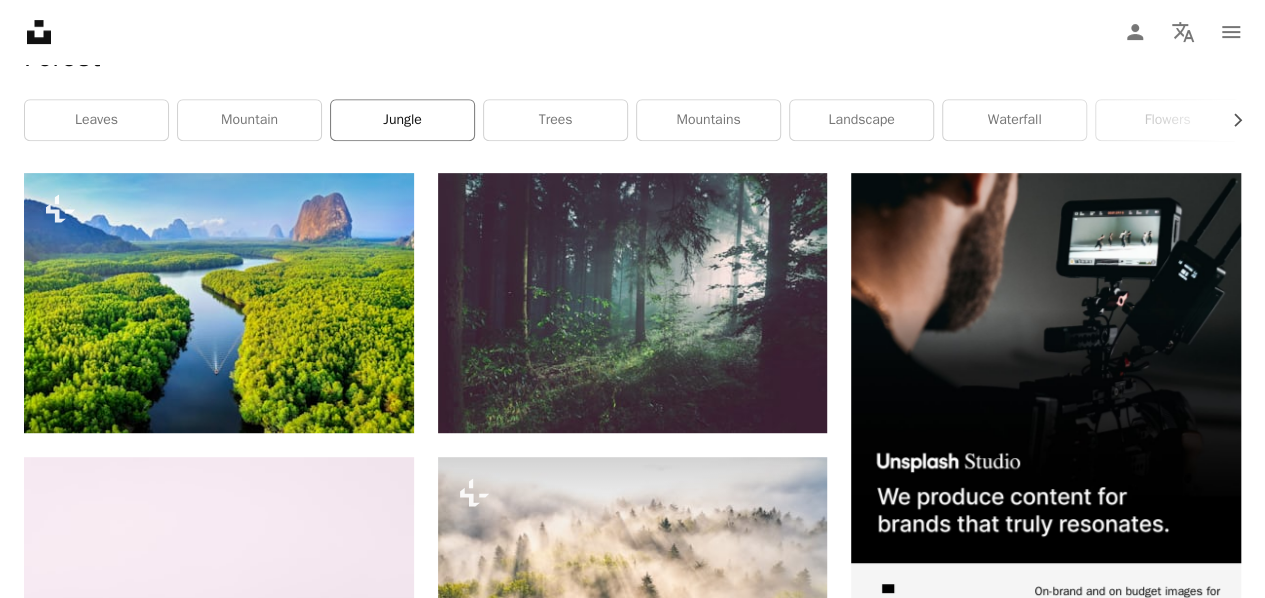 click on "jungle" at bounding box center [402, 120] 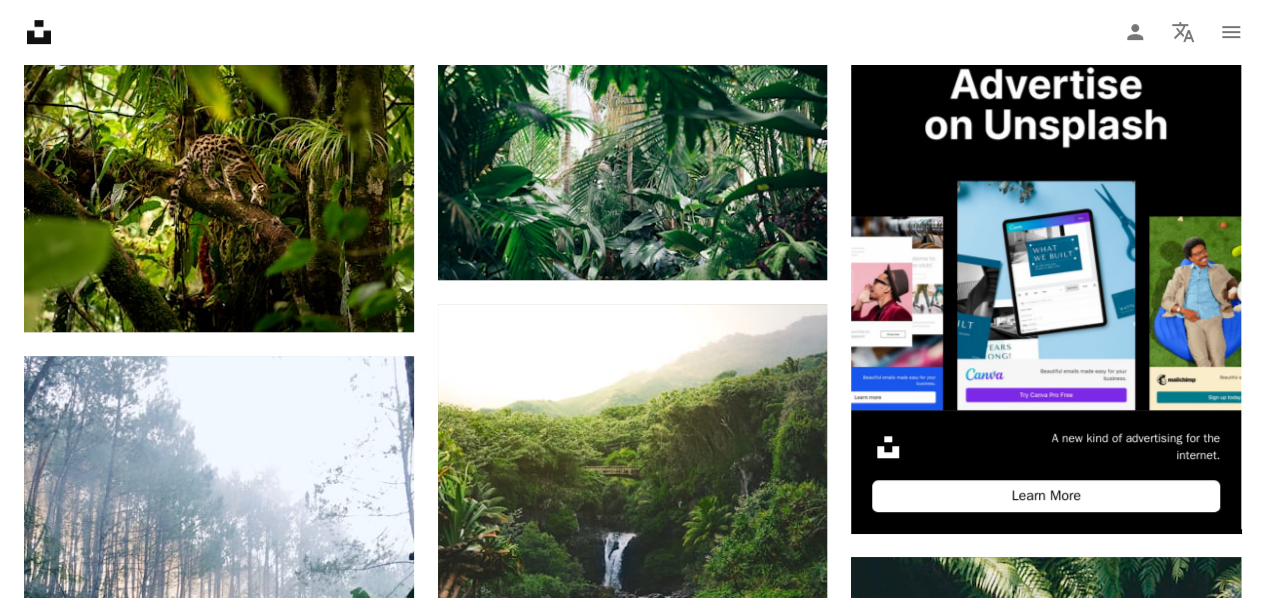 scroll, scrollTop: 399, scrollLeft: 0, axis: vertical 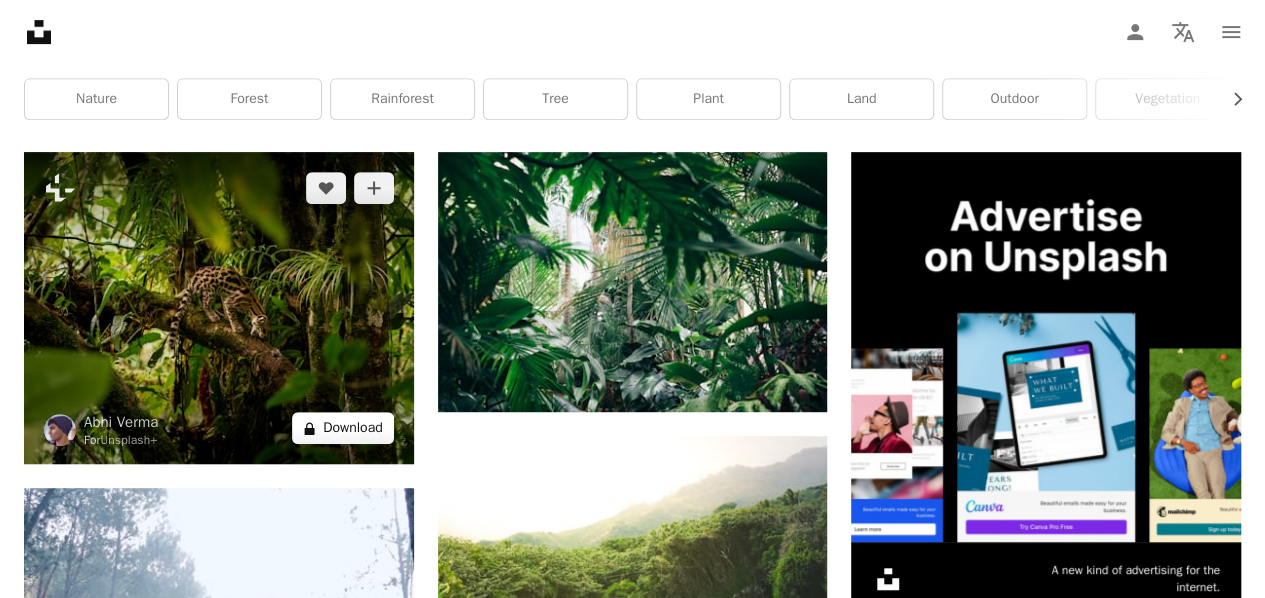 click on "A lock Download" at bounding box center (343, 428) 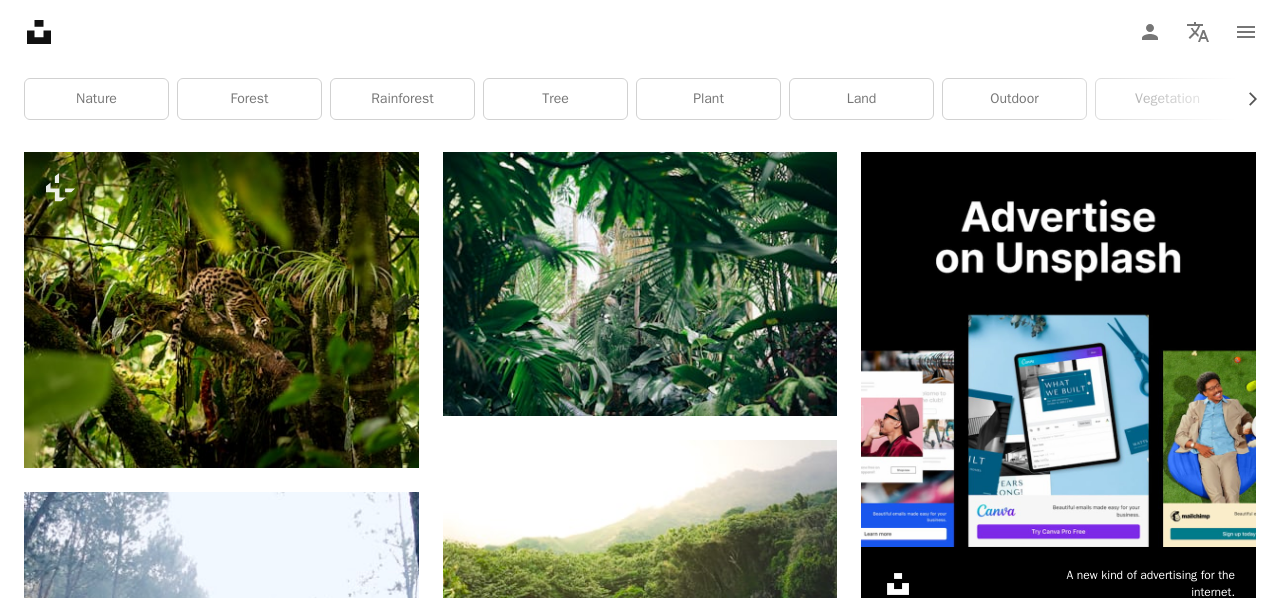 click on "An X shape" at bounding box center (20, 20) 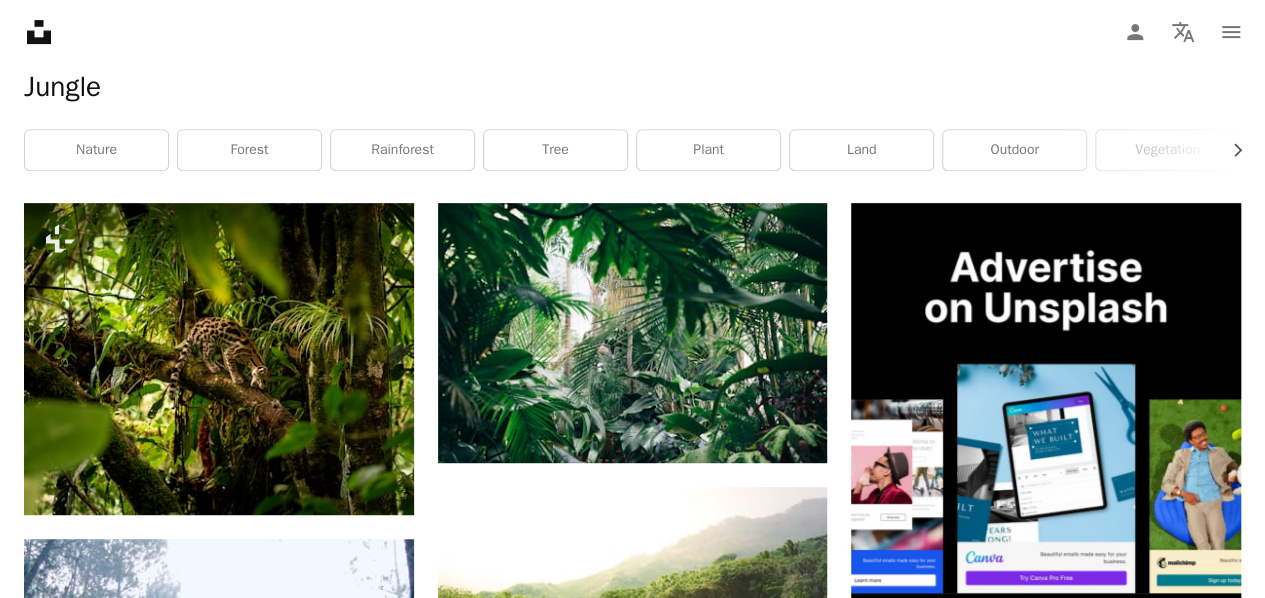 scroll, scrollTop: 0, scrollLeft: 0, axis: both 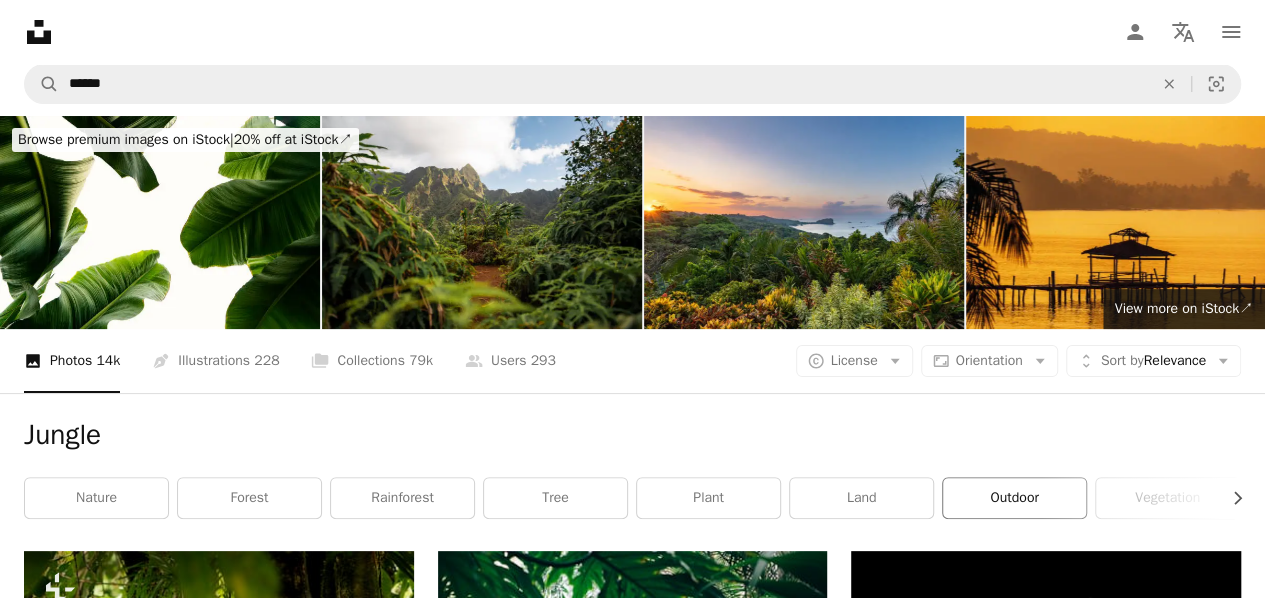 click on "outdoor" at bounding box center (1014, 498) 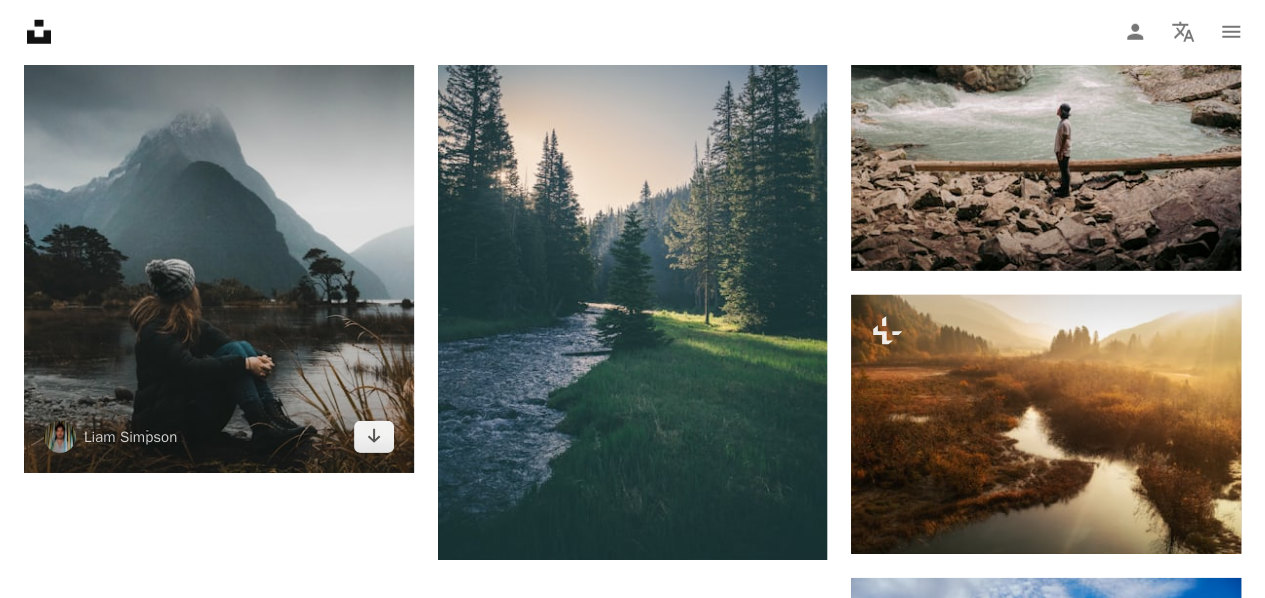 scroll, scrollTop: 2874, scrollLeft: 0, axis: vertical 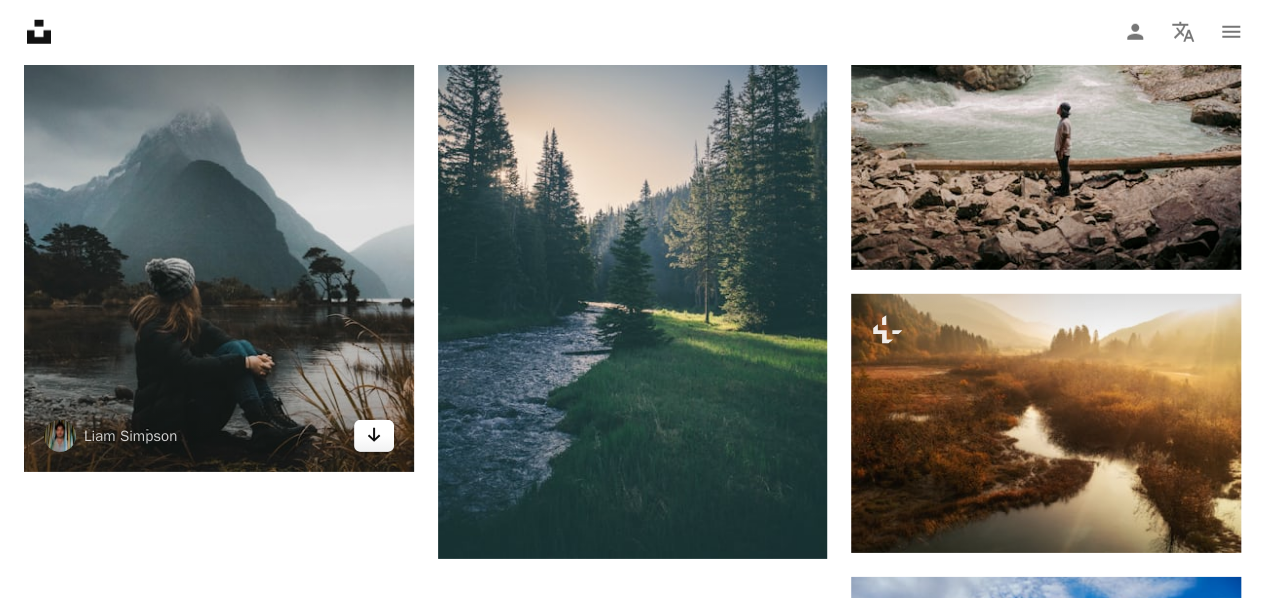 click on "Arrow pointing down" 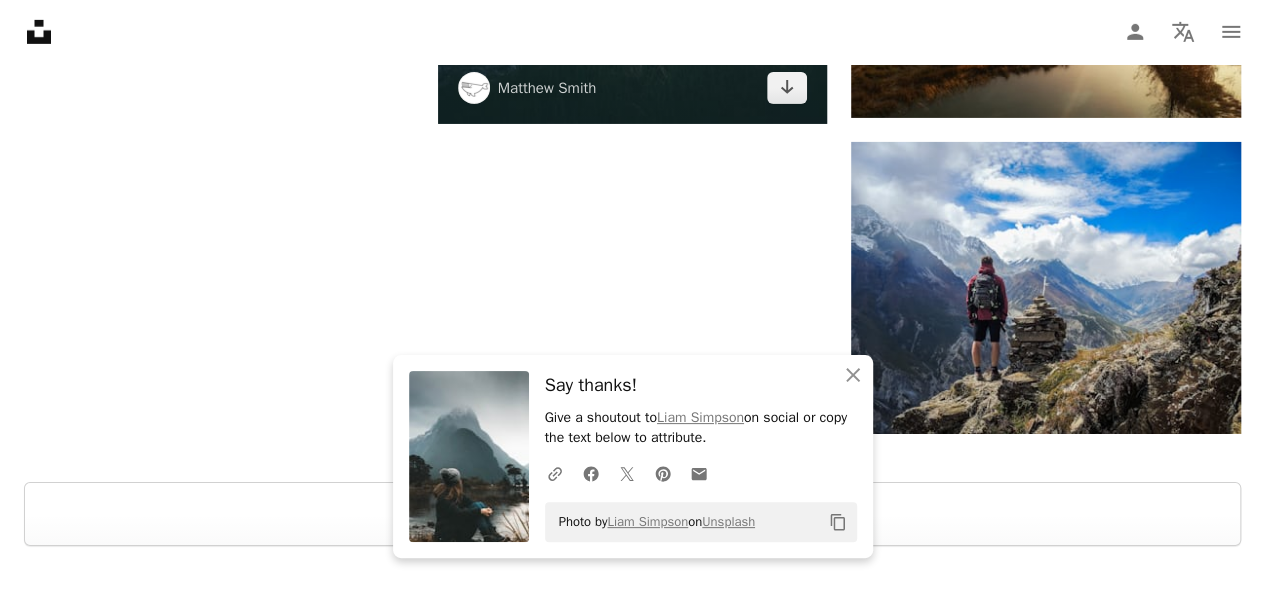 scroll, scrollTop: 3350, scrollLeft: 0, axis: vertical 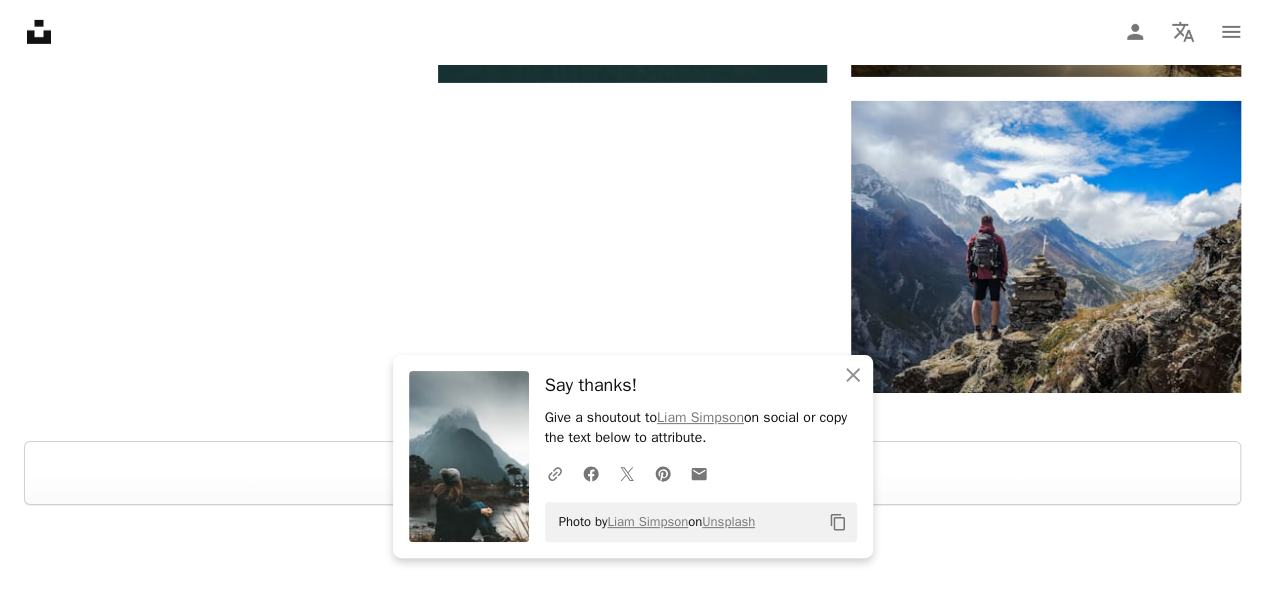 click at bounding box center [632, 557] 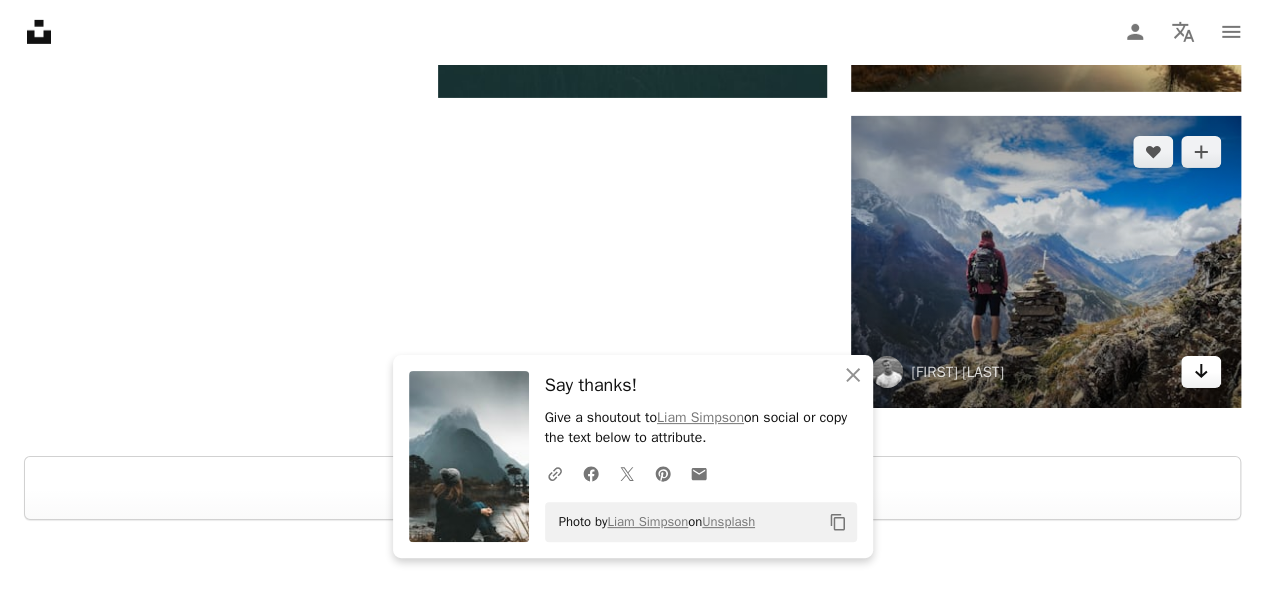 click on "Arrow pointing down" 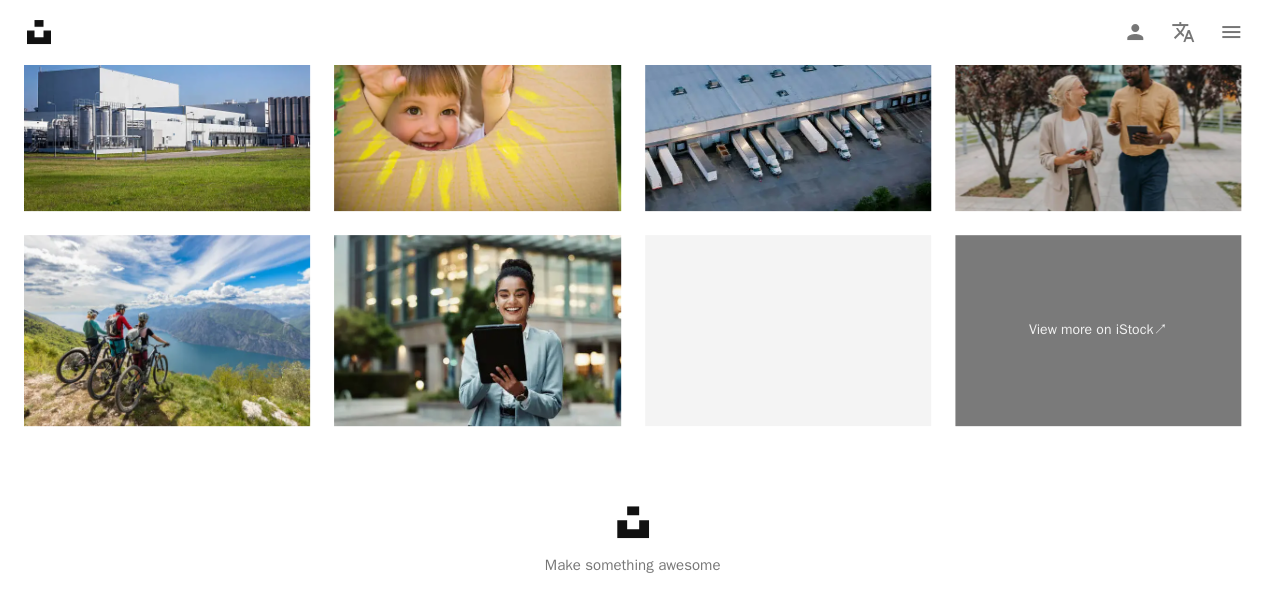 scroll, scrollTop: 0, scrollLeft: 0, axis: both 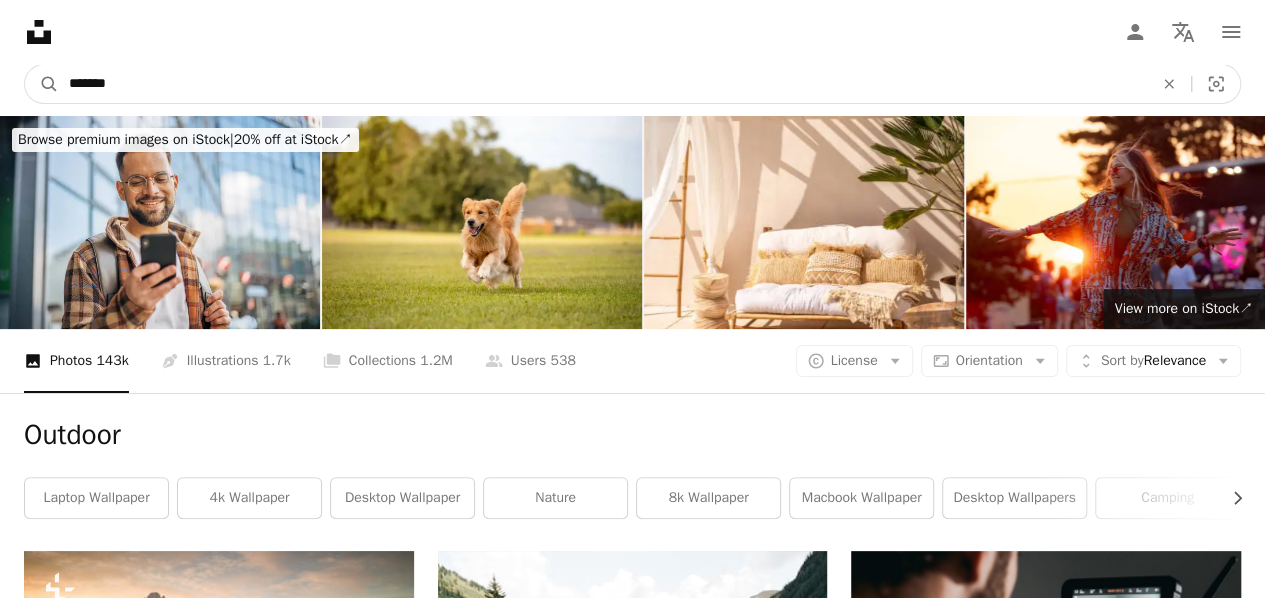 click on "*******" at bounding box center [603, 84] 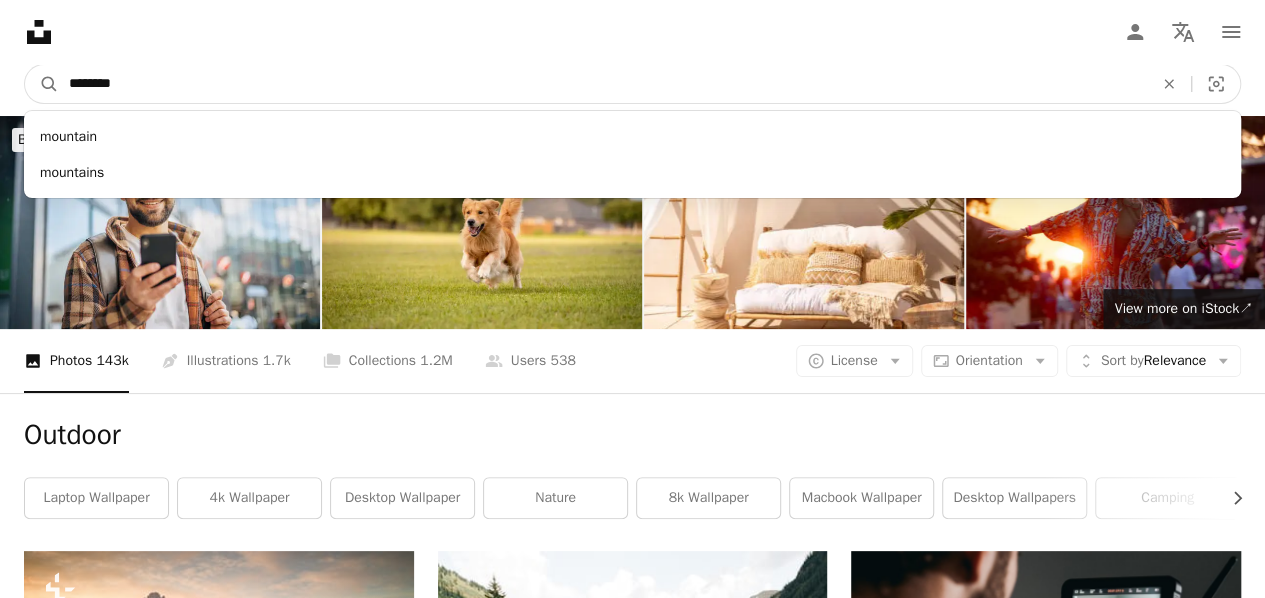 type on "********" 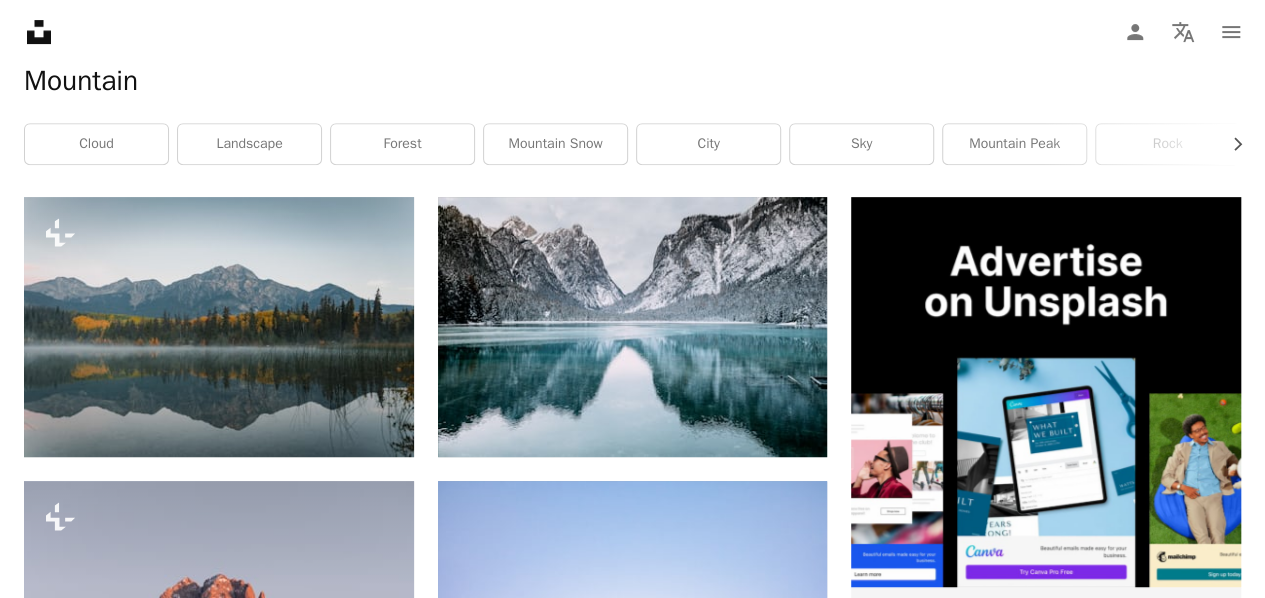 scroll, scrollTop: 355, scrollLeft: 0, axis: vertical 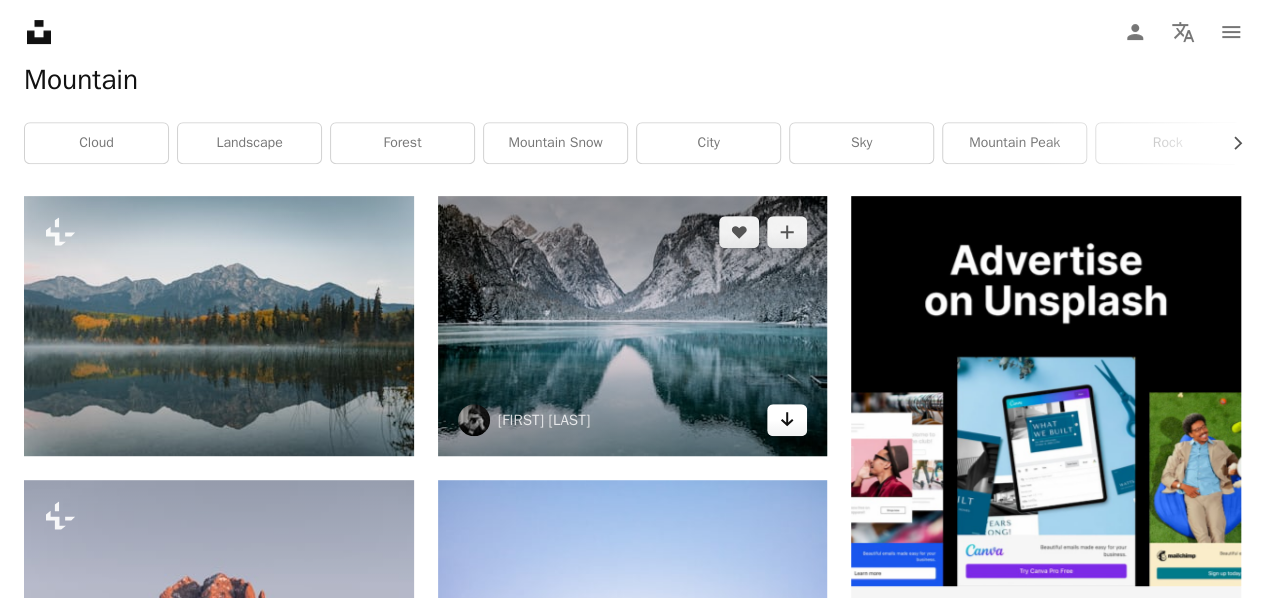click on "Arrow pointing down" 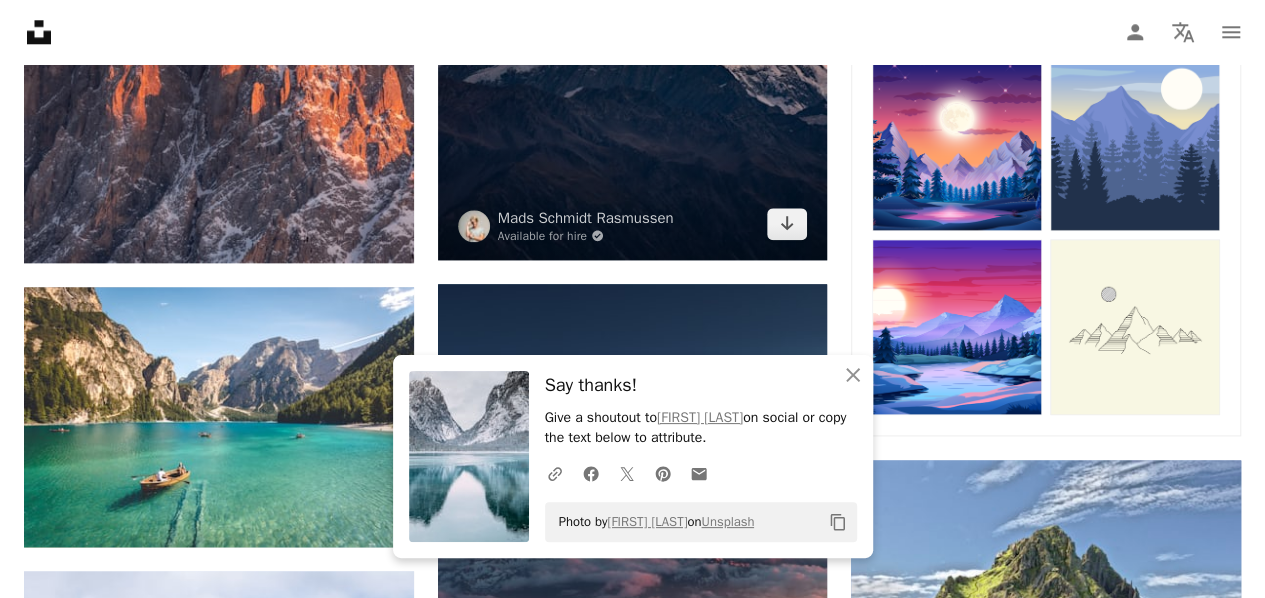 scroll, scrollTop: 1099, scrollLeft: 0, axis: vertical 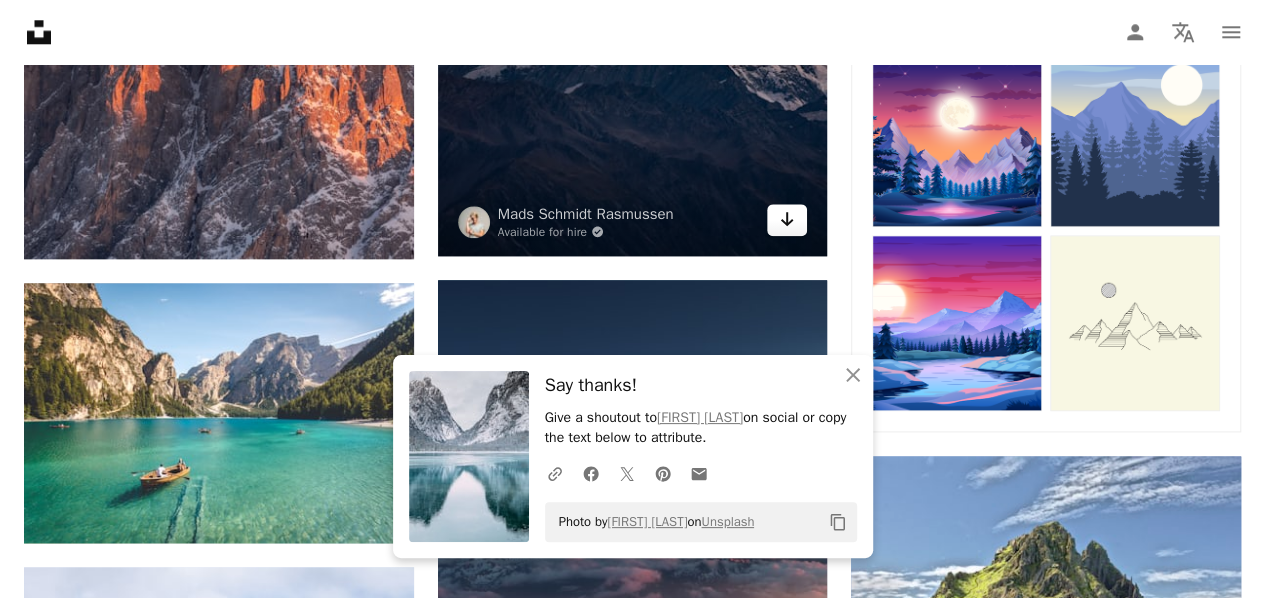click on "Arrow pointing down" 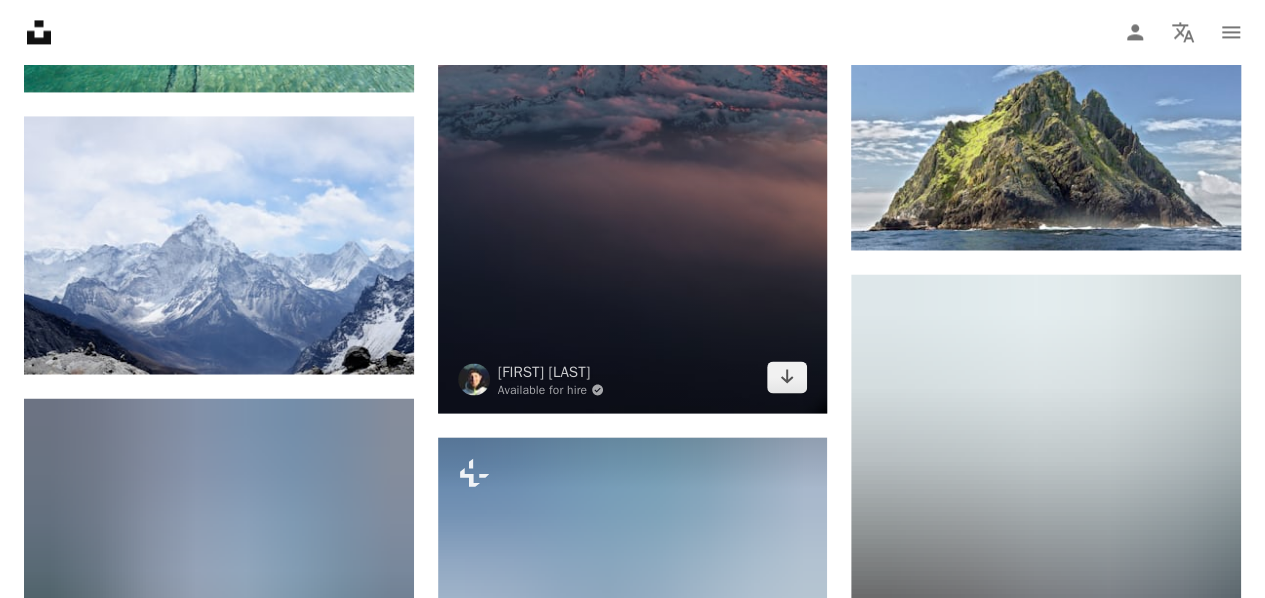 scroll, scrollTop: 1556, scrollLeft: 0, axis: vertical 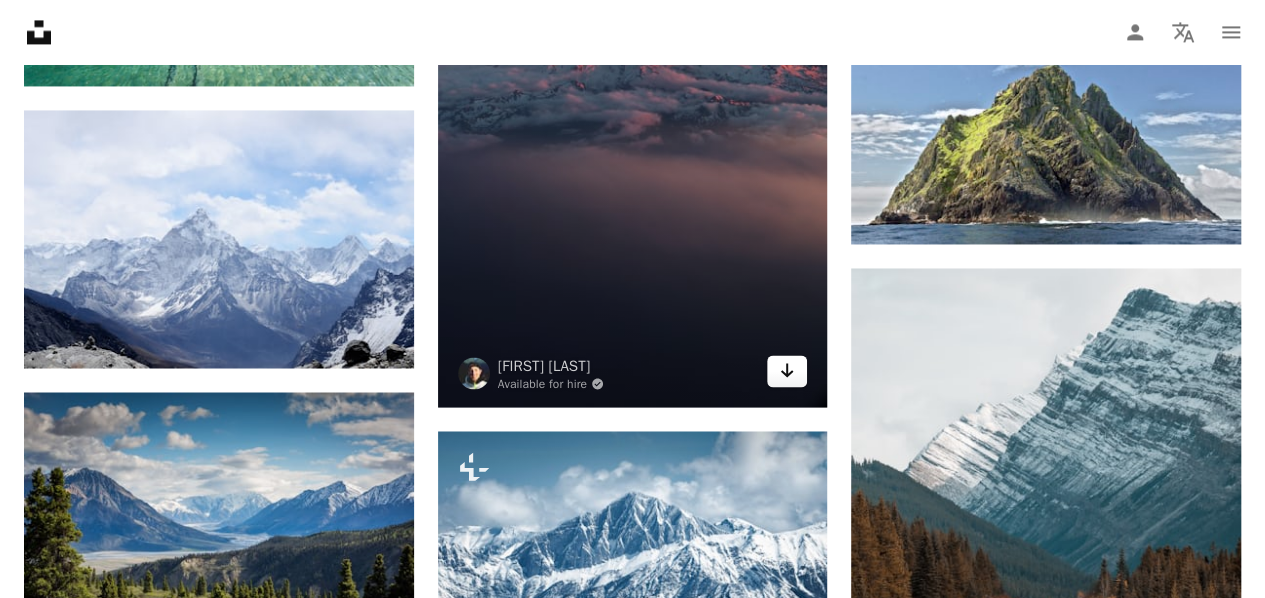 click on "Arrow pointing down" 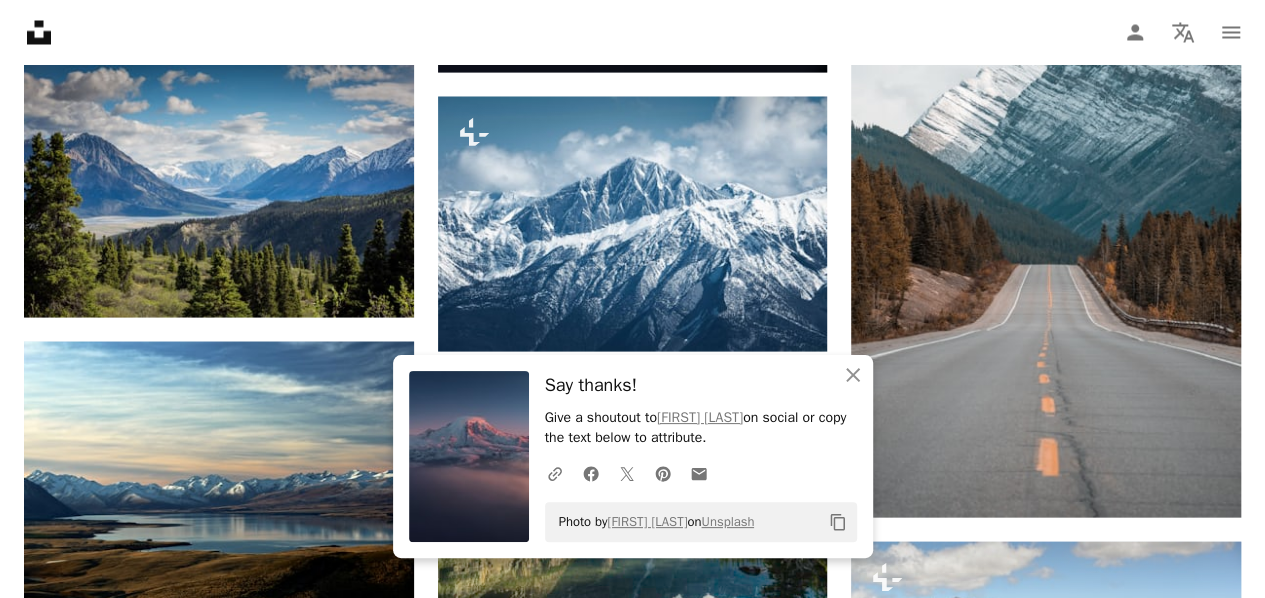 scroll, scrollTop: 1952, scrollLeft: 0, axis: vertical 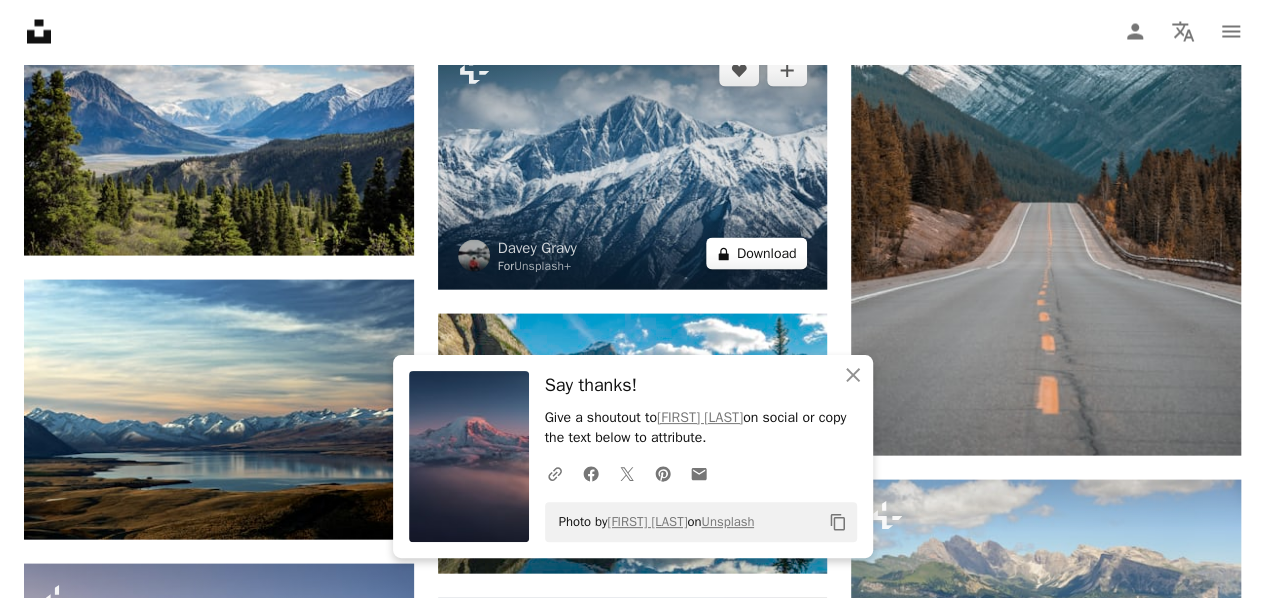click on "A lock Download" at bounding box center (757, 254) 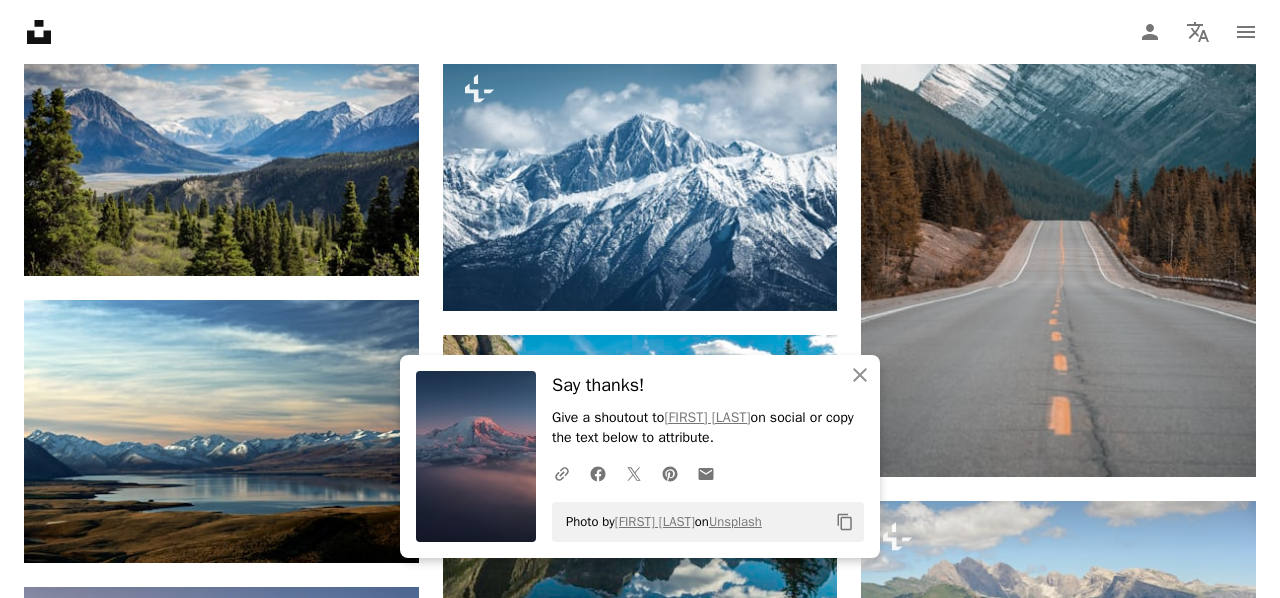 click on "An X shape" at bounding box center [20, 20] 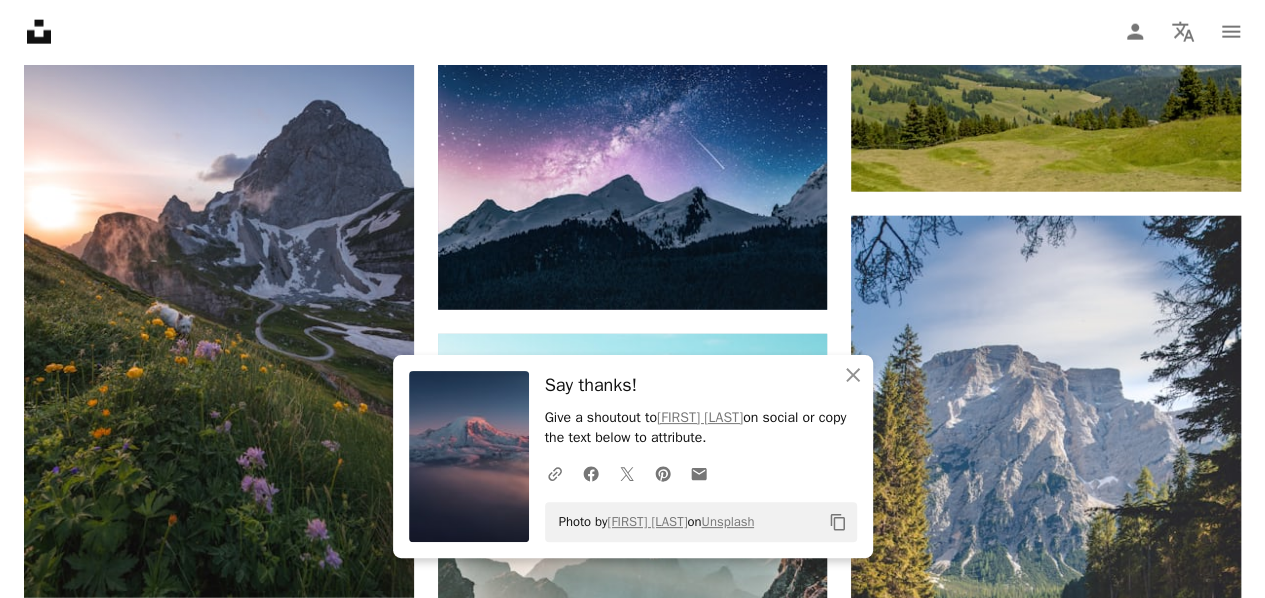 scroll, scrollTop: 2526, scrollLeft: 0, axis: vertical 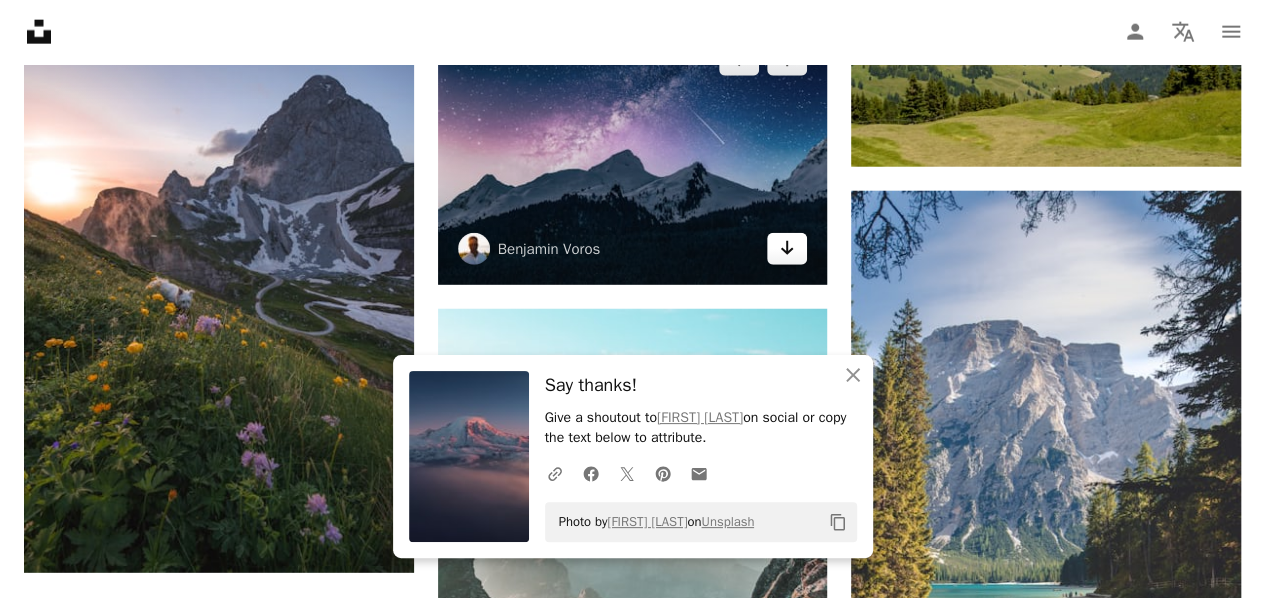 click on "Arrow pointing down" 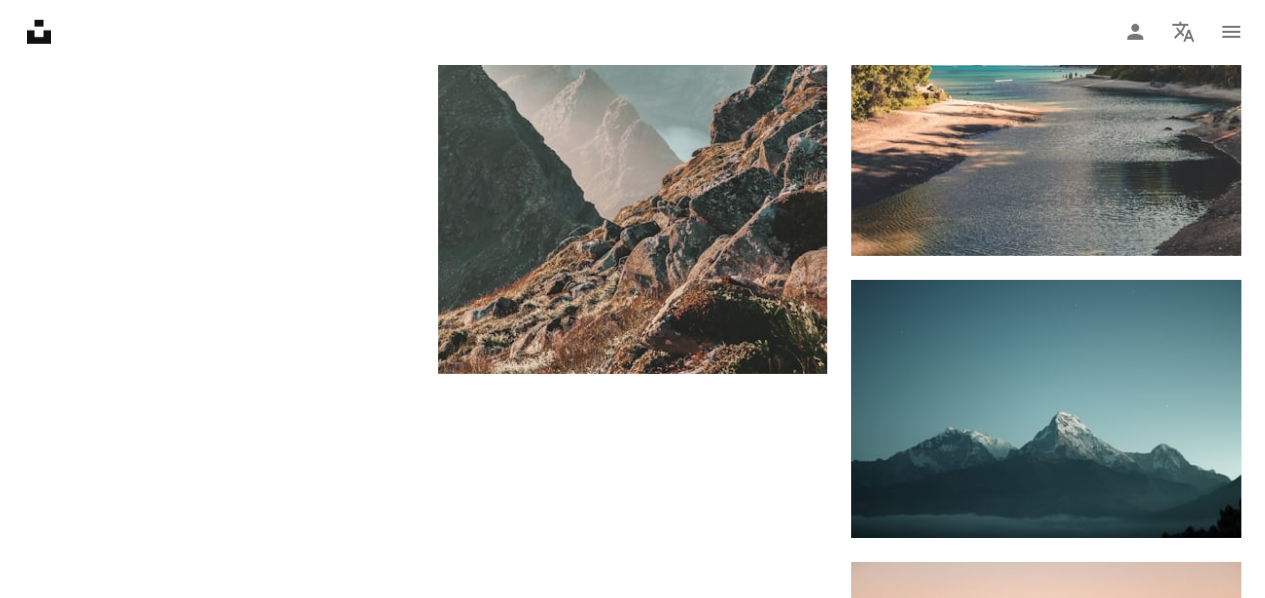 scroll, scrollTop: 3096, scrollLeft: 0, axis: vertical 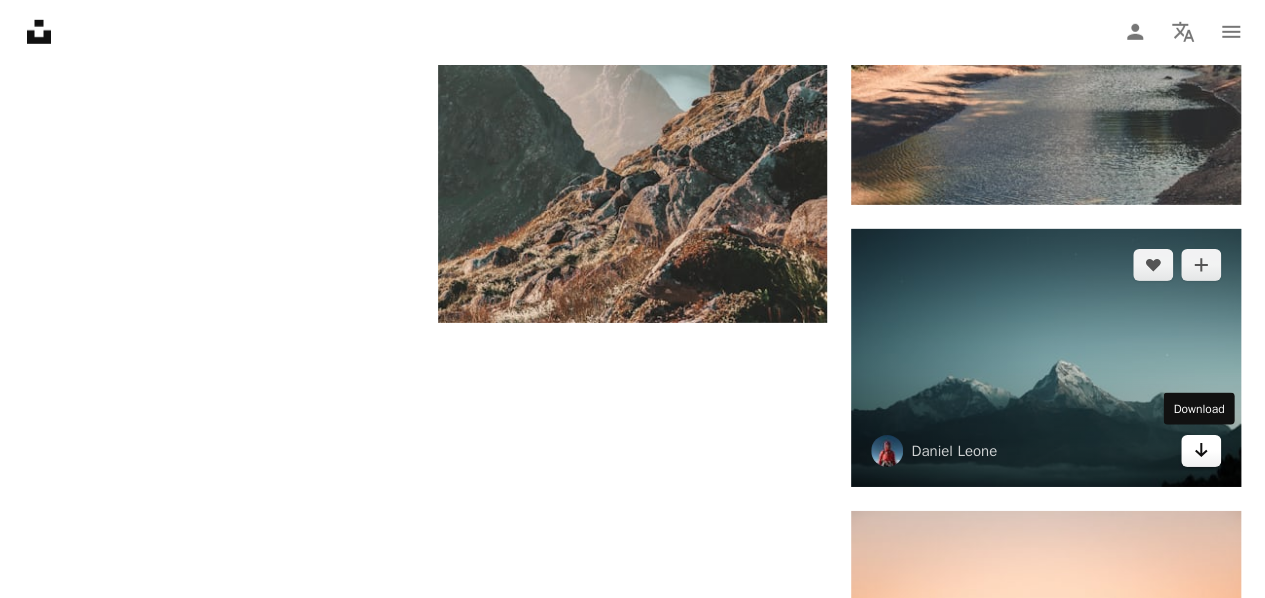 click on "Arrow pointing down" at bounding box center [1201, 451] 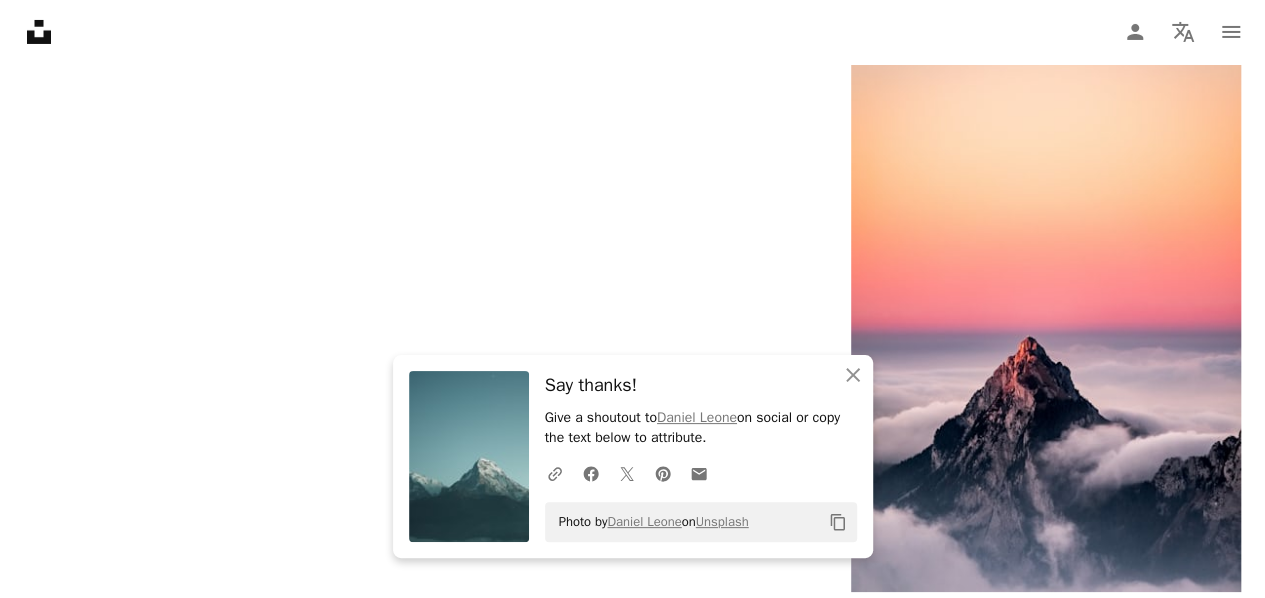scroll, scrollTop: 3601, scrollLeft: 0, axis: vertical 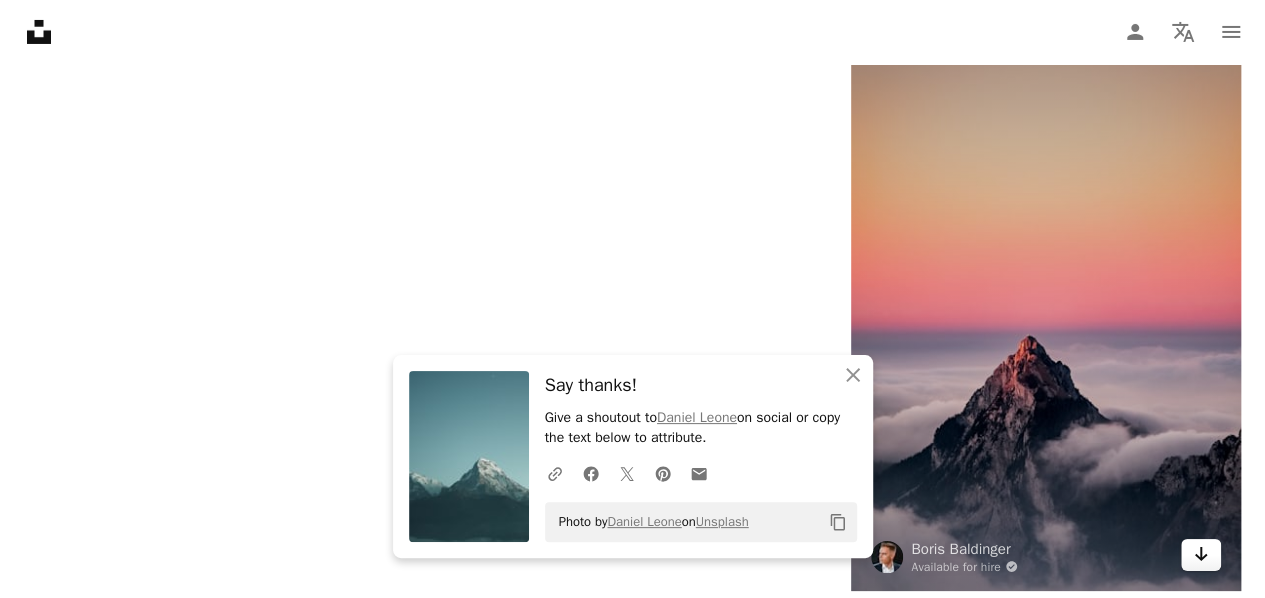click on "Arrow pointing down" at bounding box center [1201, 555] 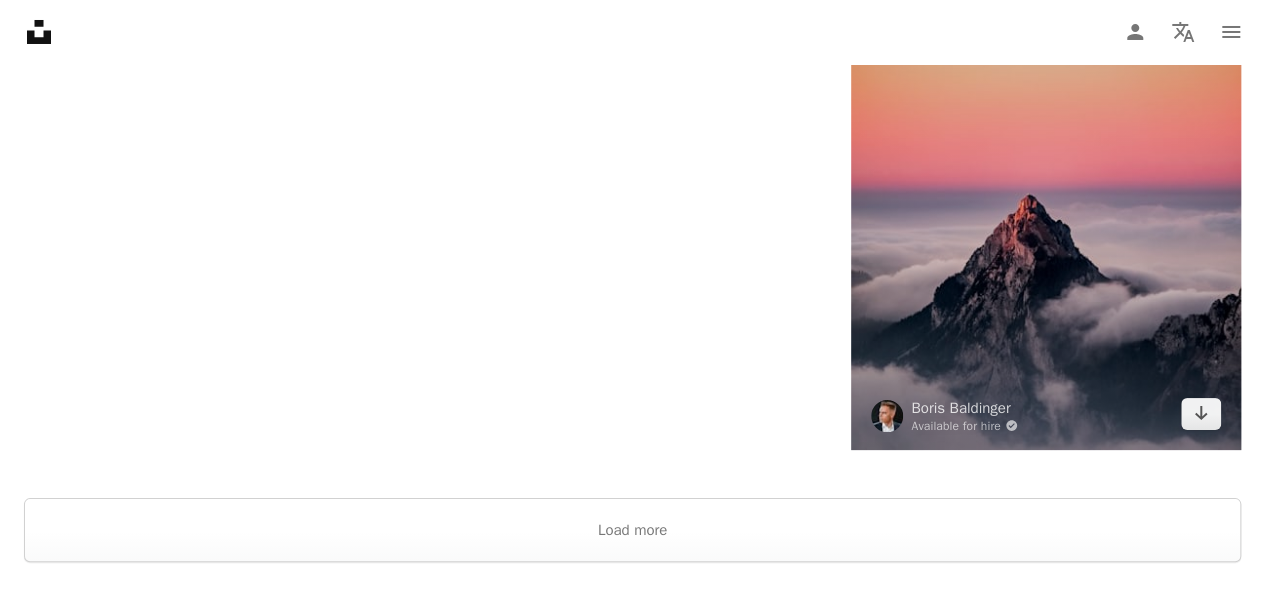 scroll, scrollTop: 3743, scrollLeft: 0, axis: vertical 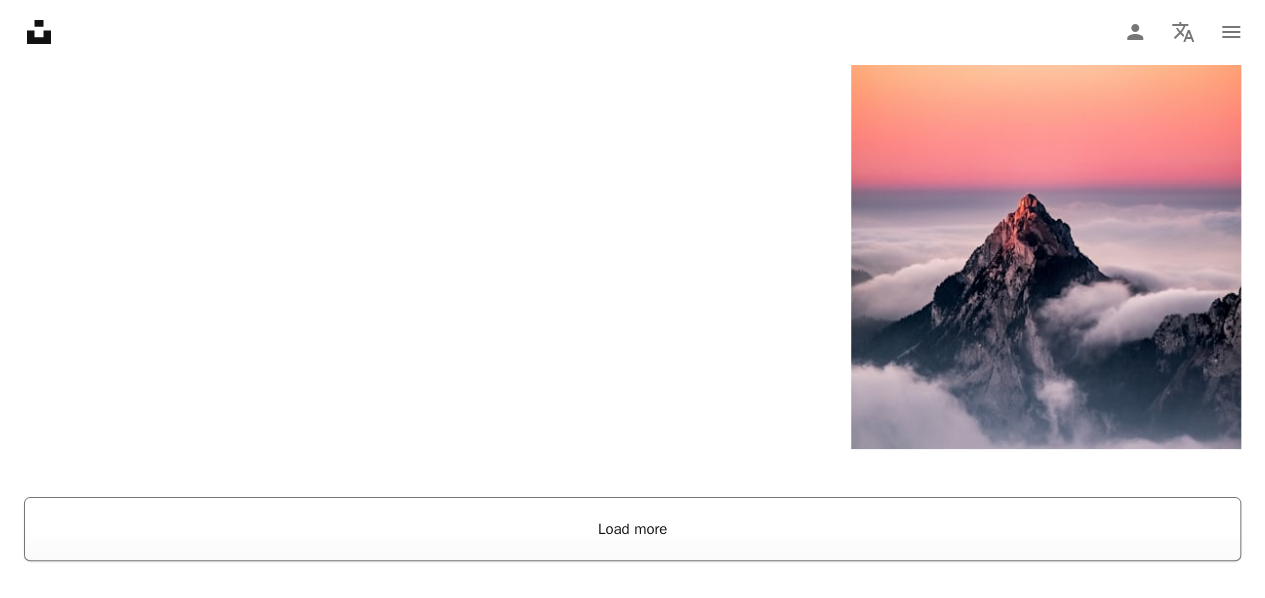 click on "Load more" at bounding box center (632, 529) 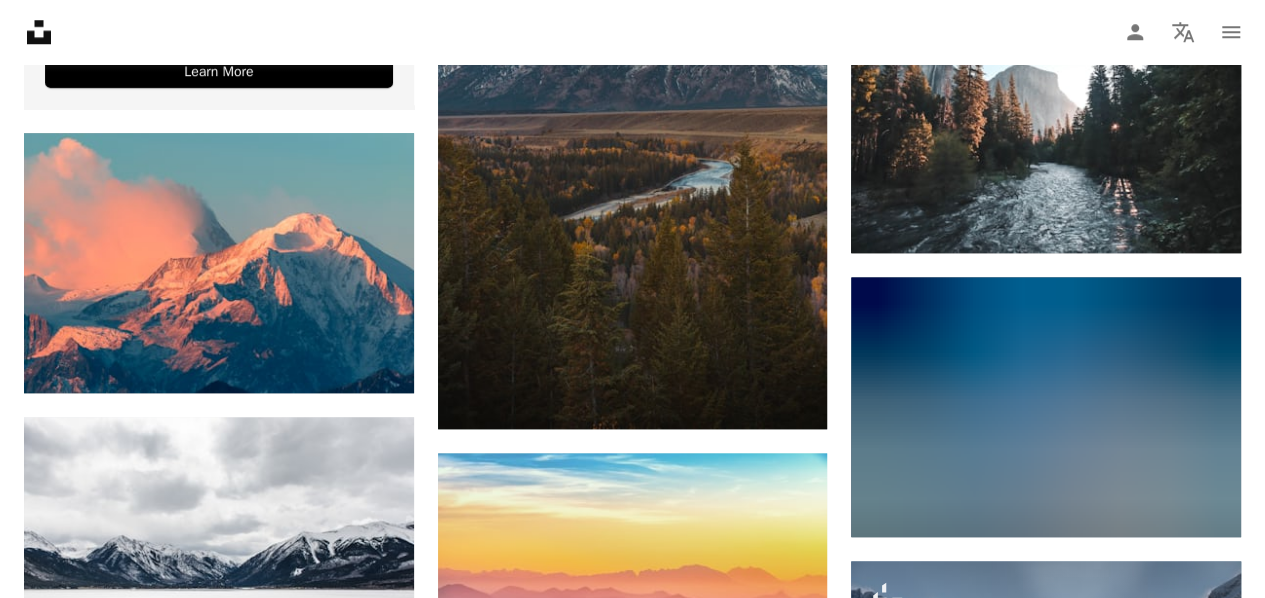 scroll, scrollTop: 4733, scrollLeft: 0, axis: vertical 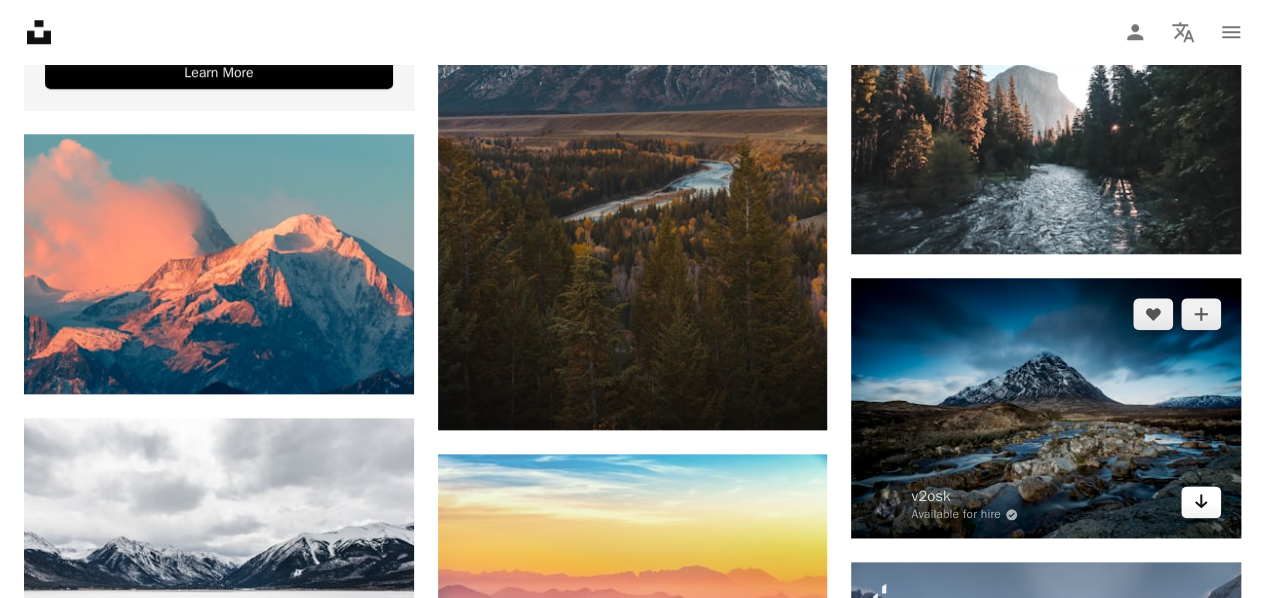click on "Arrow pointing down" at bounding box center (1201, 502) 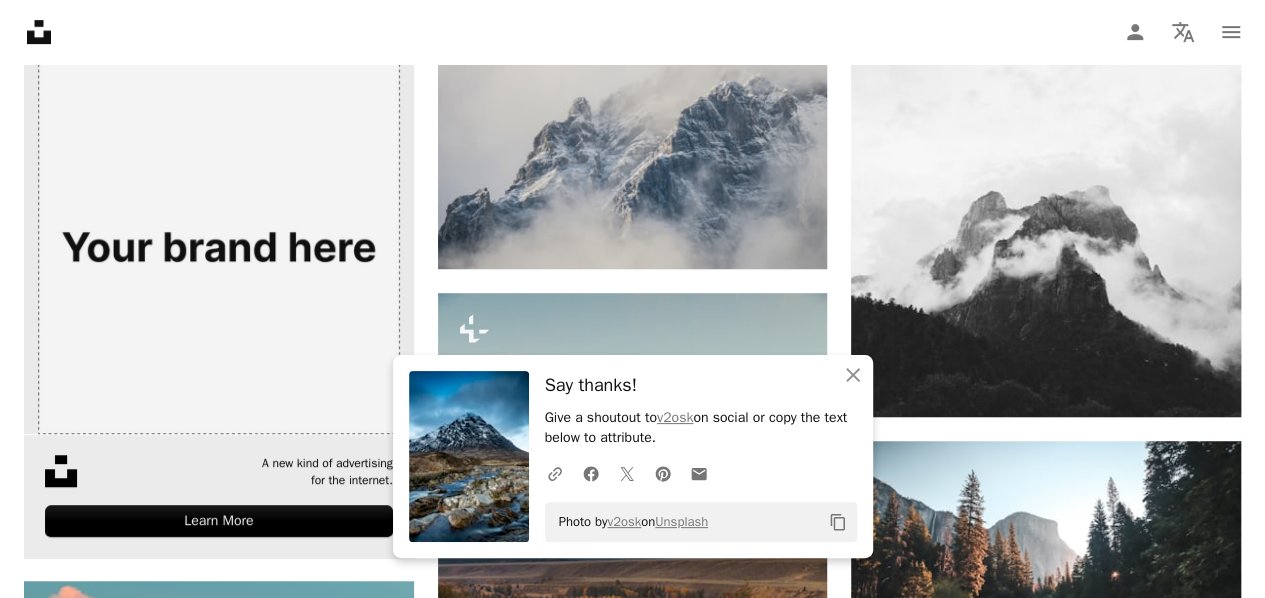 scroll, scrollTop: 4284, scrollLeft: 0, axis: vertical 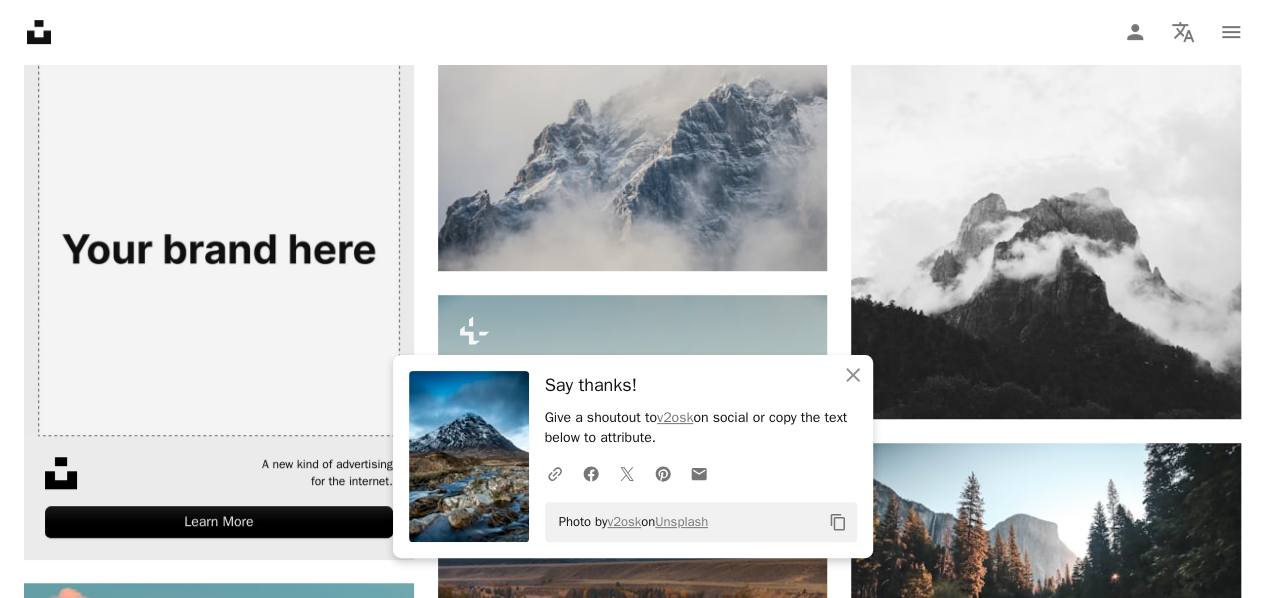 click at bounding box center [219, 242] 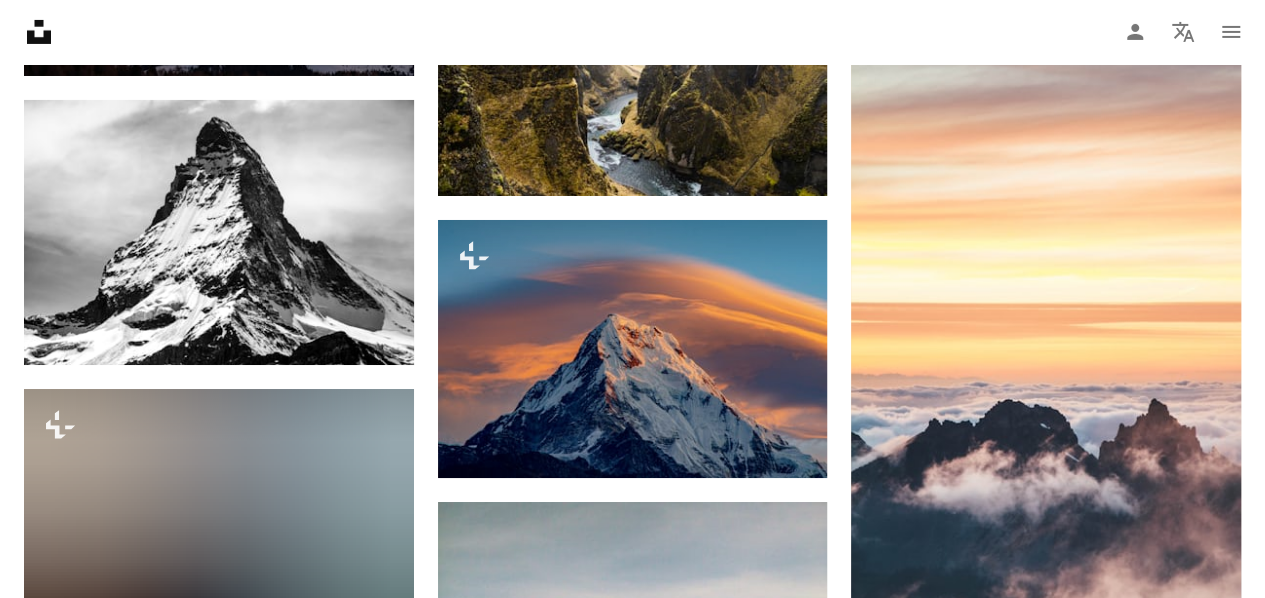 scroll, scrollTop: 7388, scrollLeft: 0, axis: vertical 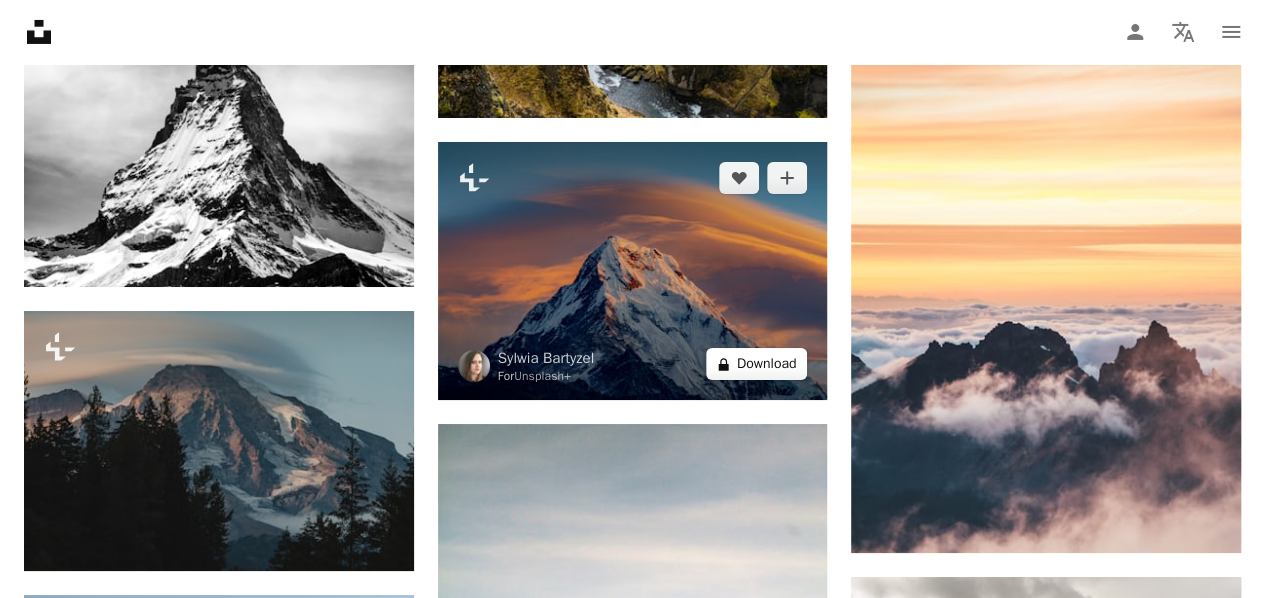 click on "A lock Download" at bounding box center (757, 364) 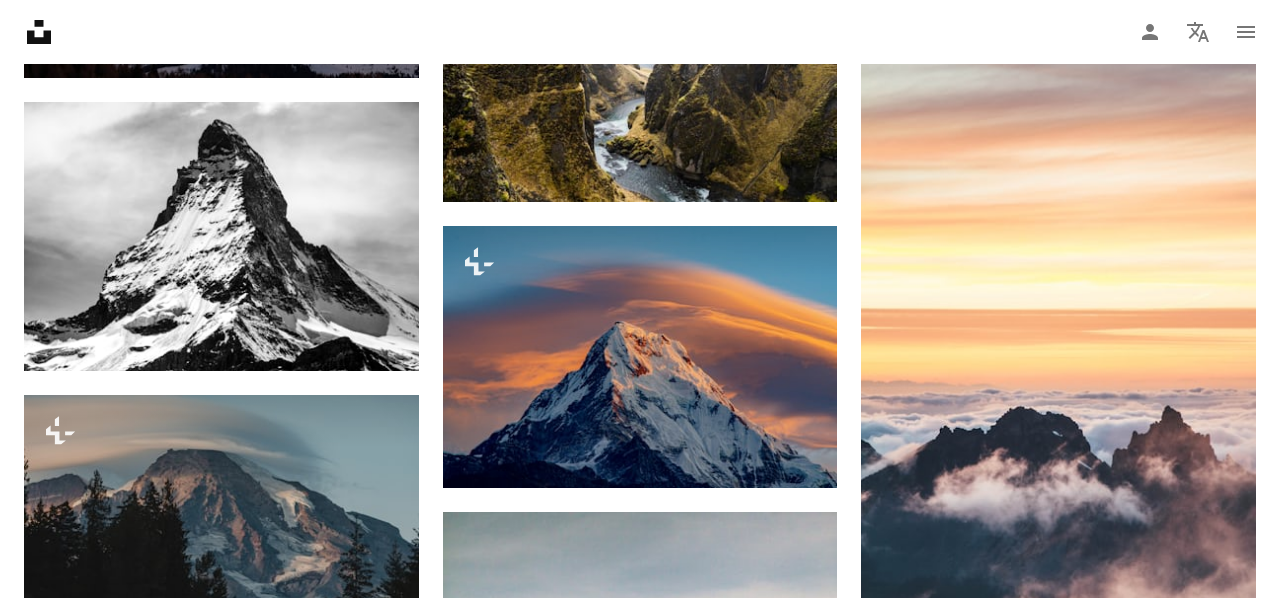 click on "An X shape" at bounding box center [20, 20] 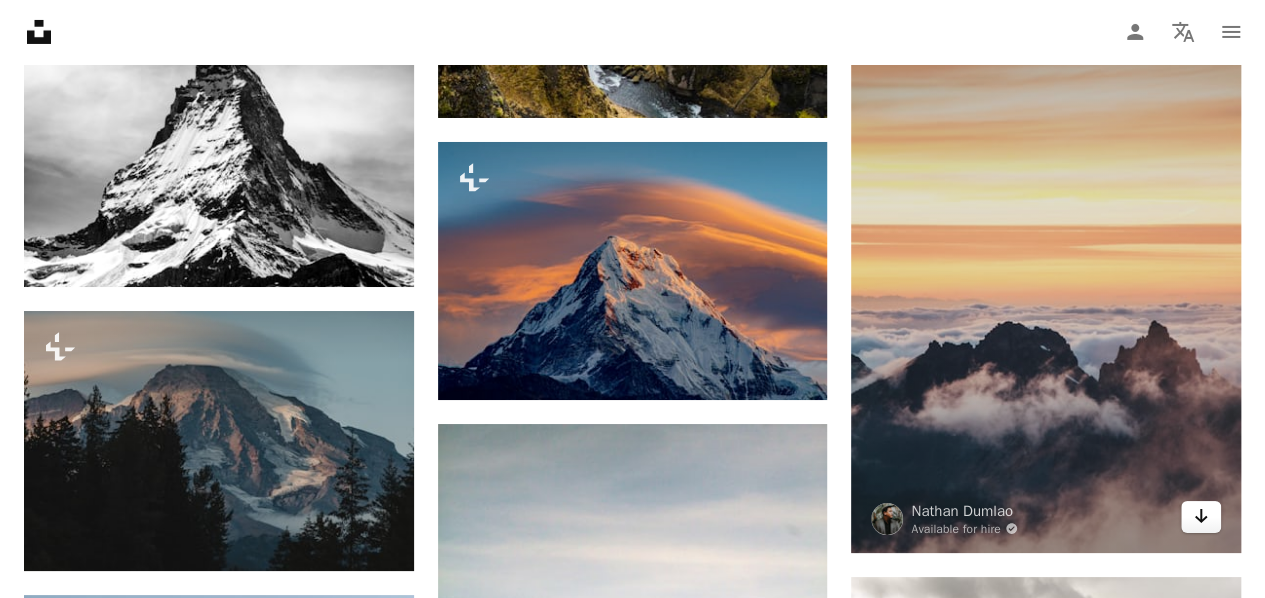 click on "Arrow pointing down" at bounding box center (1201, 517) 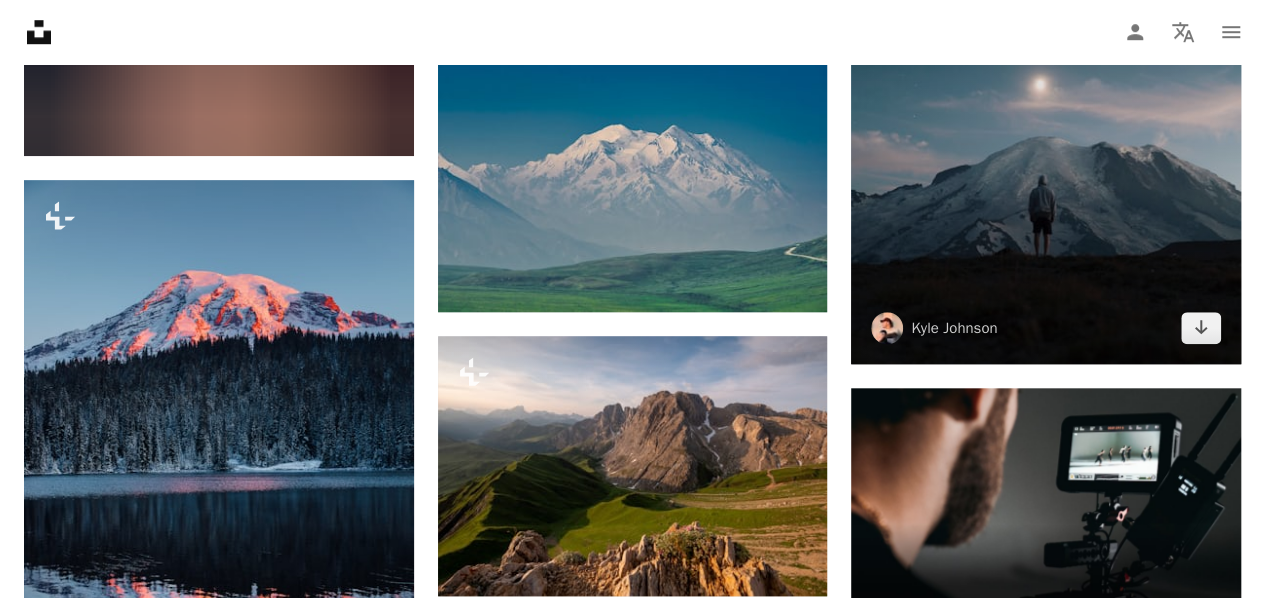 scroll, scrollTop: 8370, scrollLeft: 0, axis: vertical 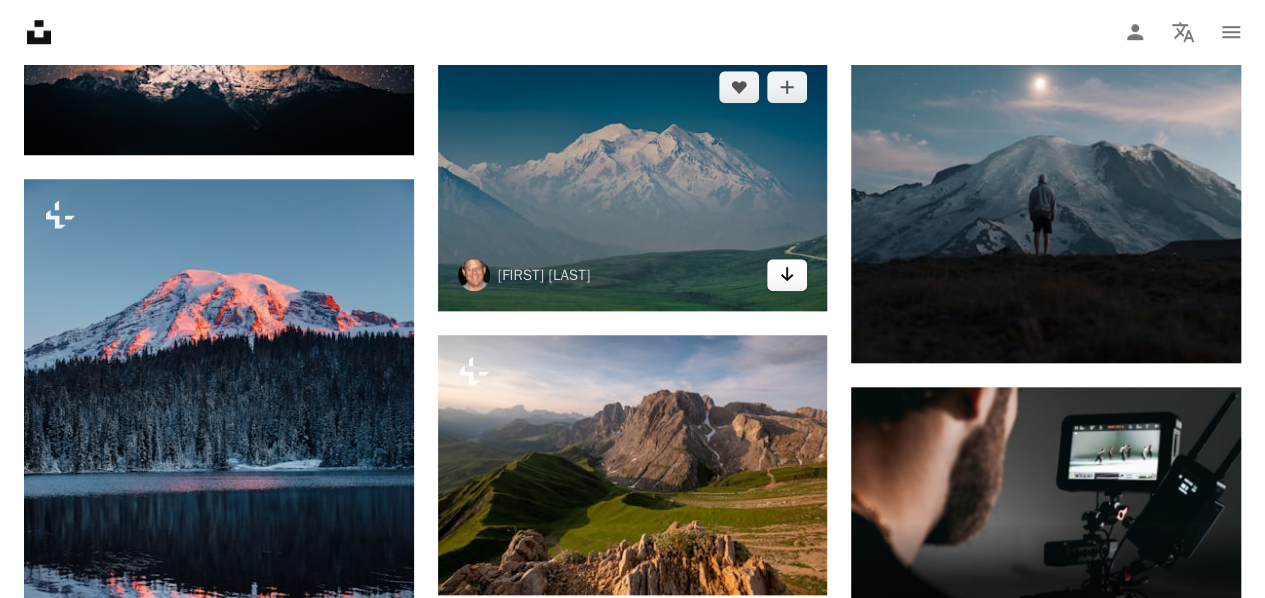 click on "Arrow pointing down" 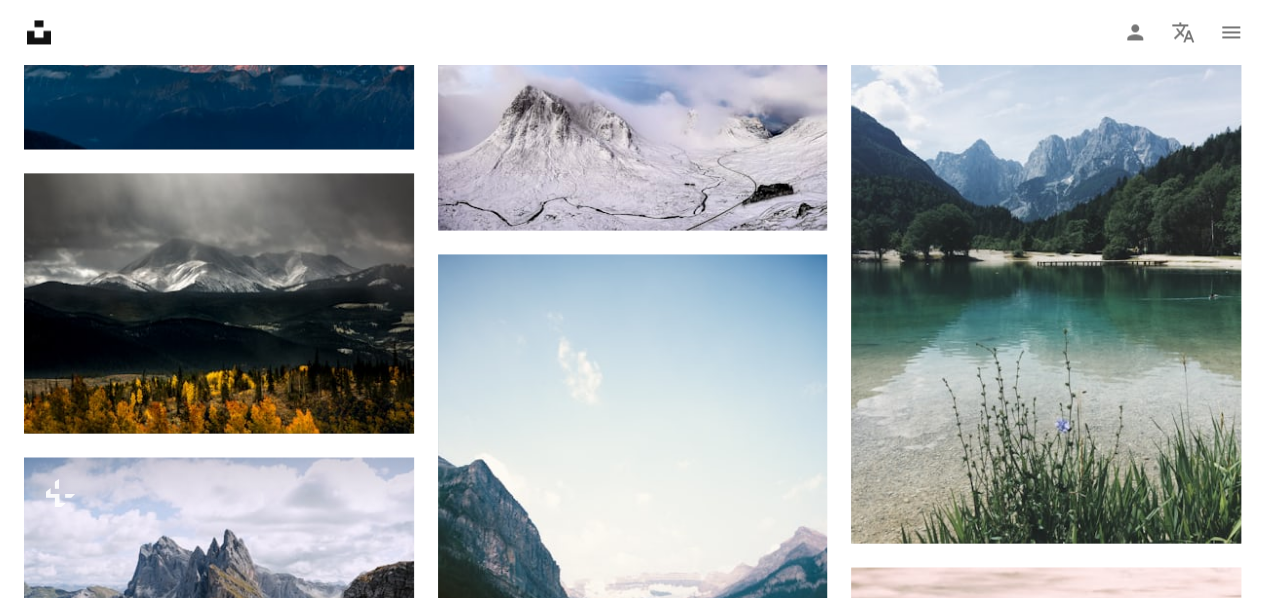 scroll, scrollTop: 0, scrollLeft: 0, axis: both 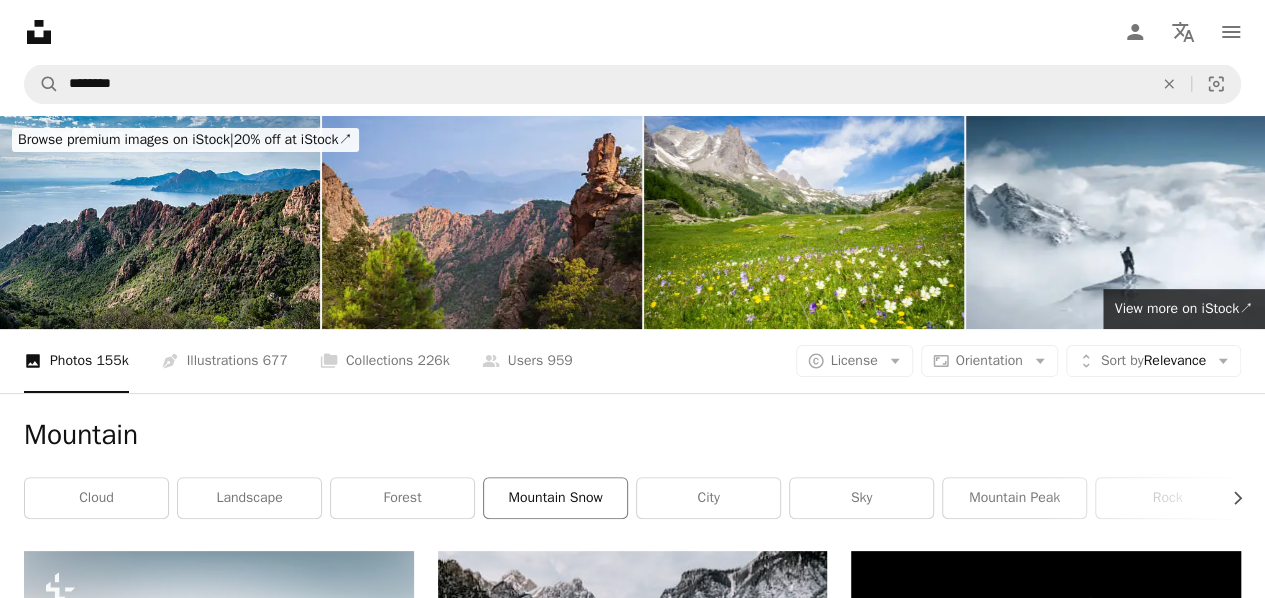 click on "mountain snow" at bounding box center (555, 498) 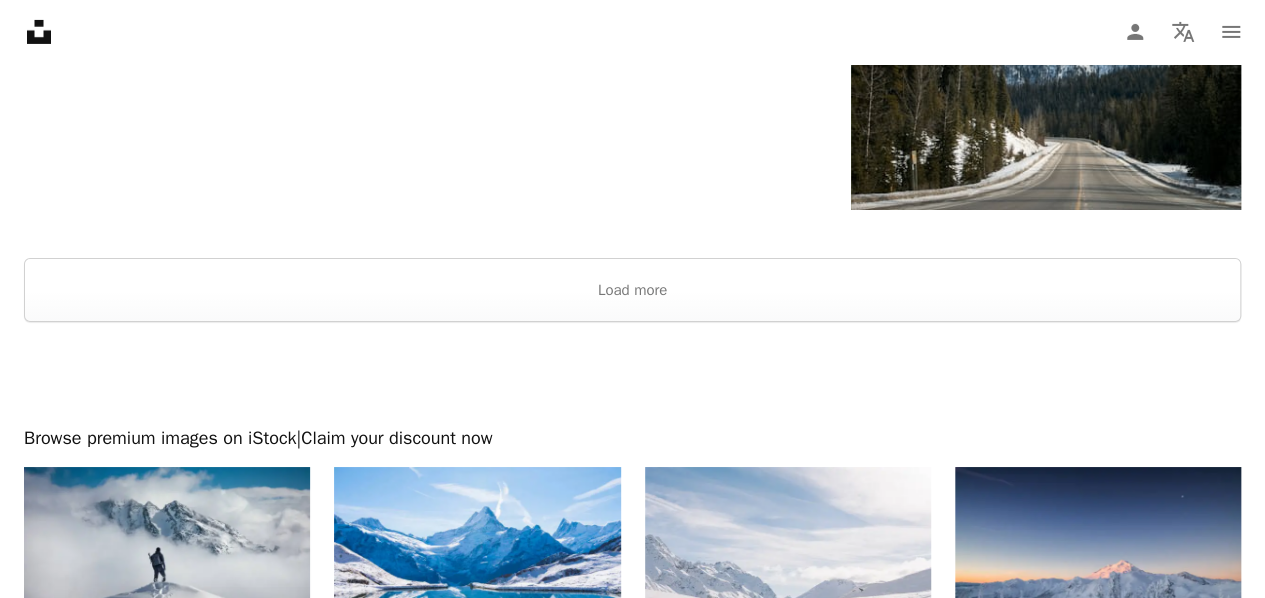scroll, scrollTop: 3499, scrollLeft: 0, axis: vertical 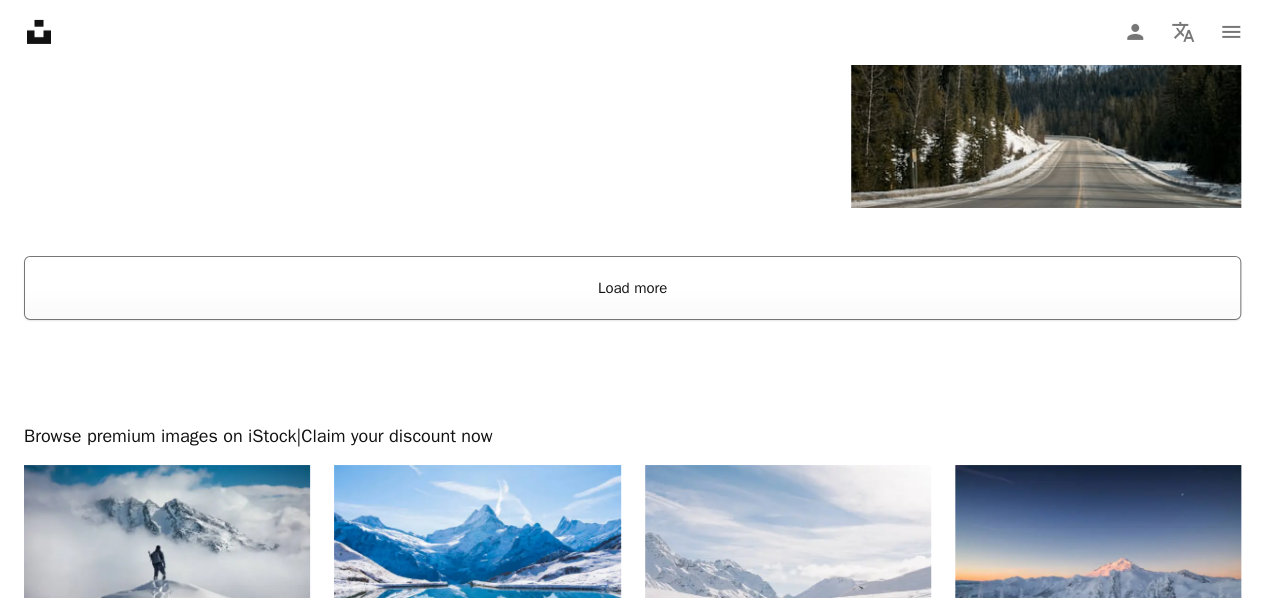 click on "Load more" at bounding box center (632, 288) 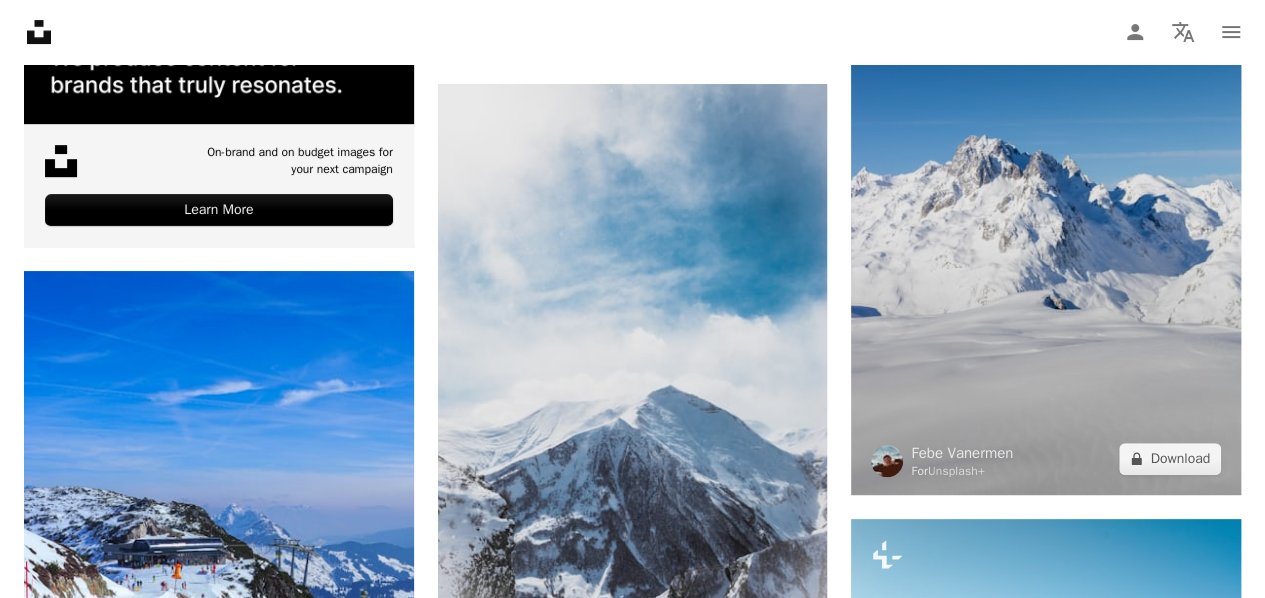 scroll, scrollTop: 4106, scrollLeft: 0, axis: vertical 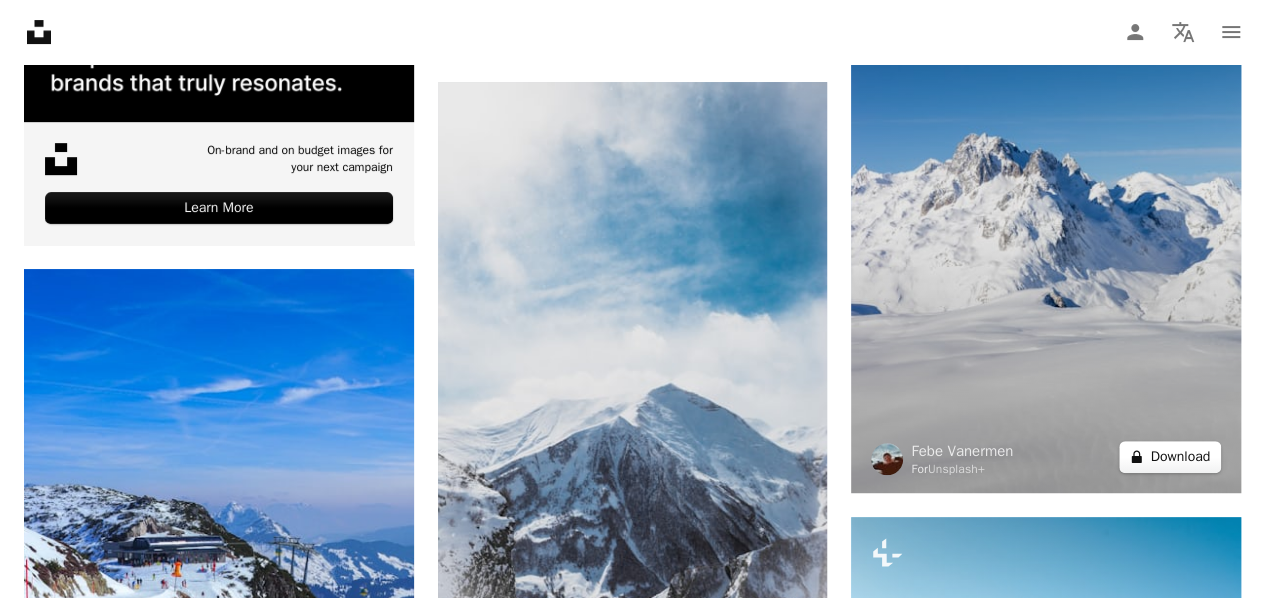 click on "A lock Download" at bounding box center [1170, 457] 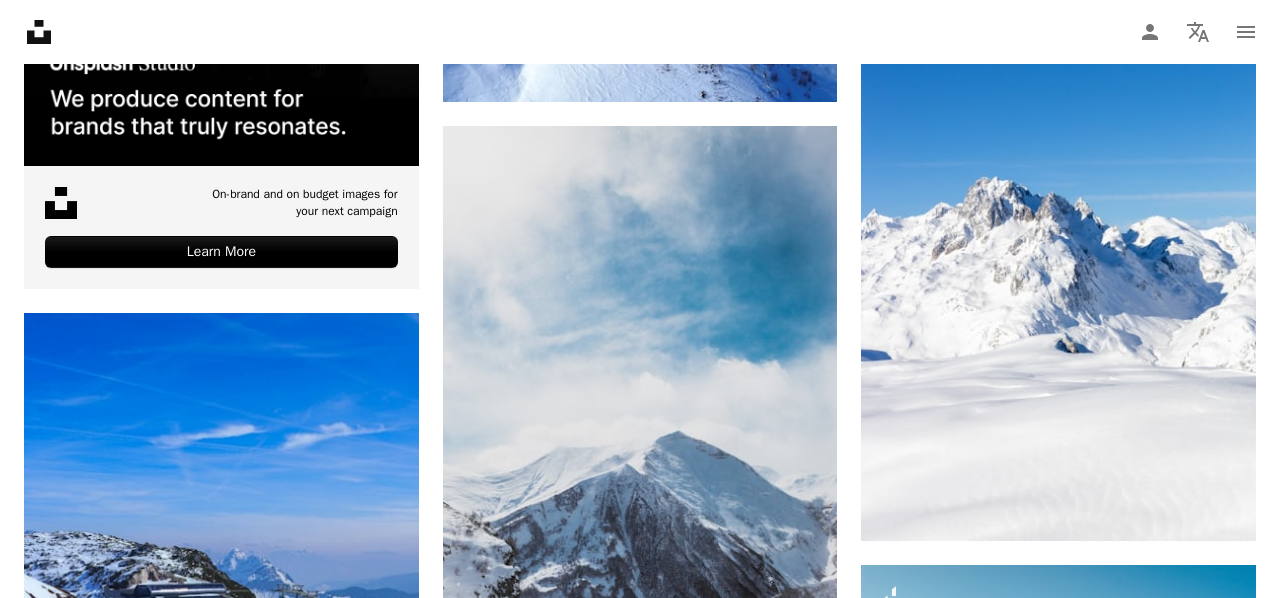 click on "An X shape" at bounding box center (20, 20) 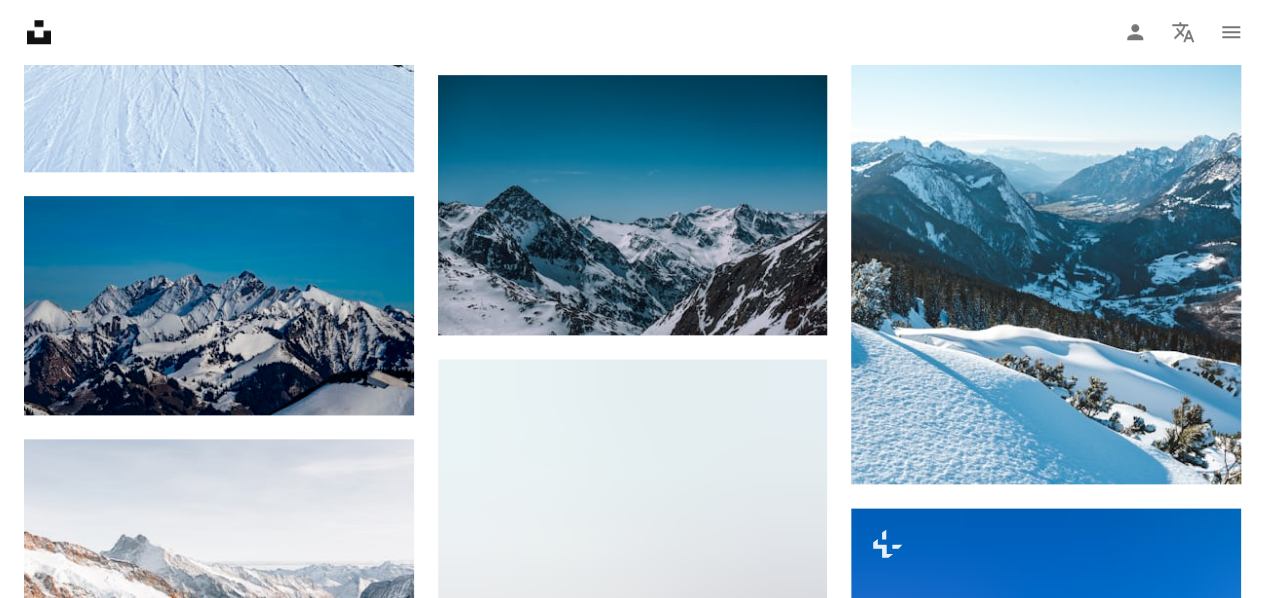 scroll, scrollTop: 4749, scrollLeft: 0, axis: vertical 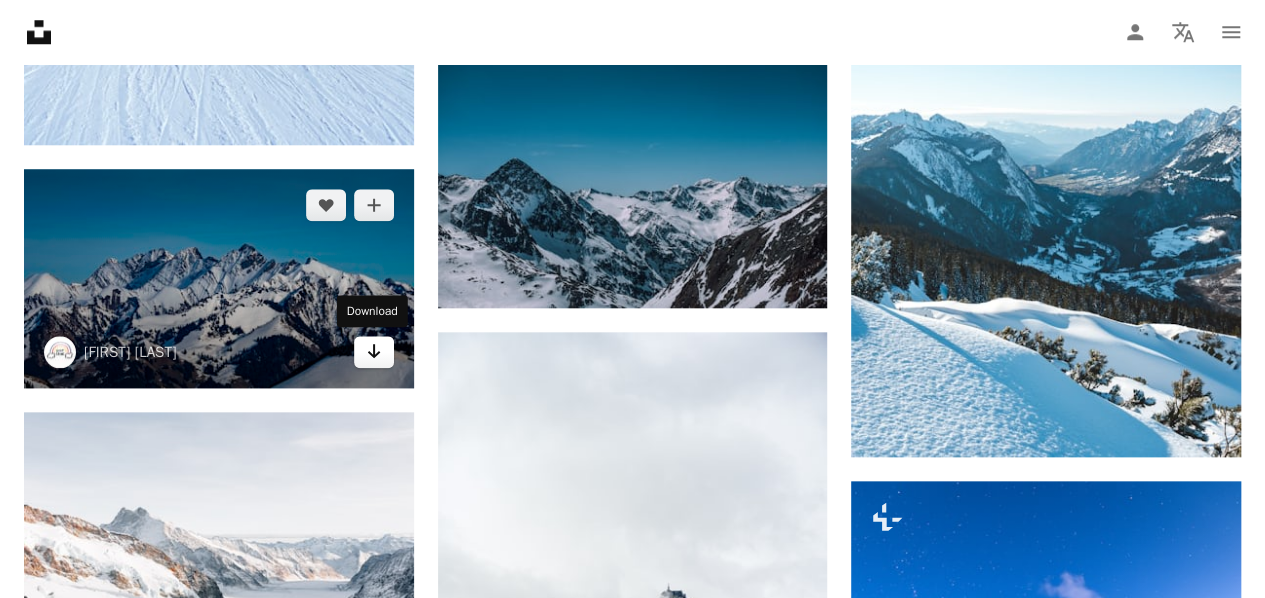 click on "Arrow pointing down" 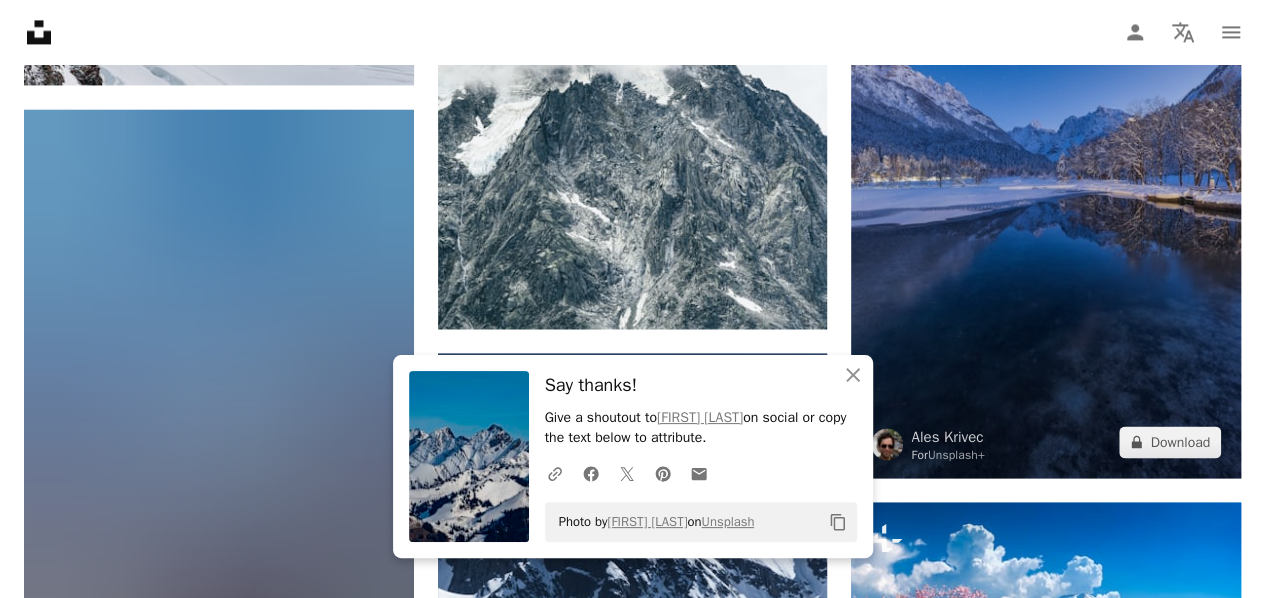 scroll, scrollTop: 5337, scrollLeft: 0, axis: vertical 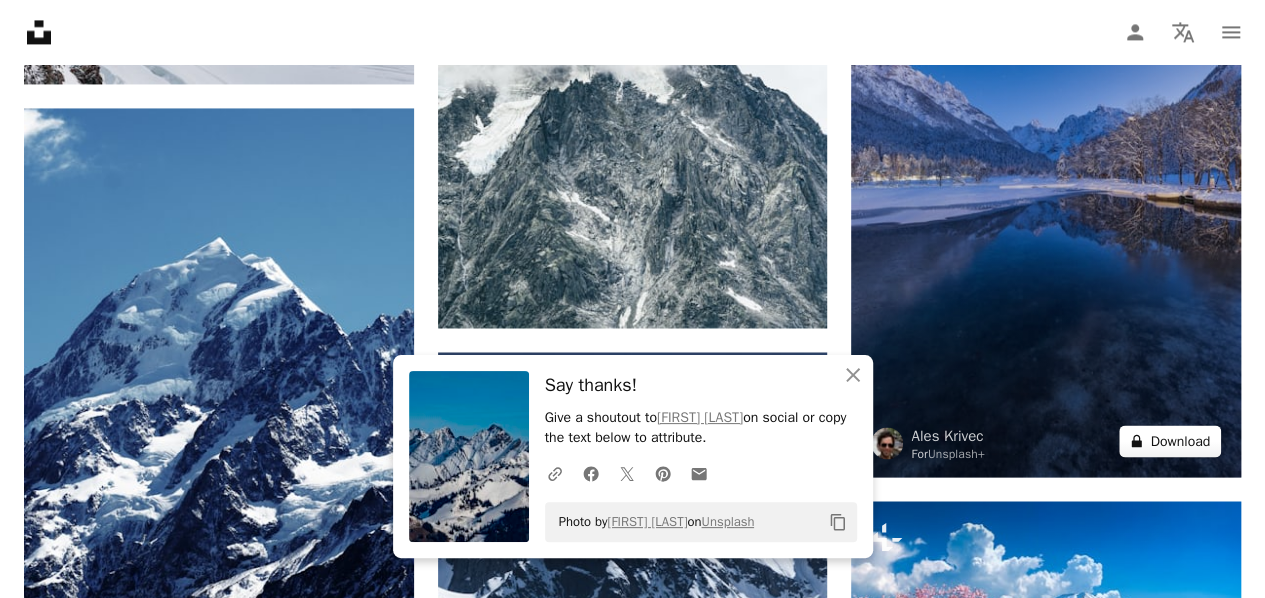click on "A lock Download" at bounding box center [1170, 441] 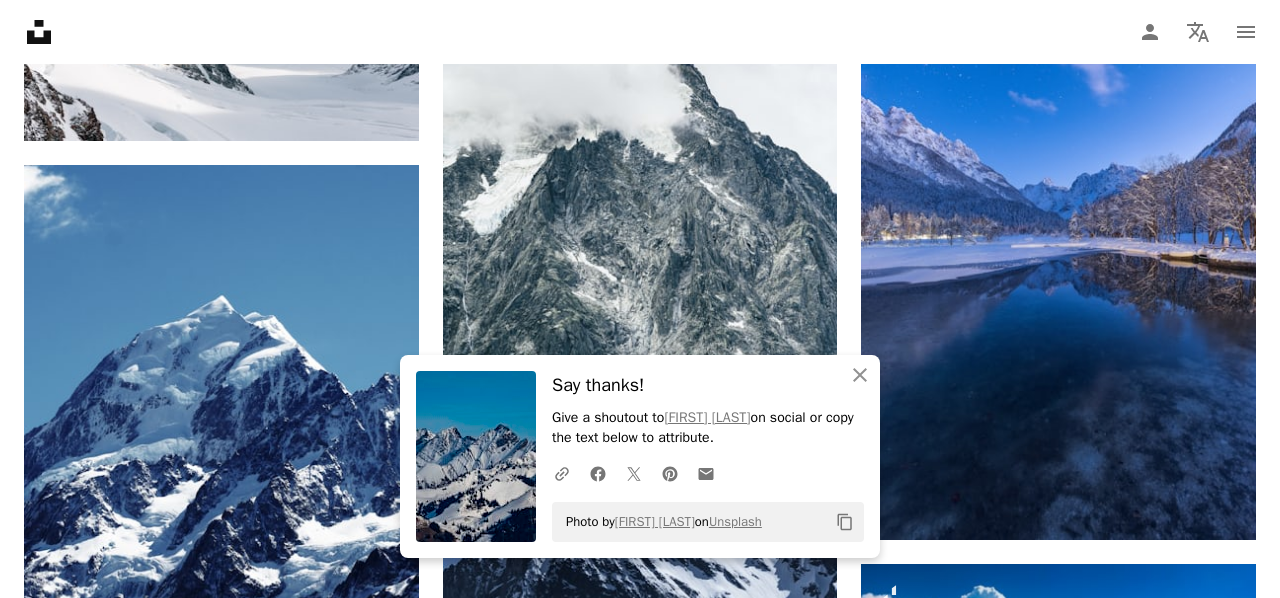 click on "An X shape" at bounding box center [20, 20] 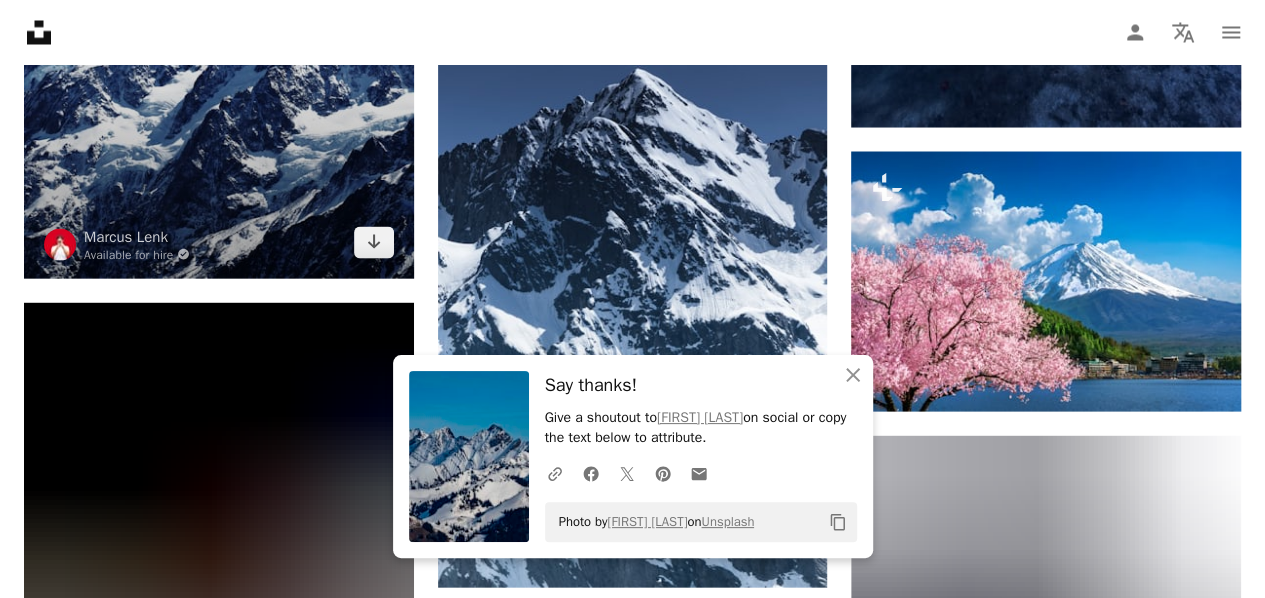 scroll, scrollTop: 5686, scrollLeft: 0, axis: vertical 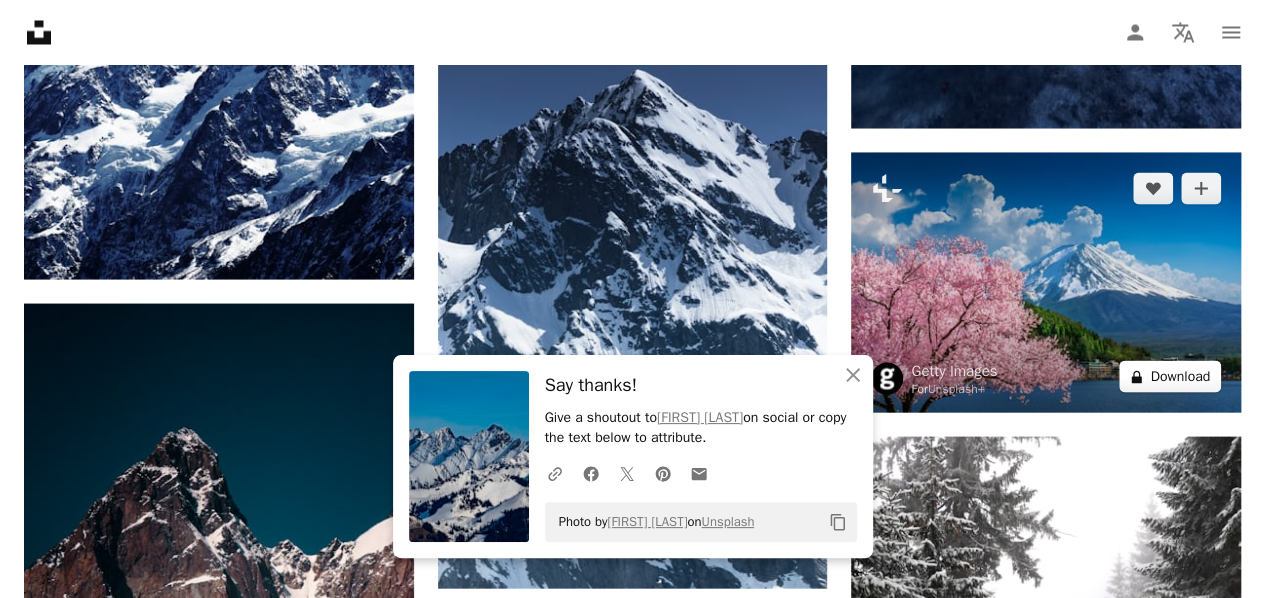 click on "A lock Download" at bounding box center (1170, 376) 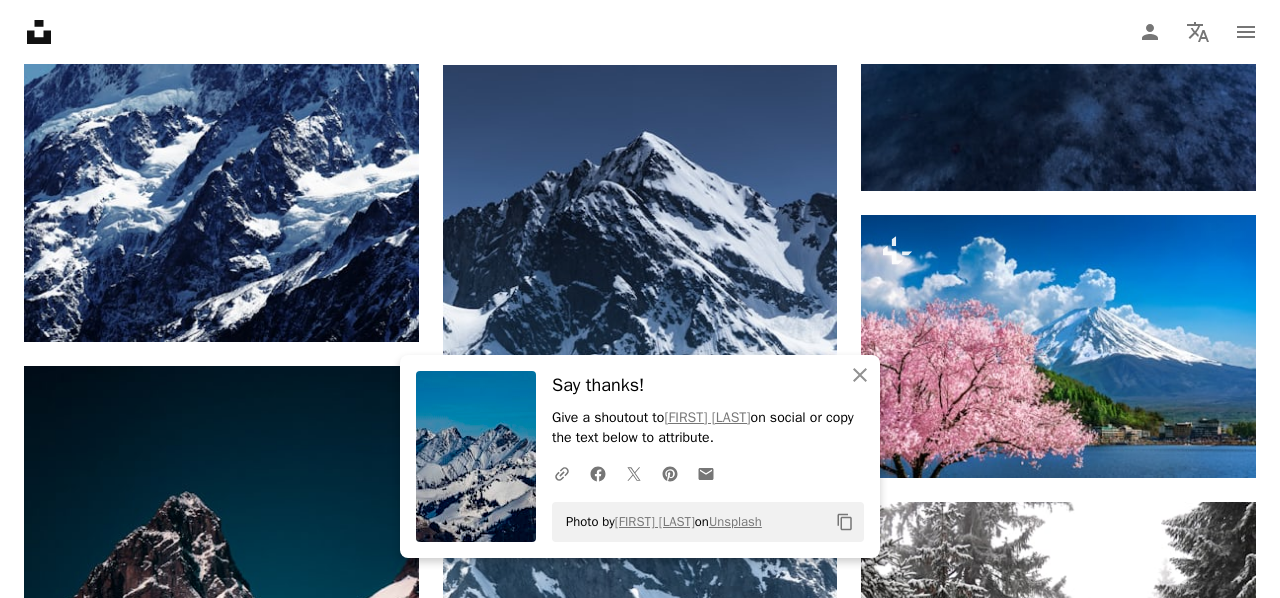 click on "An X shape" at bounding box center [20, 20] 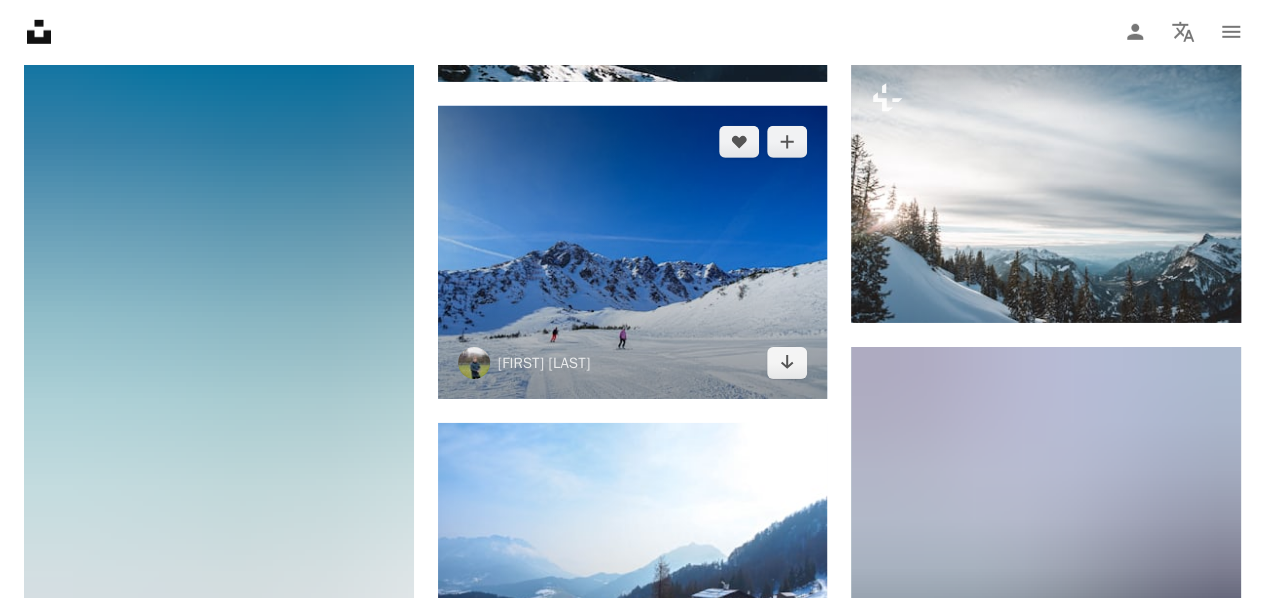 scroll, scrollTop: 6909, scrollLeft: 0, axis: vertical 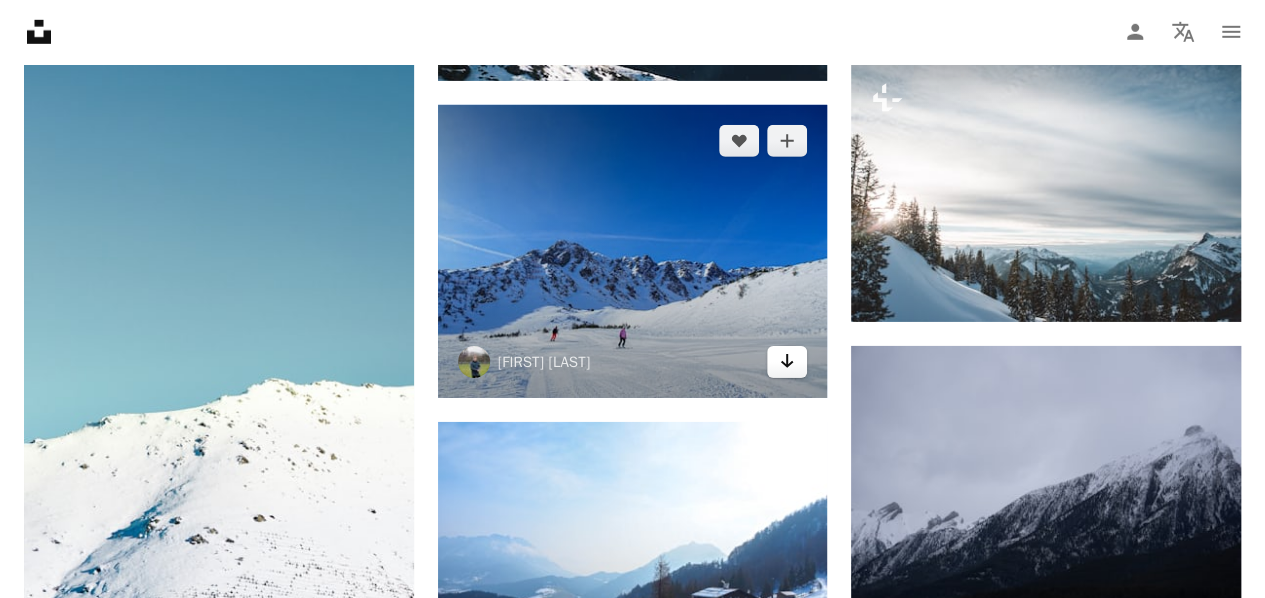 click on "Arrow pointing down" 